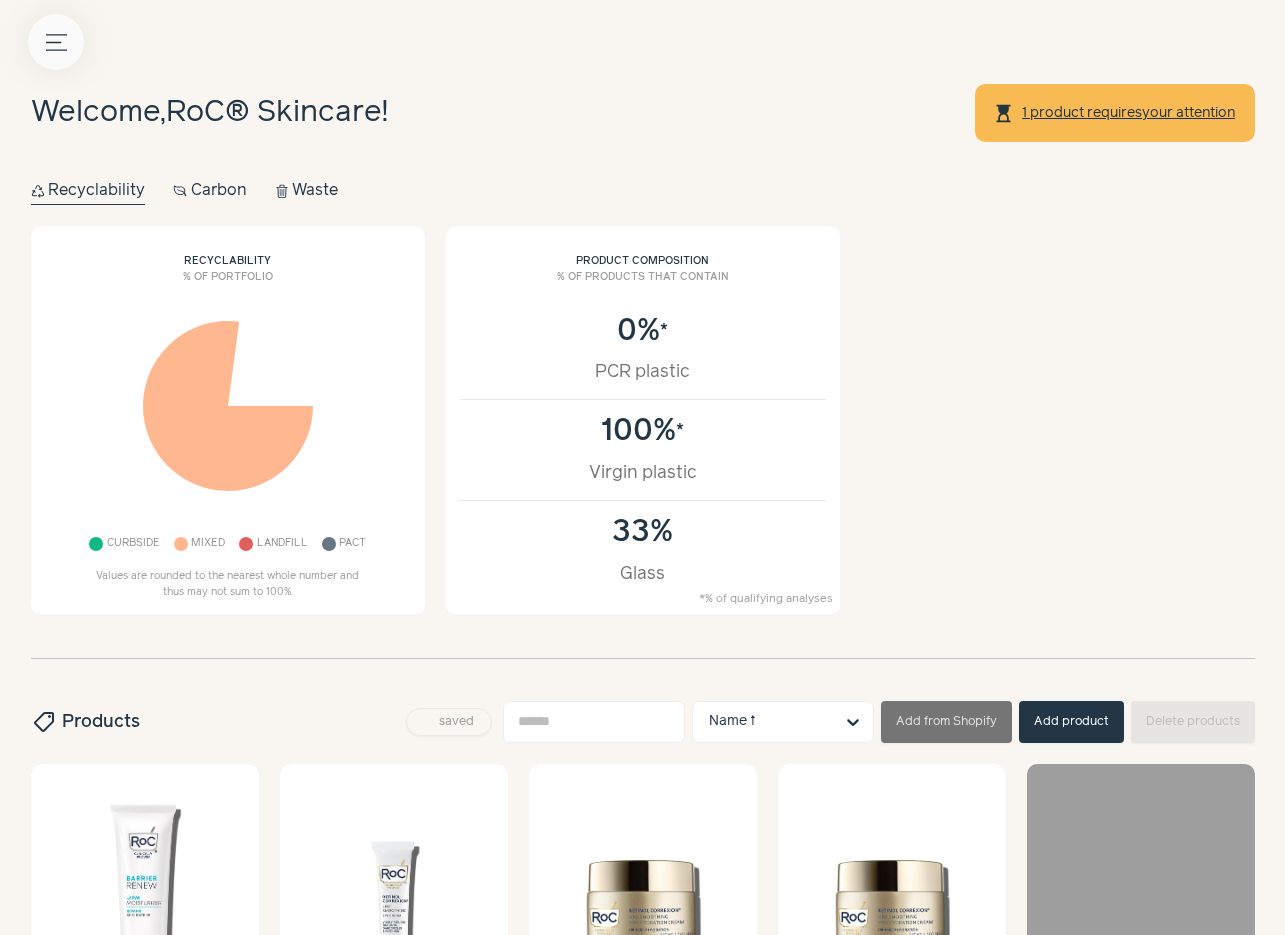 scroll, scrollTop: 0, scrollLeft: 0, axis: both 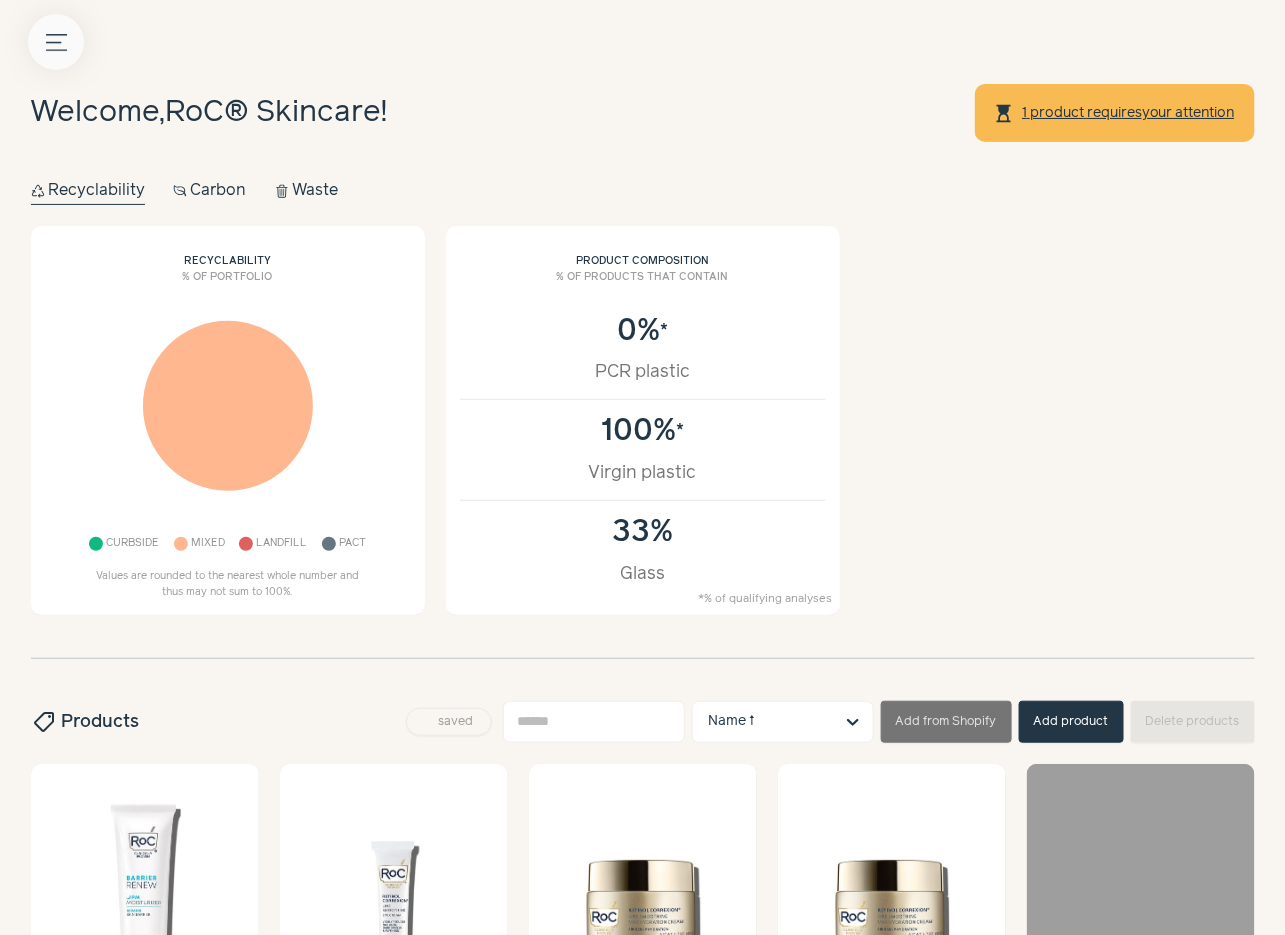 click on "Menu button" 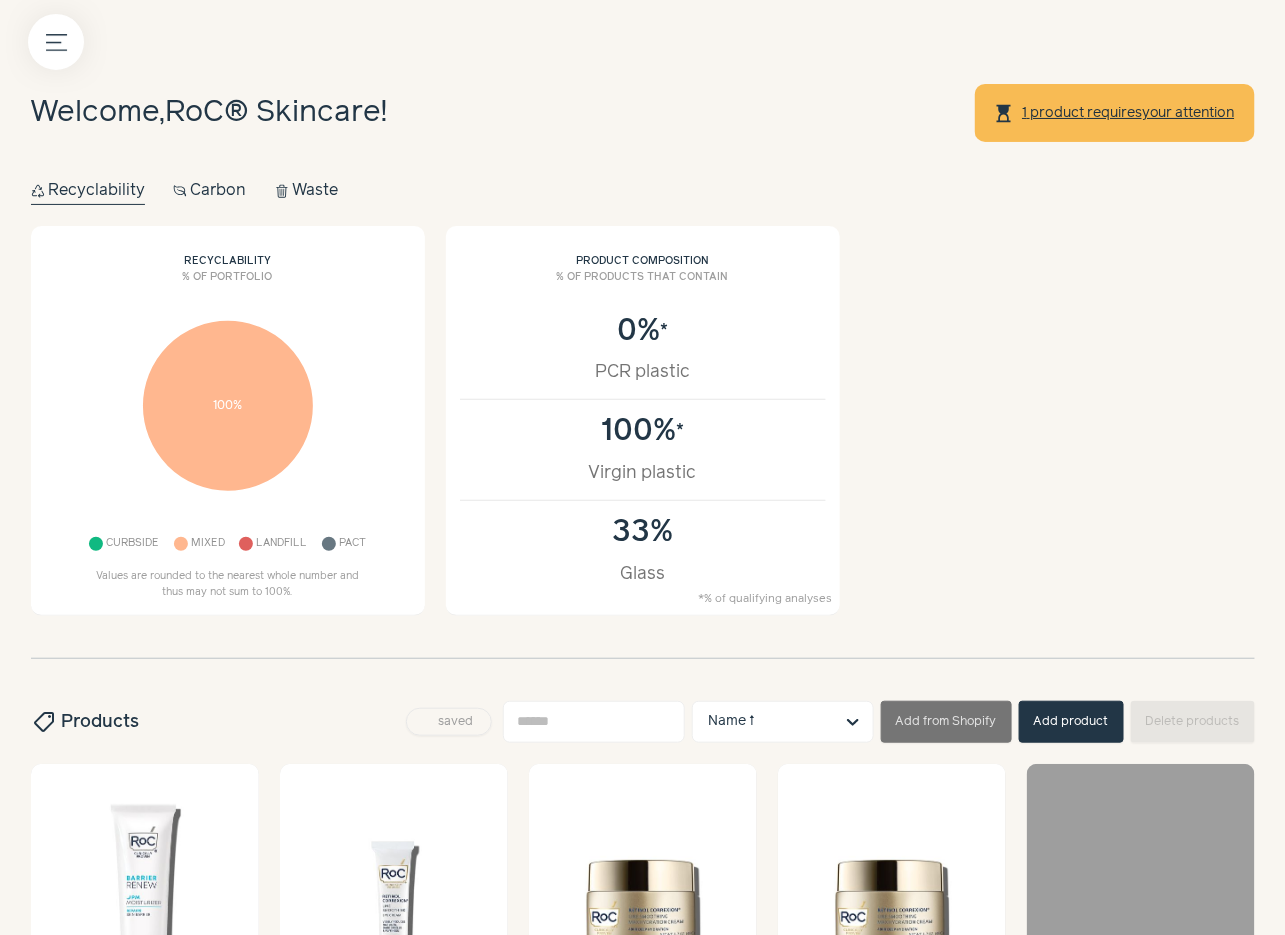 click at bounding box center (-31, 896) 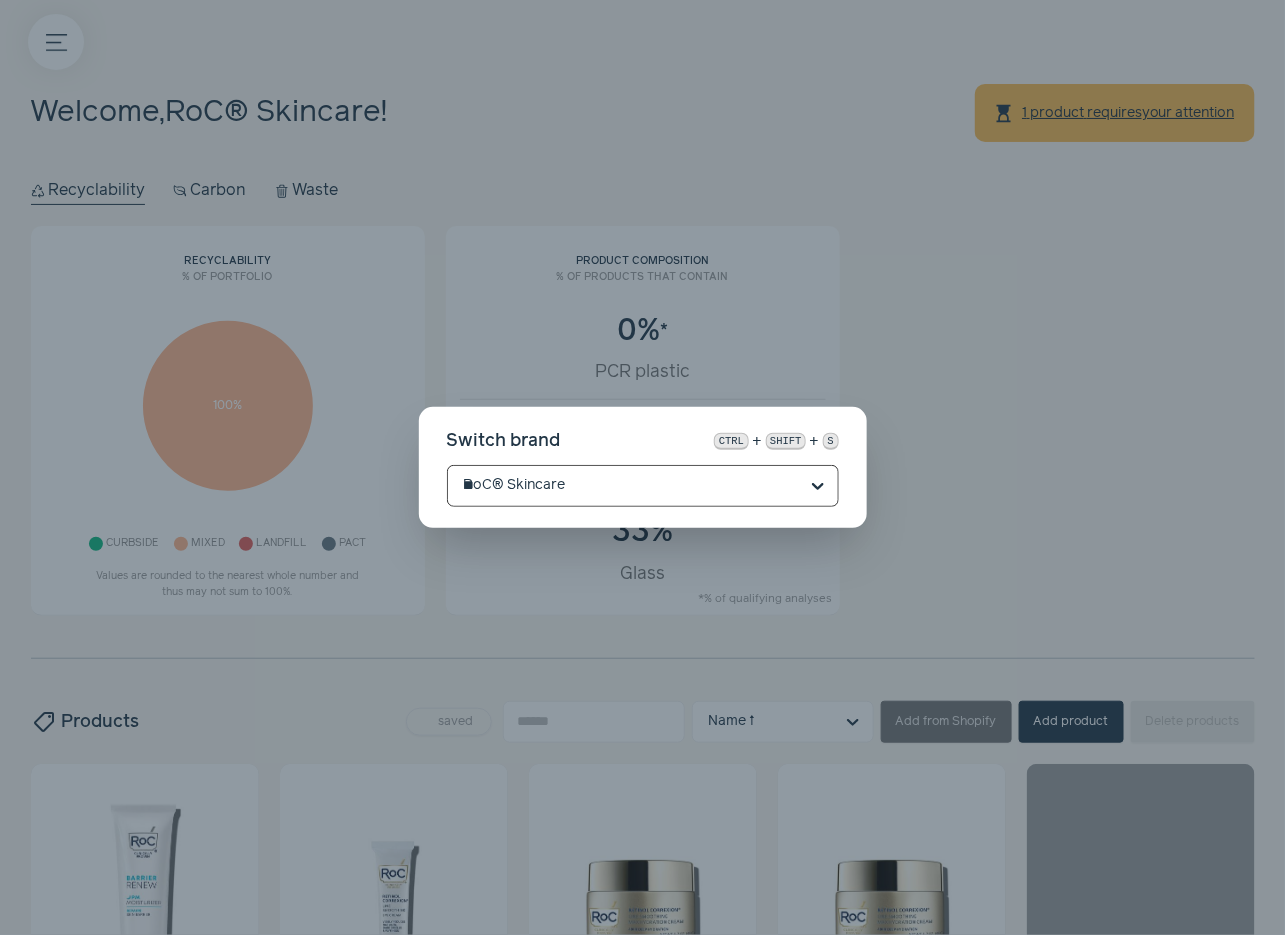 scroll, scrollTop: 0, scrollLeft: 0, axis: both 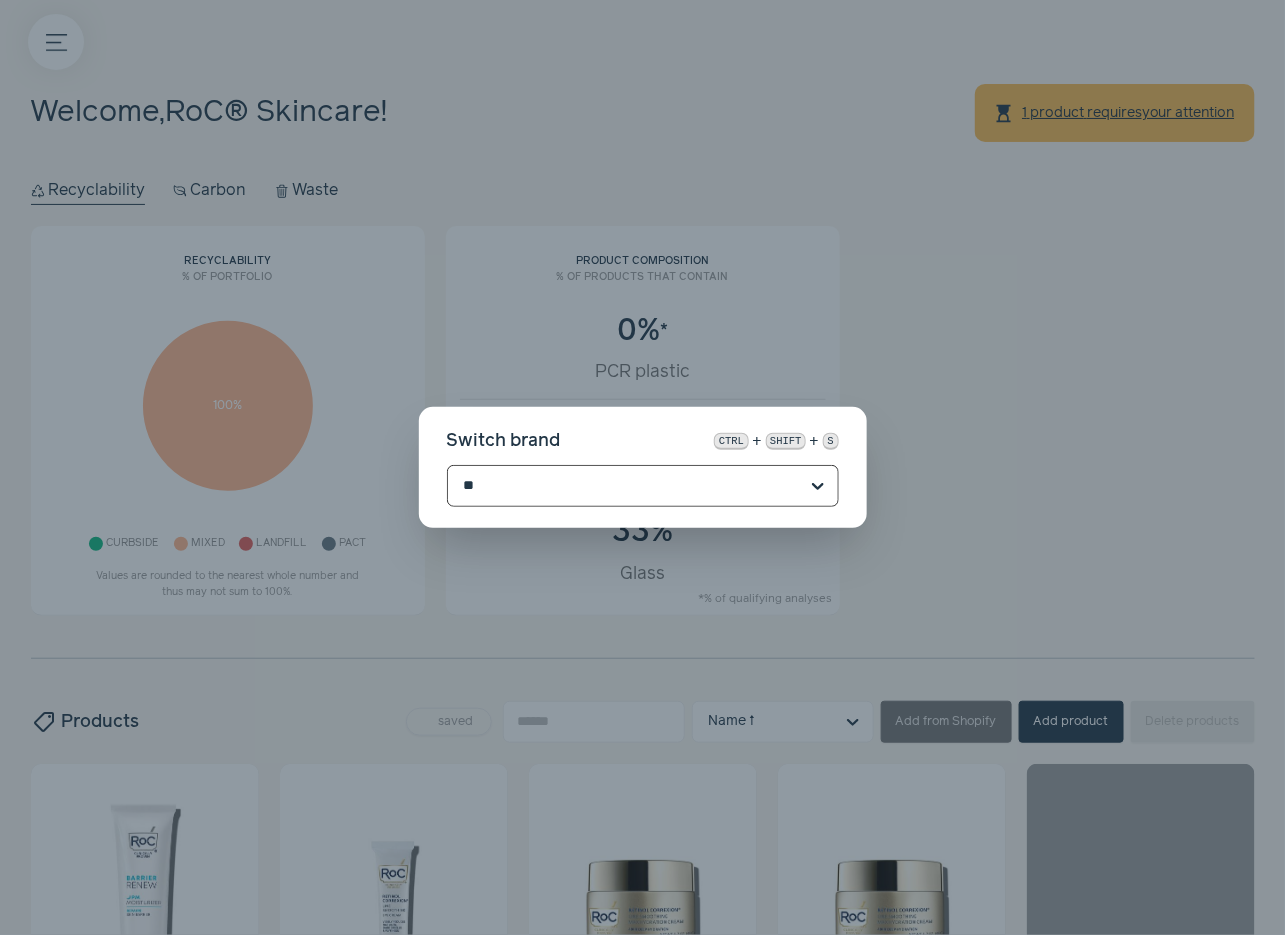 type on "***" 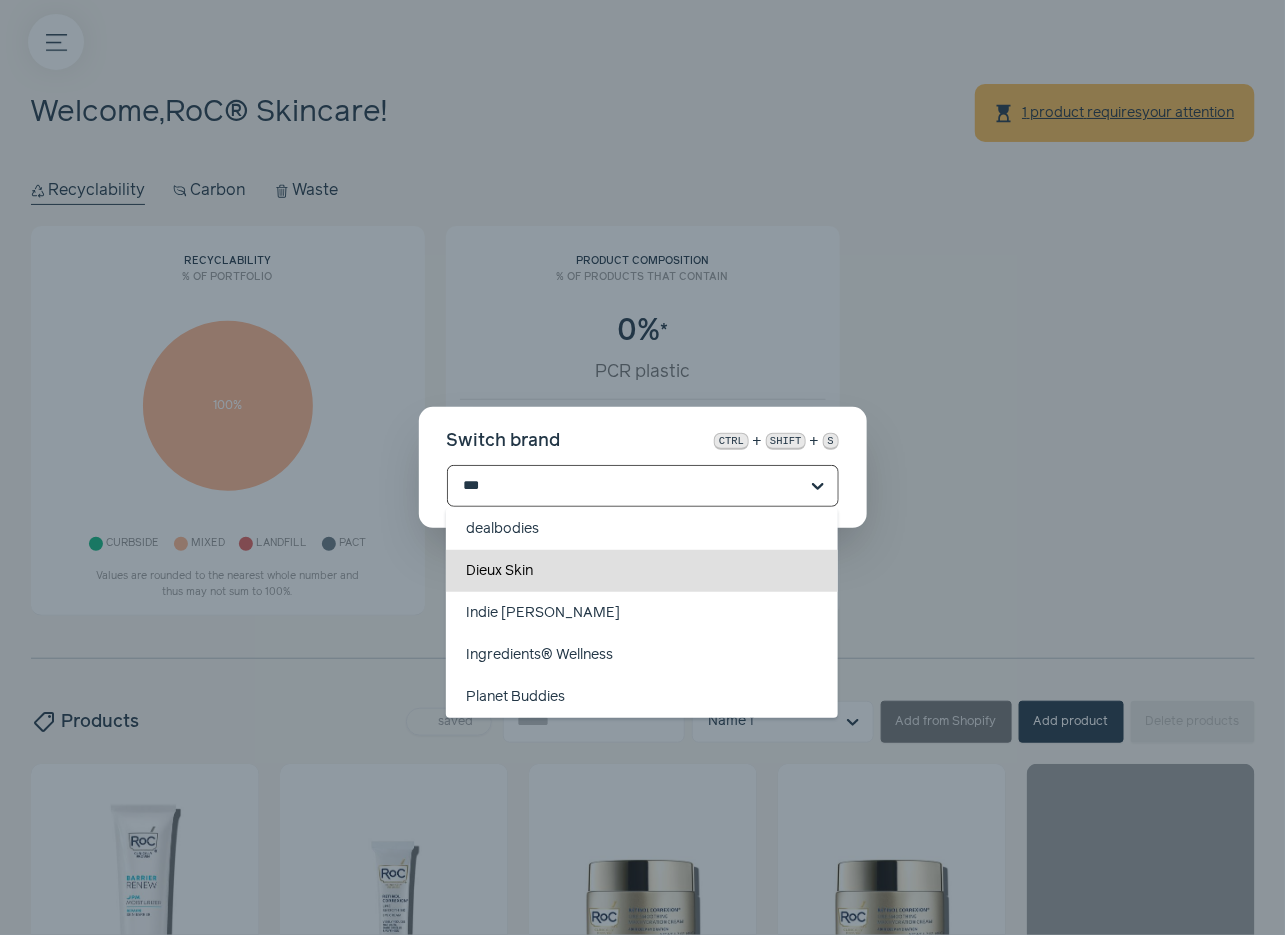 click on "Dieux Skin" at bounding box center [642, 571] 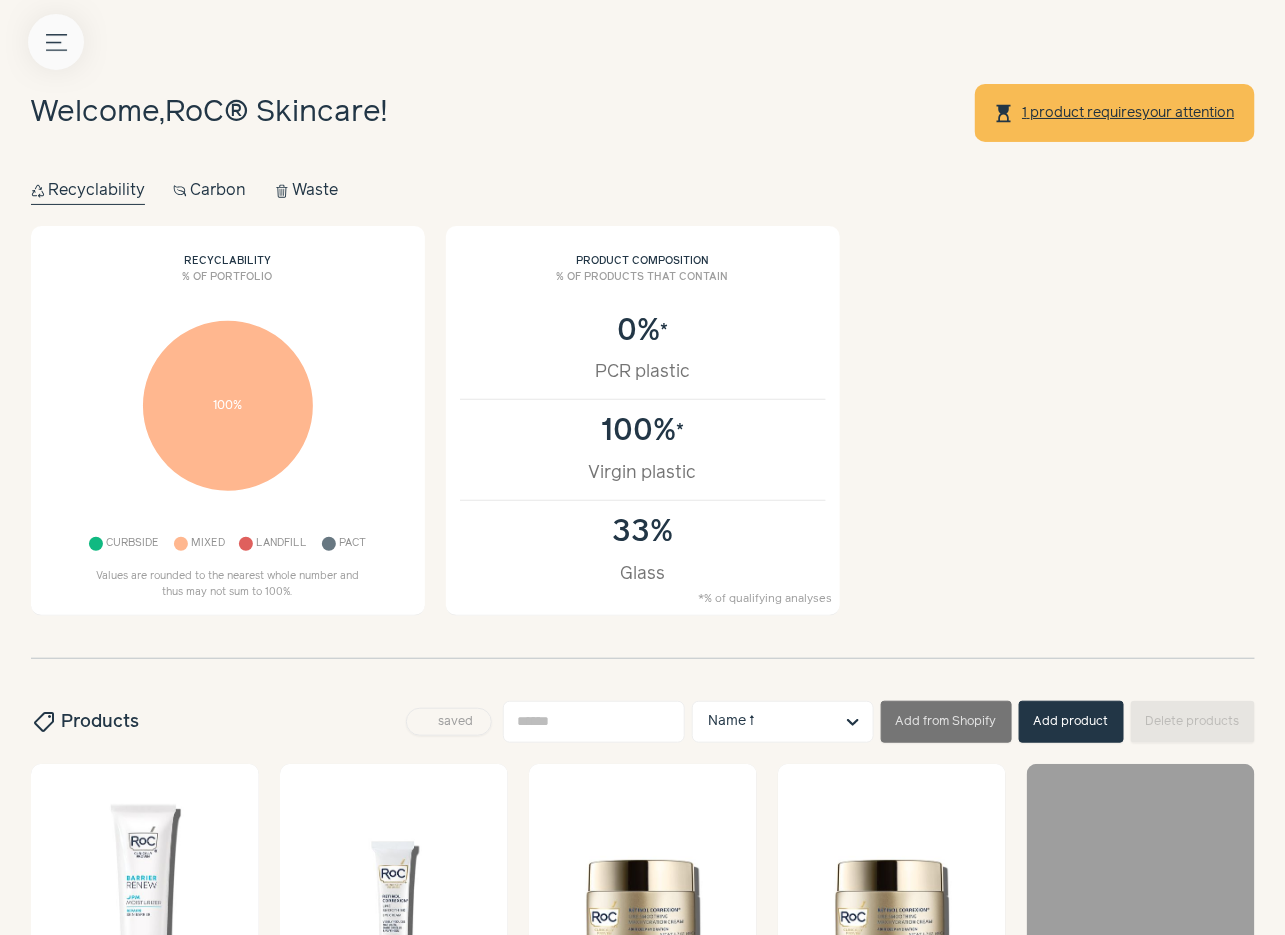 click on "Menu button" at bounding box center (56, 42) 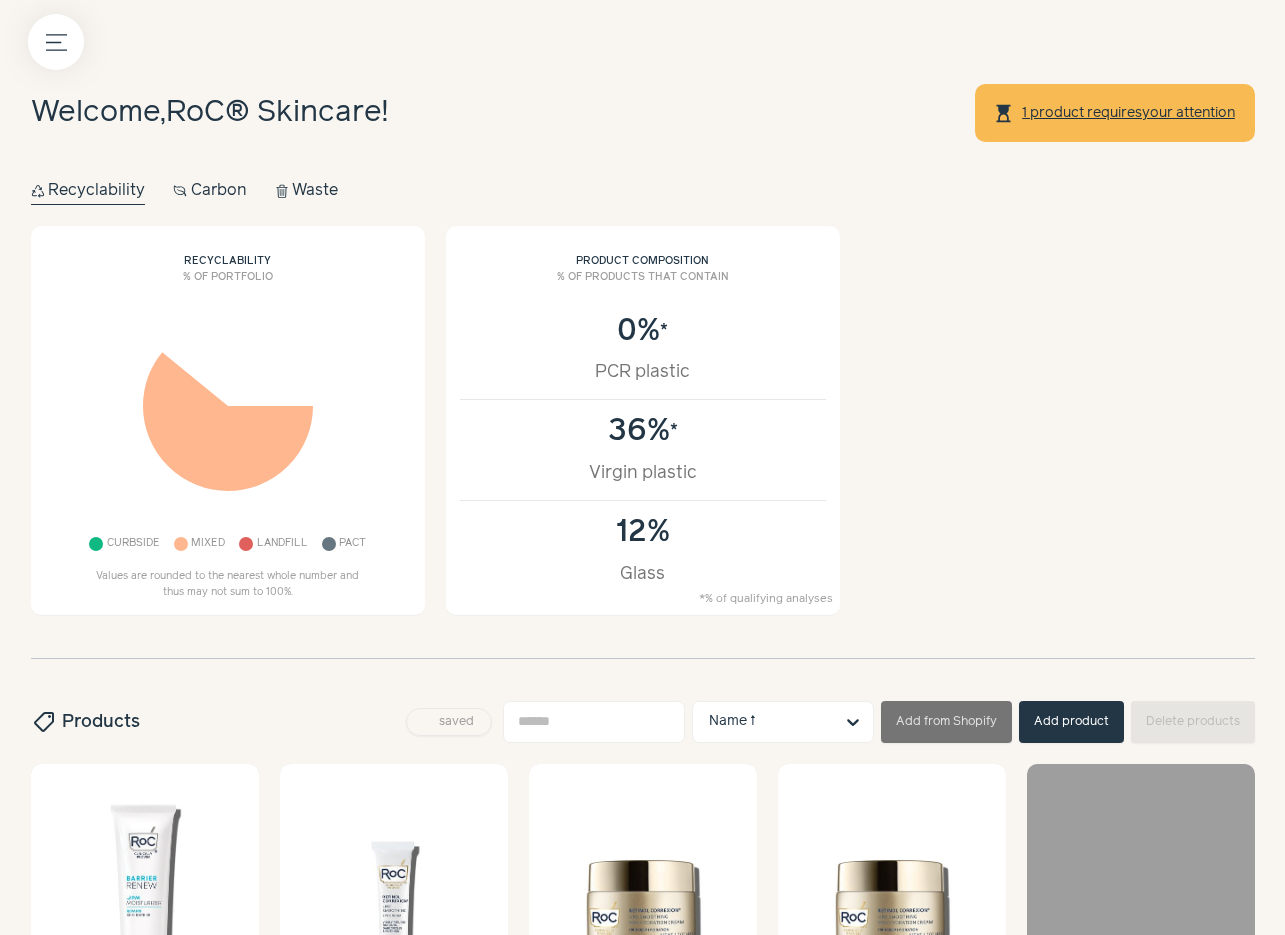 scroll, scrollTop: 0, scrollLeft: 0, axis: both 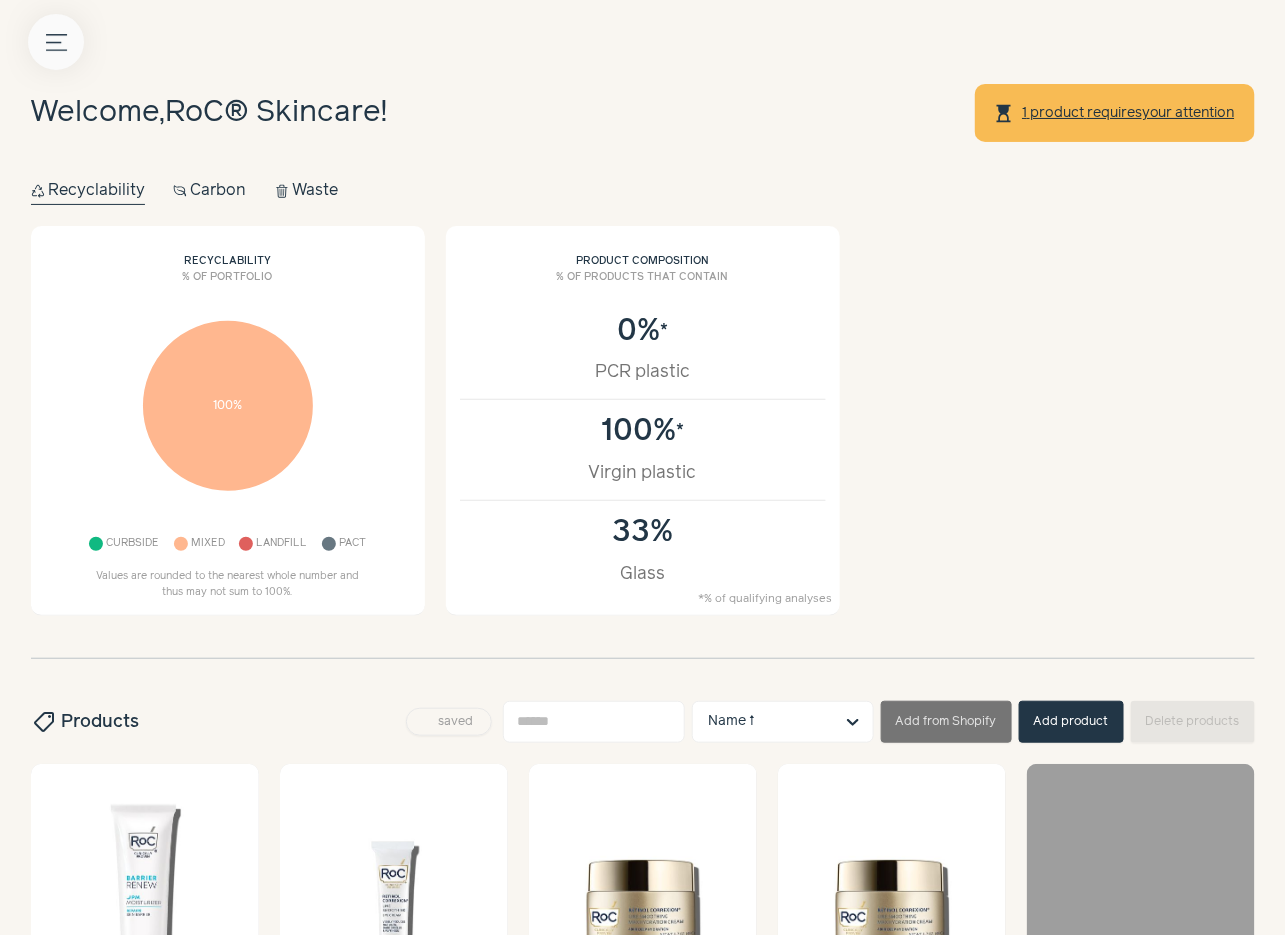 click on "Menu button" 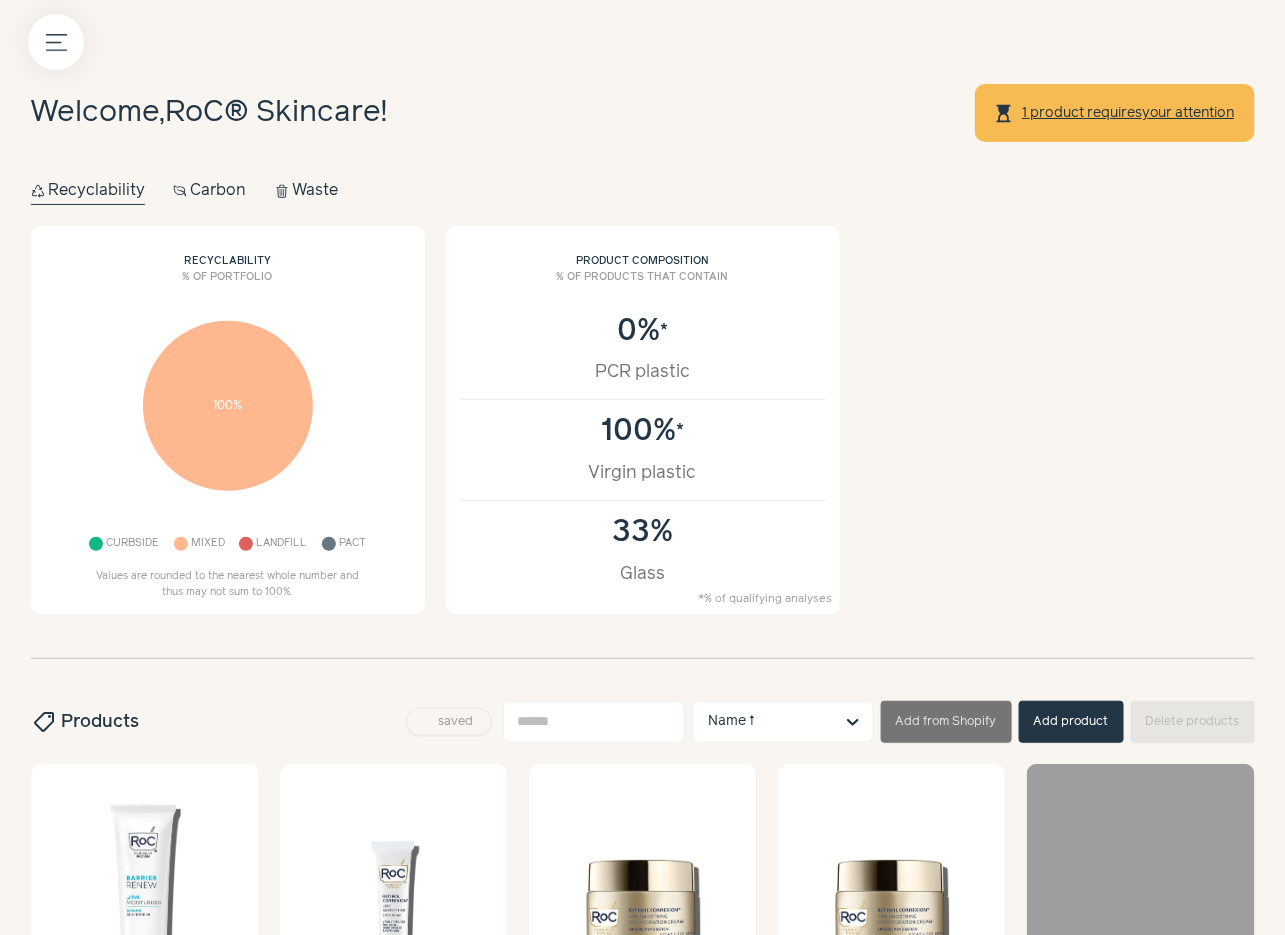 click at bounding box center (-31, 896) 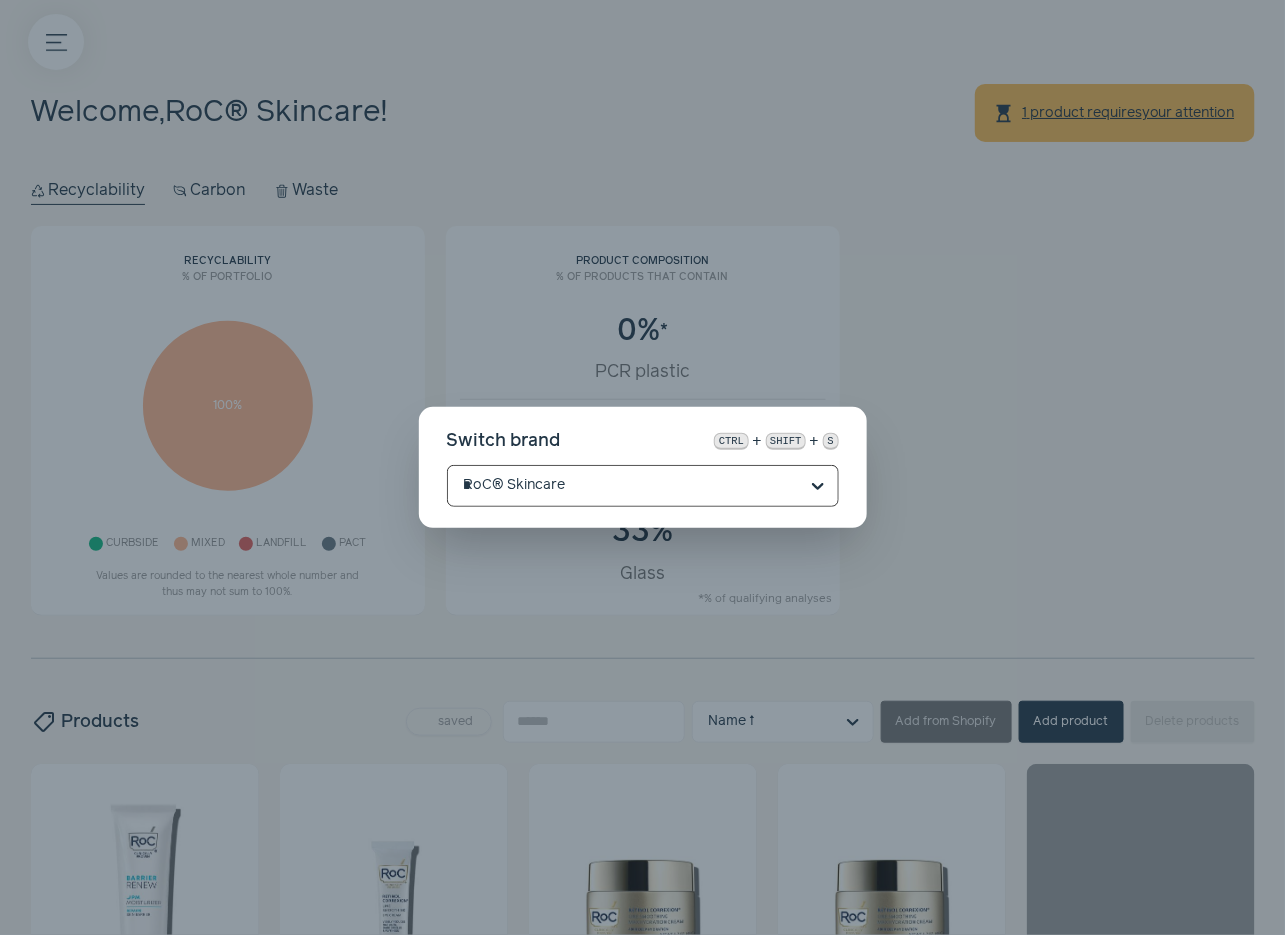 scroll, scrollTop: 0, scrollLeft: 0, axis: both 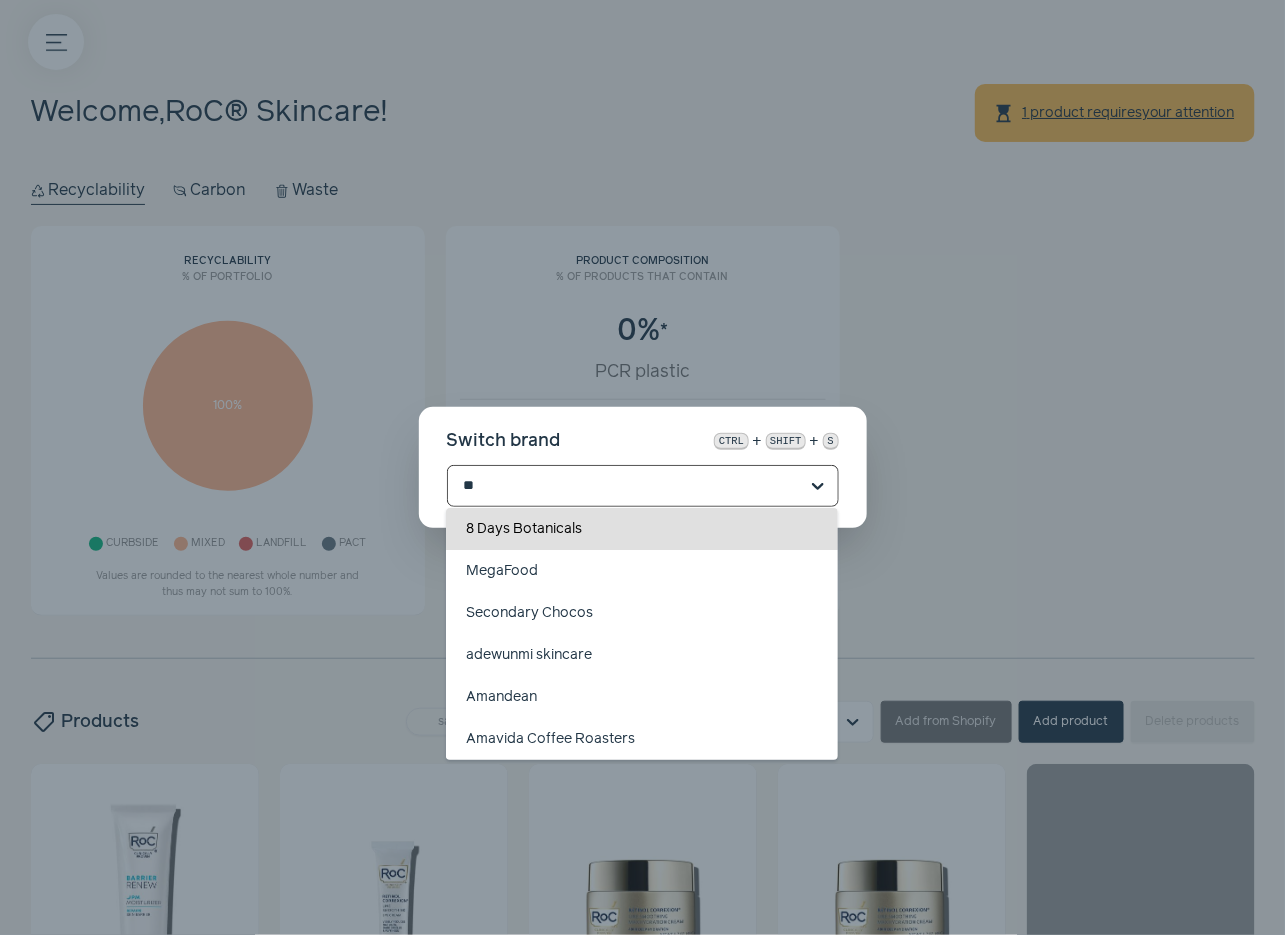 type on "***" 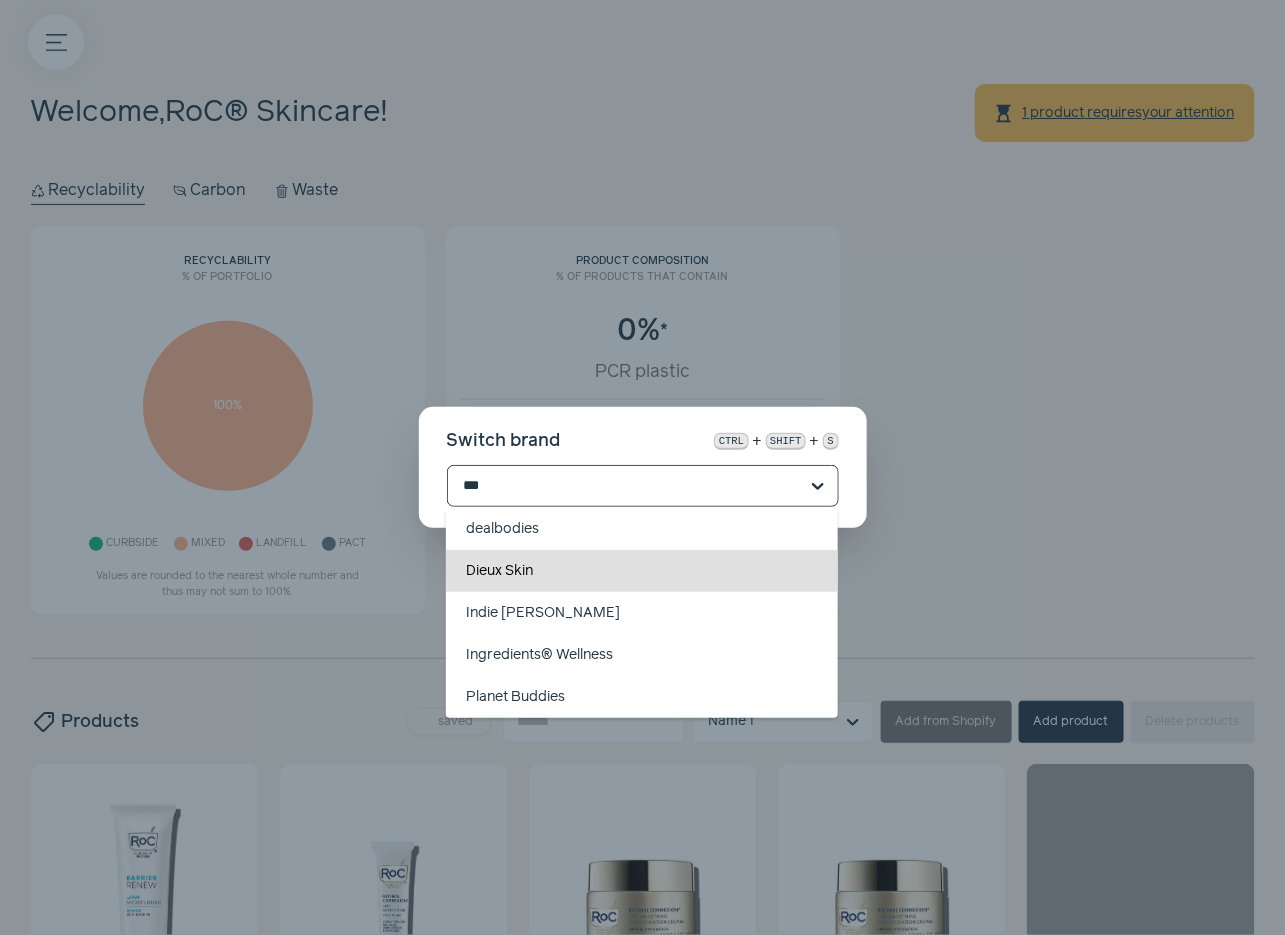 click on "Dieux Skin" at bounding box center [642, 571] 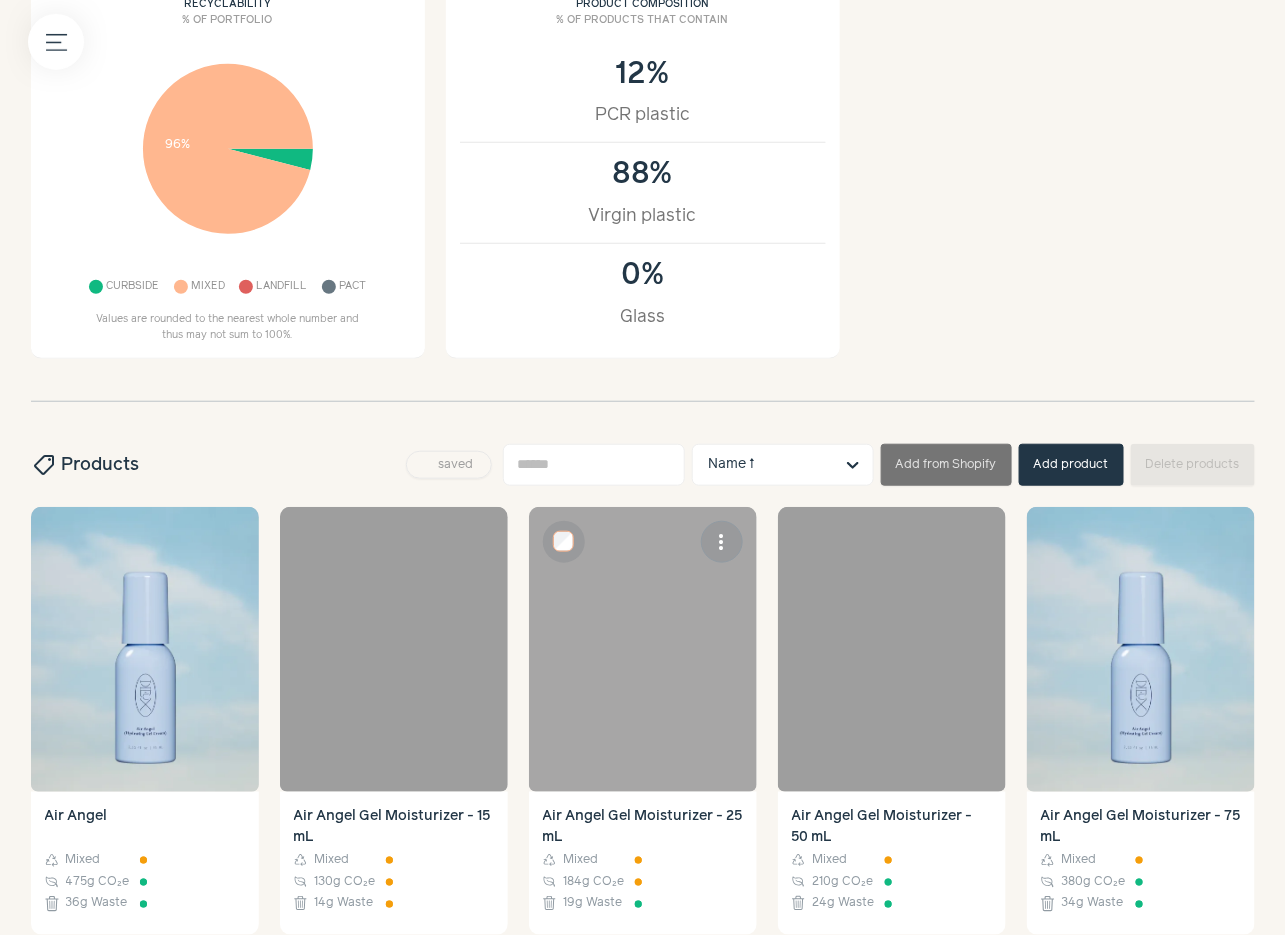 scroll, scrollTop: 0, scrollLeft: 0, axis: both 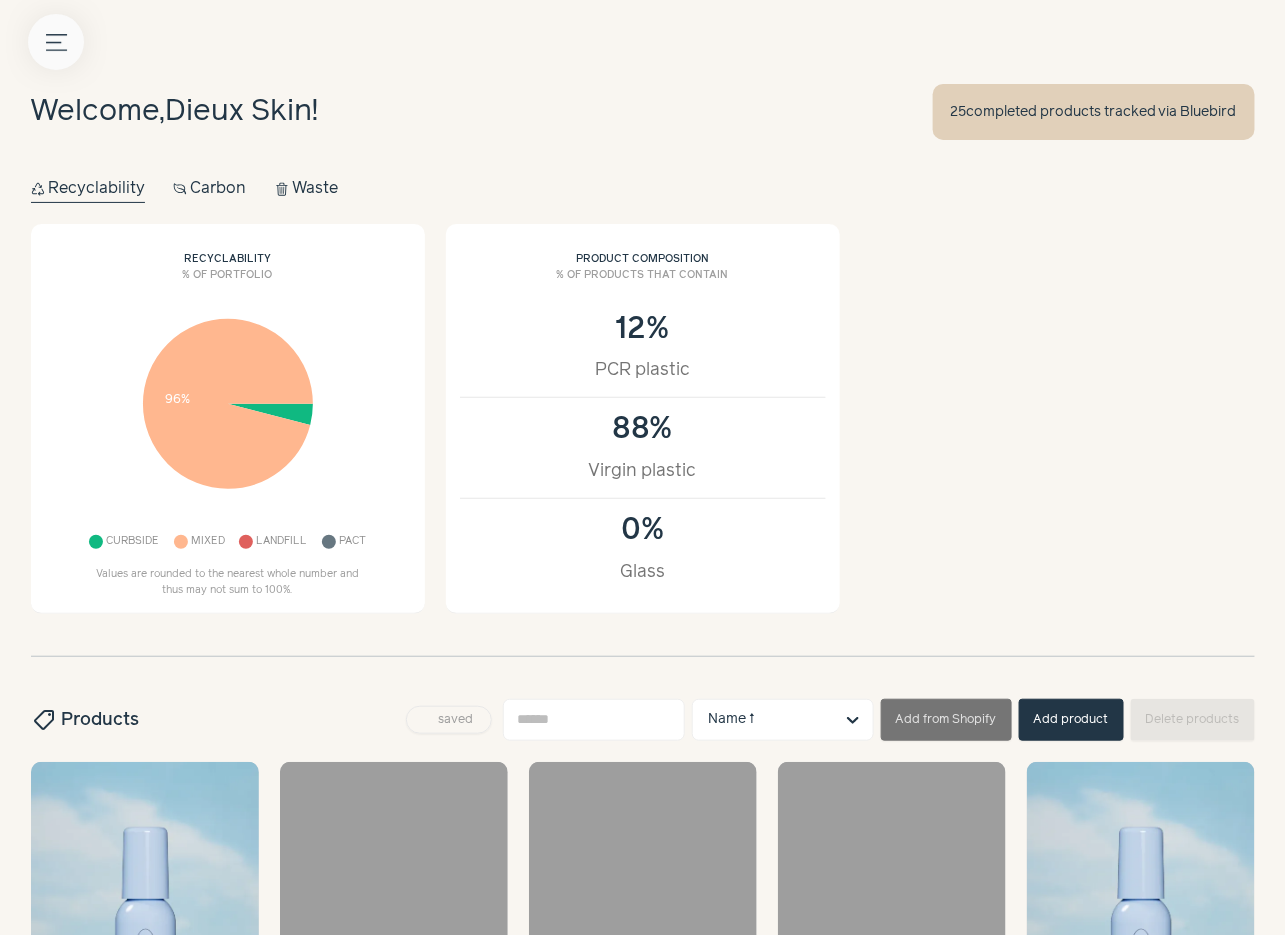 click on "Menu button" at bounding box center (56, 42) 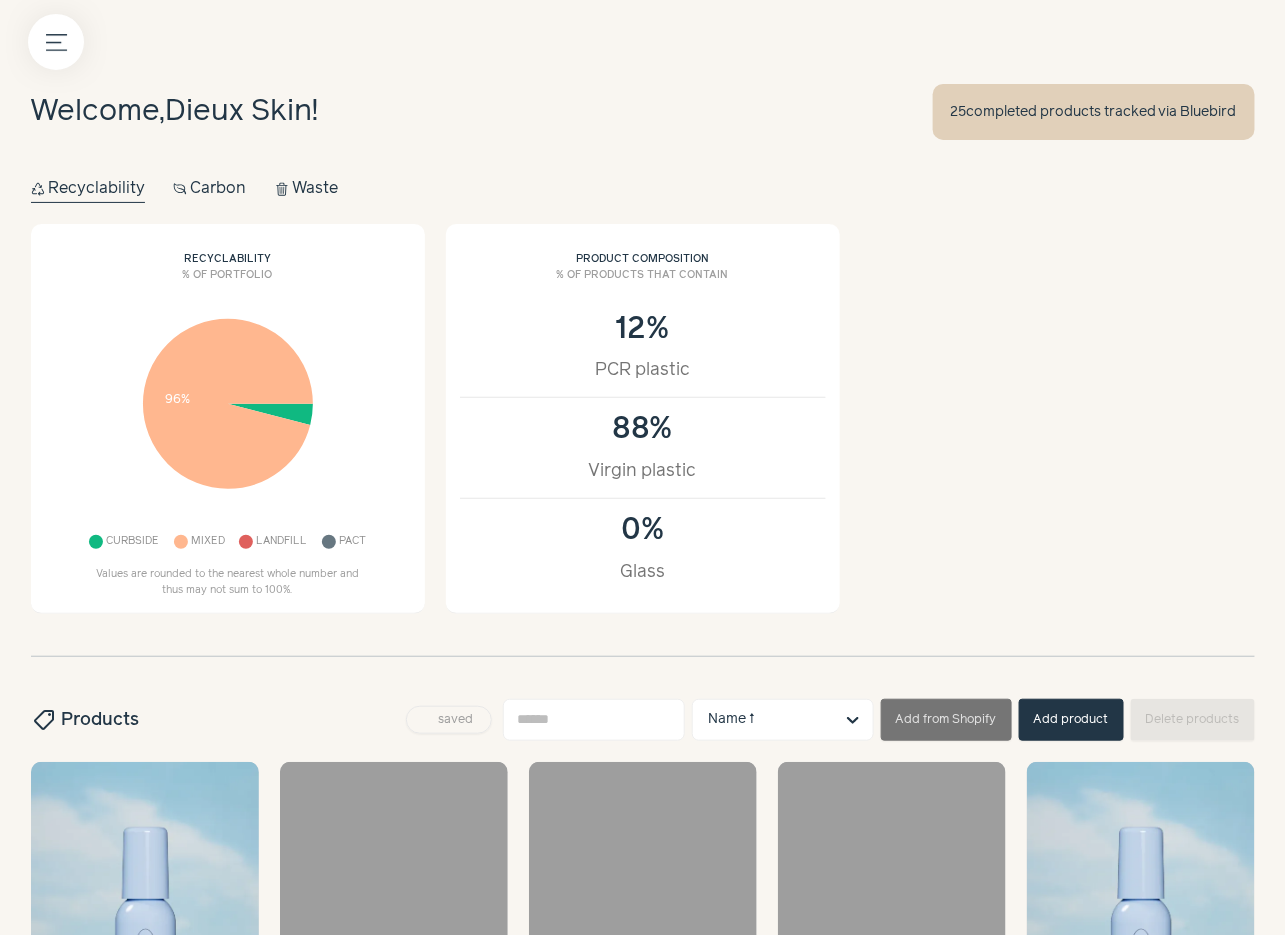 click on "Market products" at bounding box center [-209, 377] 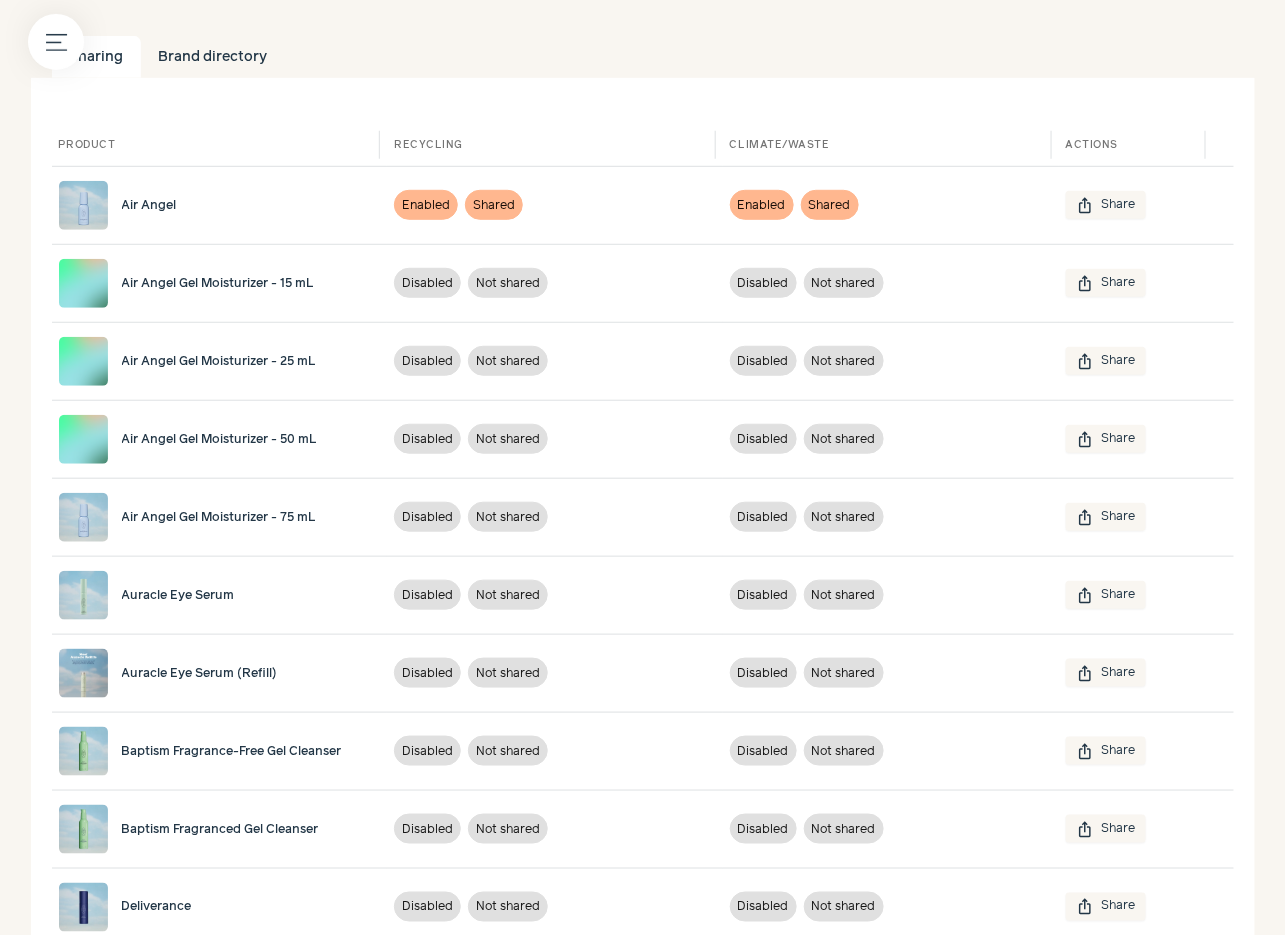scroll, scrollTop: 492, scrollLeft: 0, axis: vertical 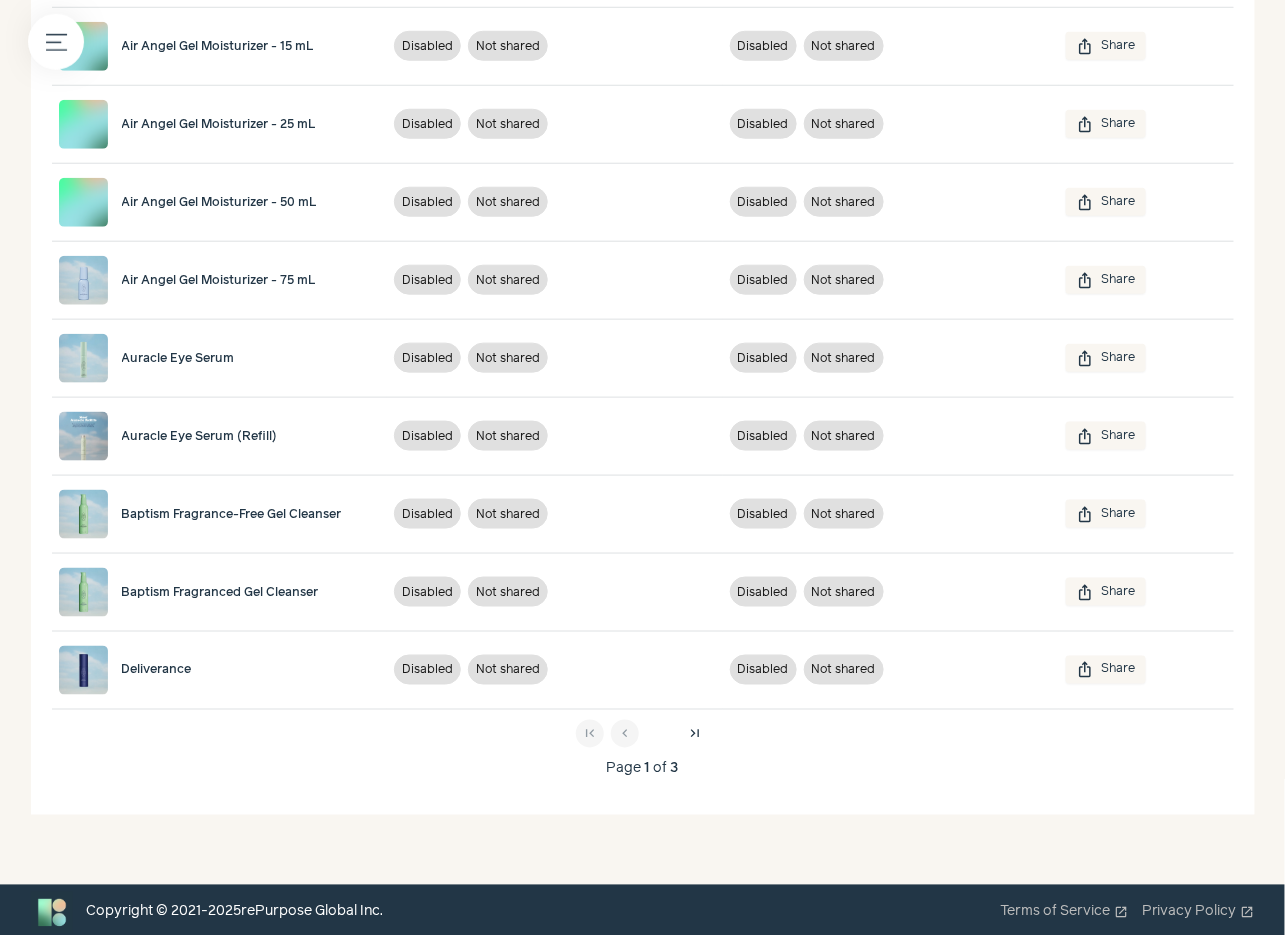 click on "chevron_right" at bounding box center [660, 735] 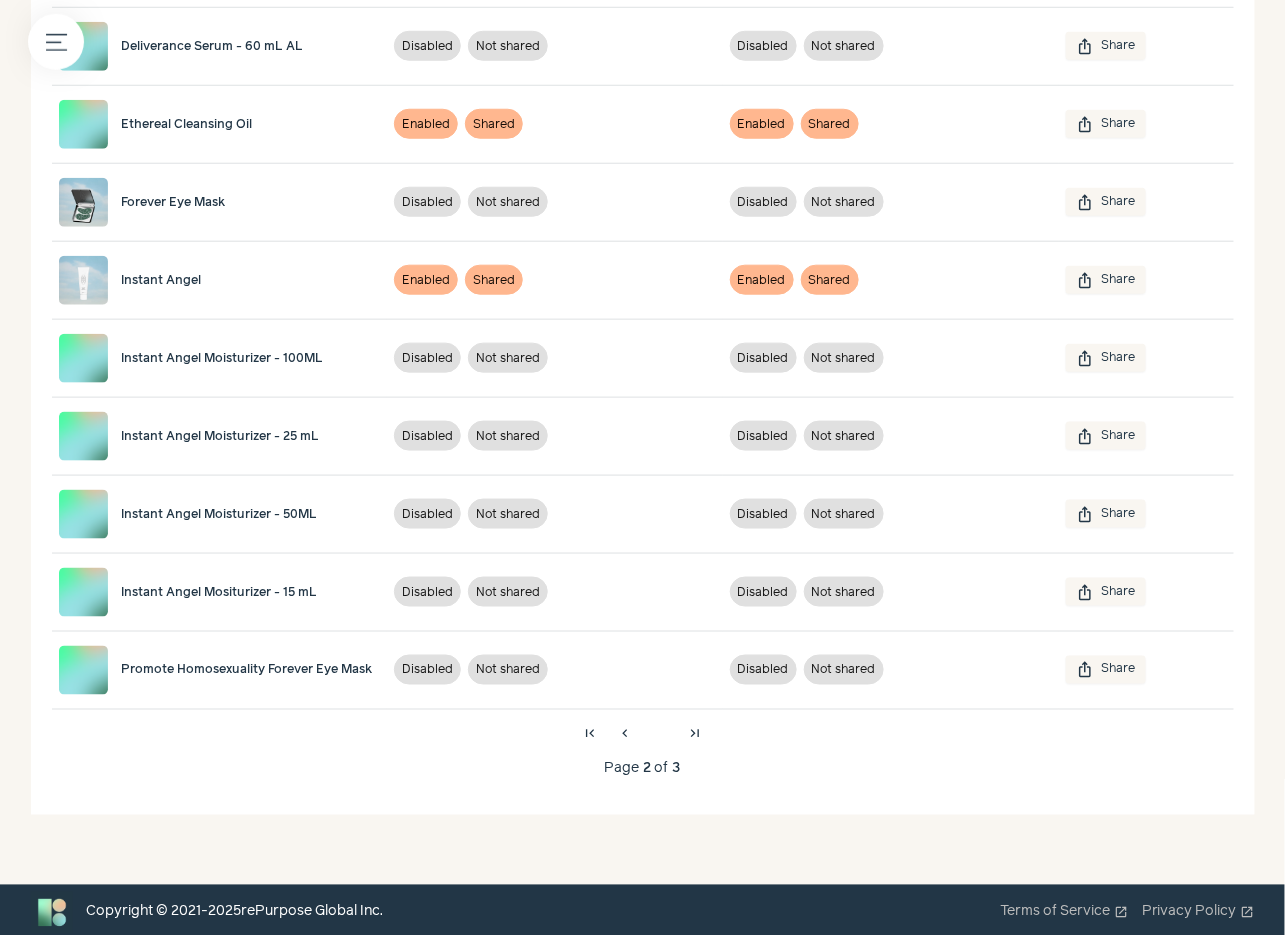 click on "chevron_right" at bounding box center [660, 735] 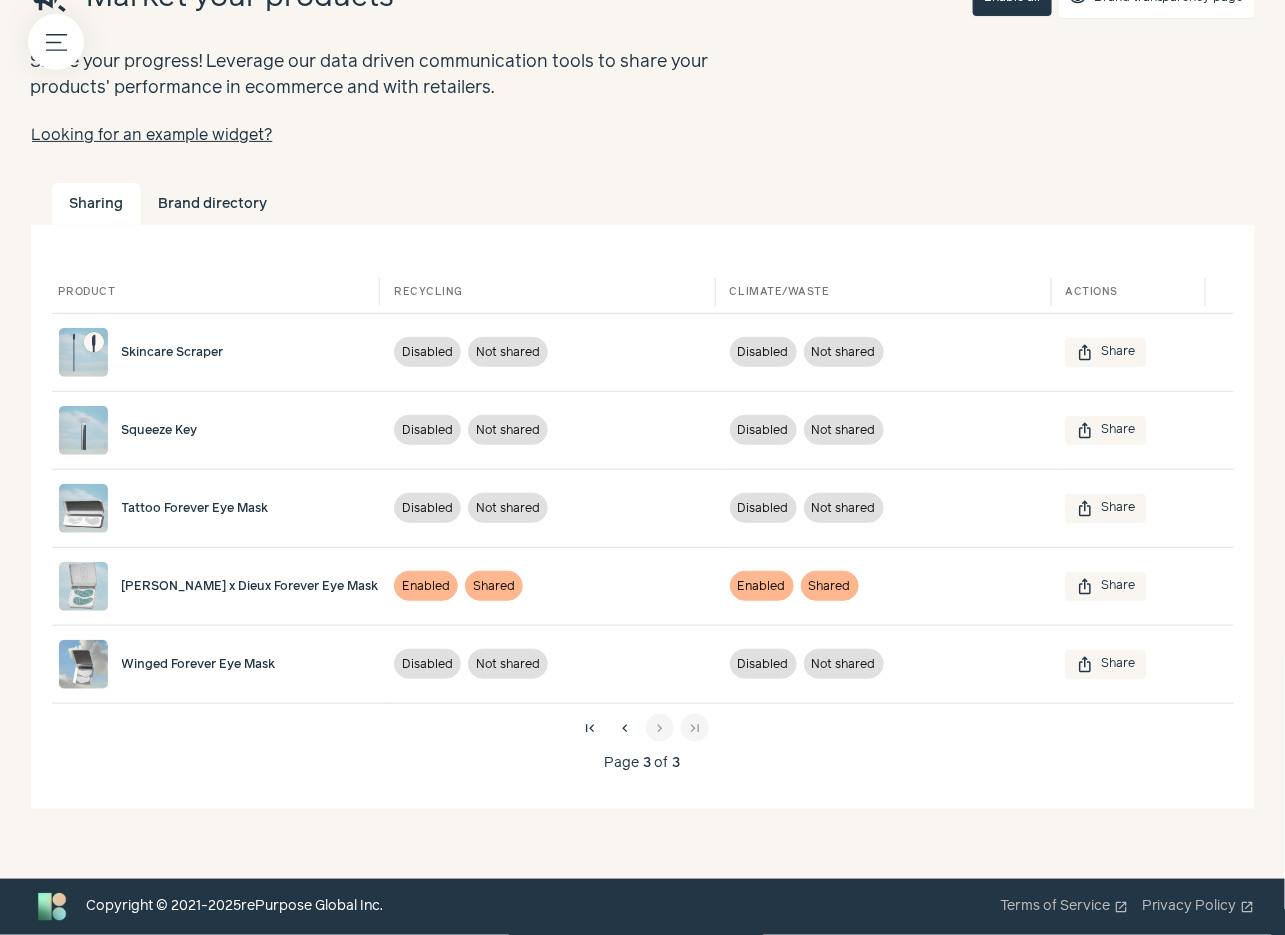 scroll, scrollTop: 104, scrollLeft: 0, axis: vertical 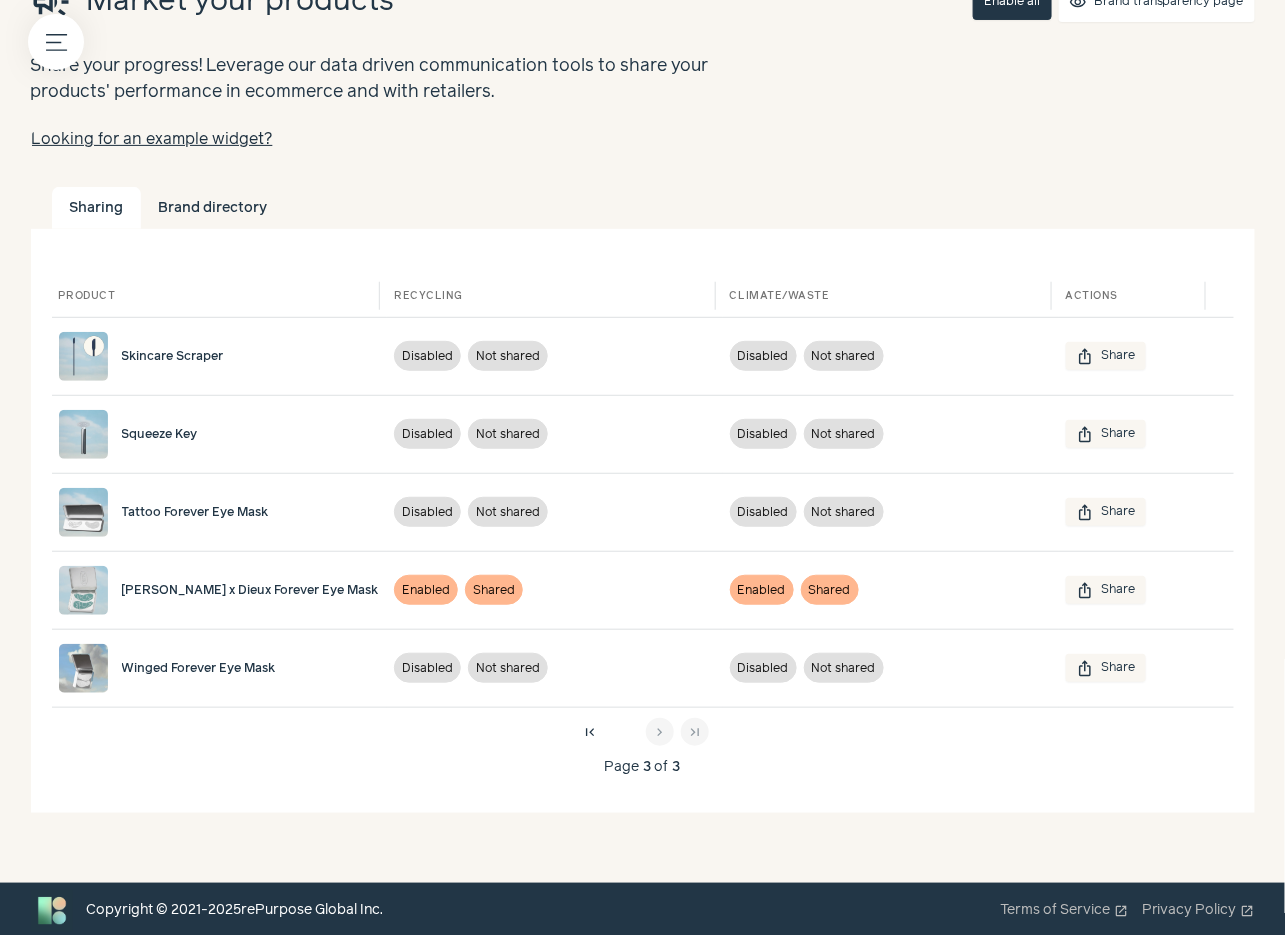 click on "chevron_left" at bounding box center [625, 733] 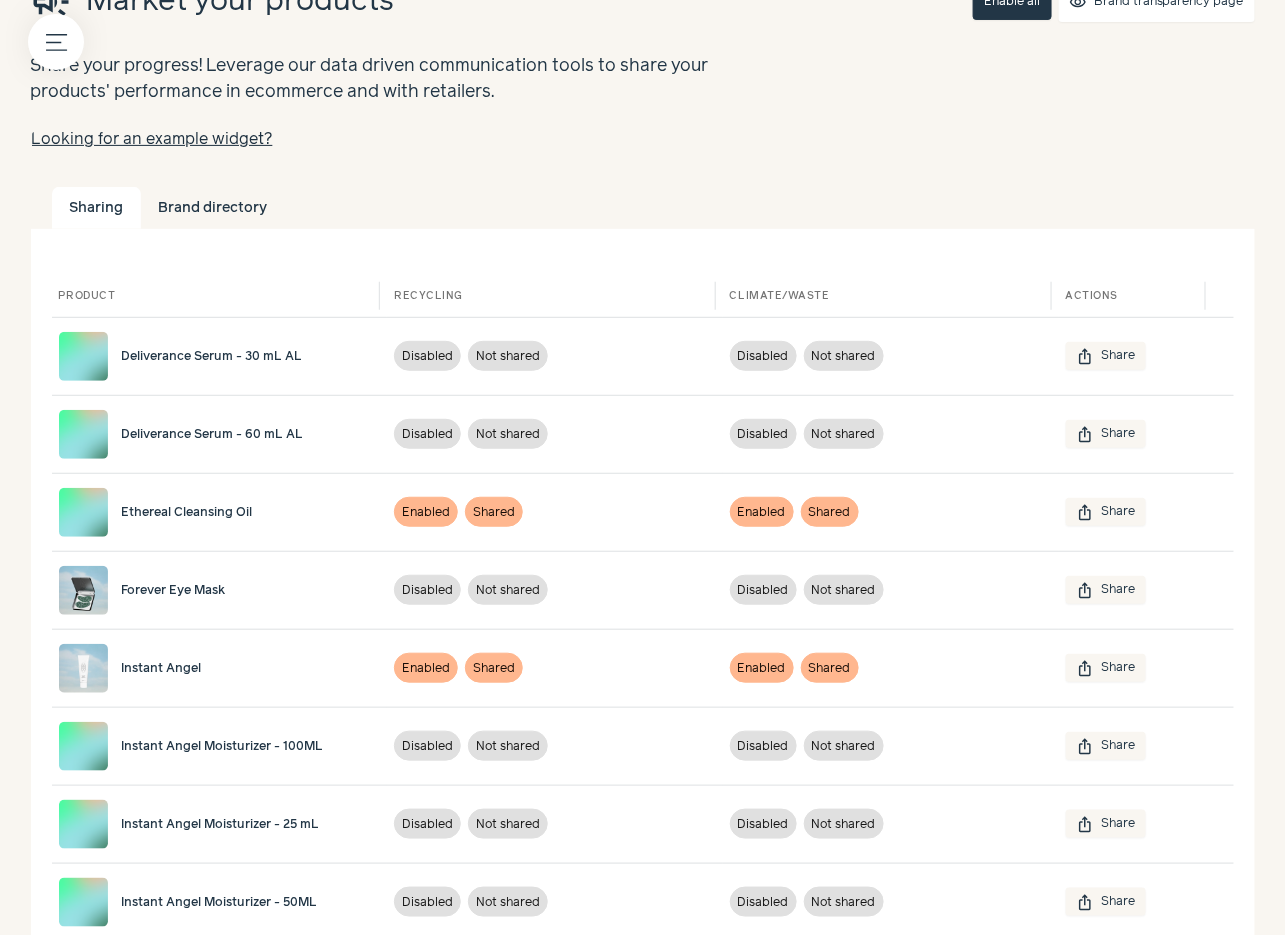 scroll, scrollTop: 492, scrollLeft: 0, axis: vertical 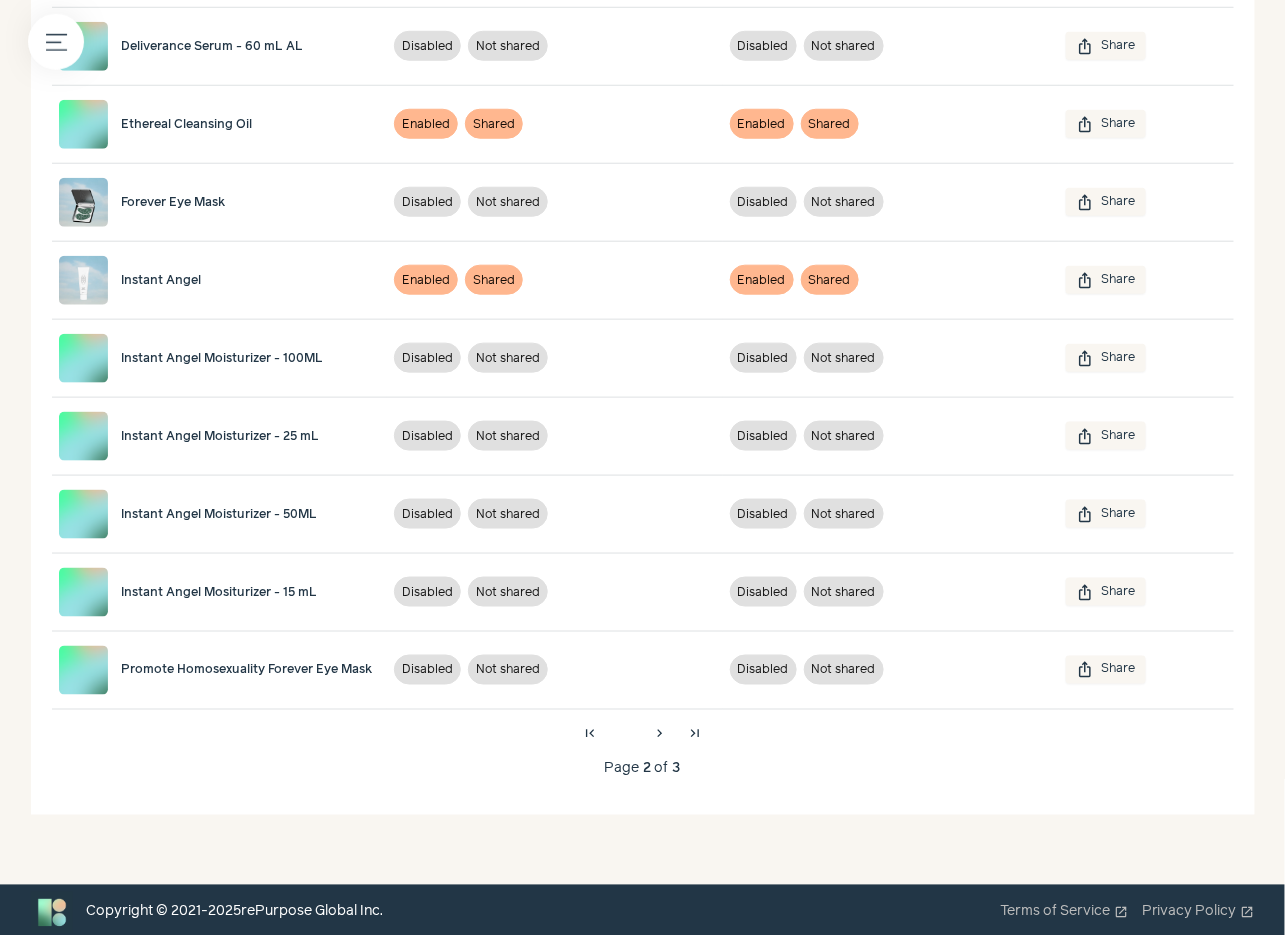 click on "chevron_left" at bounding box center (625, 735) 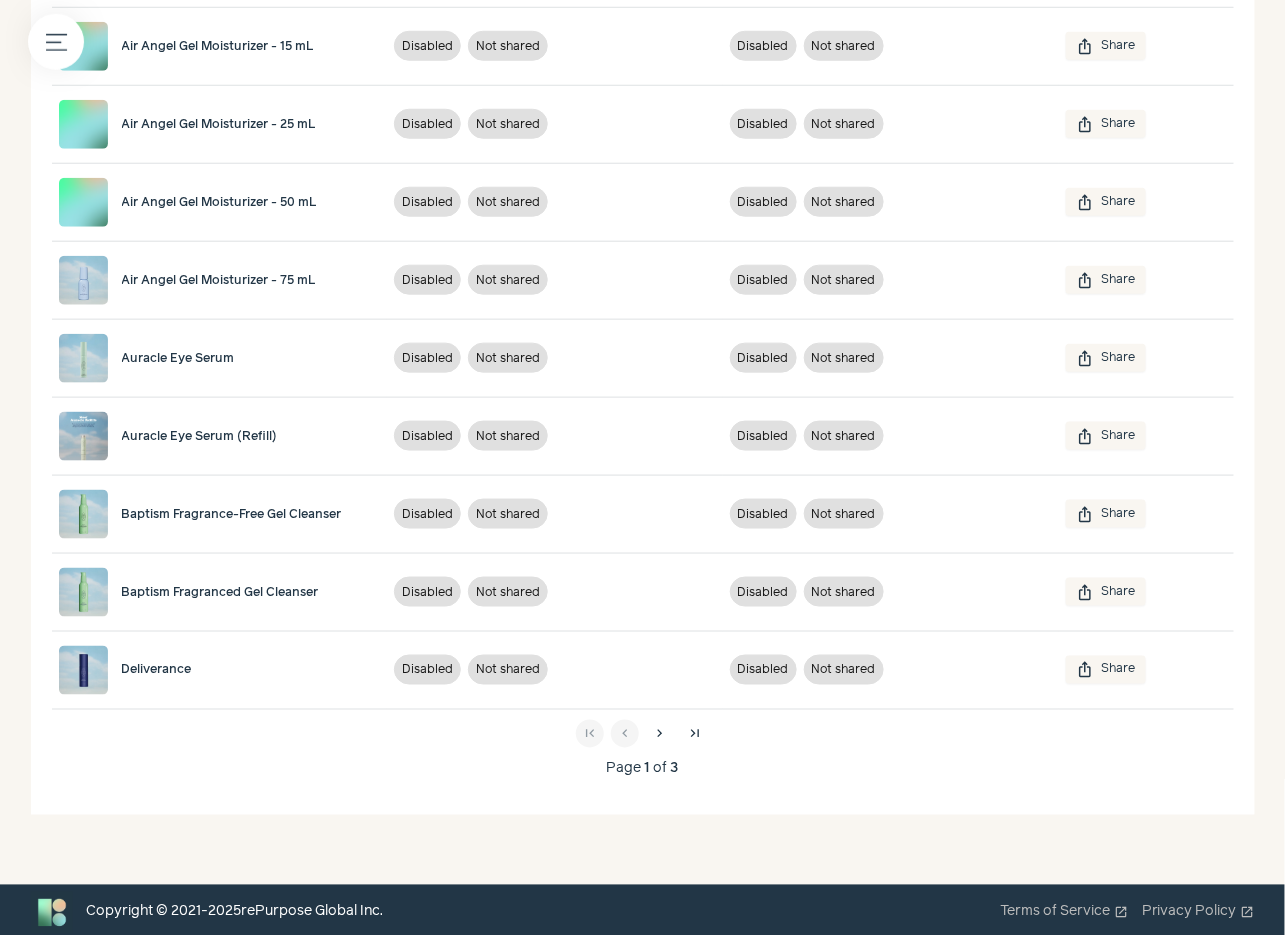 click on "first_page       chevron_left       chevron_right       last_page" at bounding box center (643, 734) 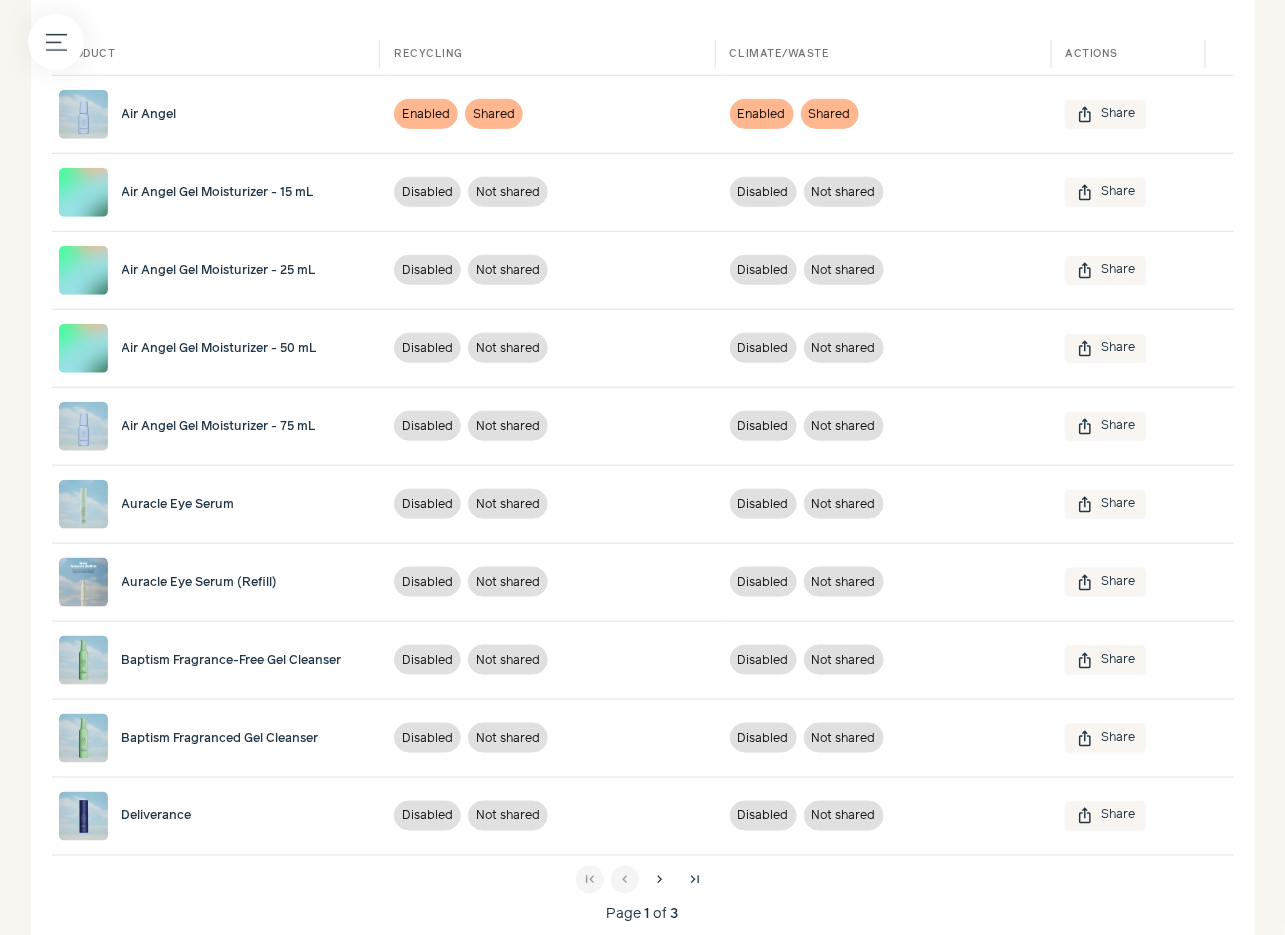 scroll, scrollTop: 353, scrollLeft: 0, axis: vertical 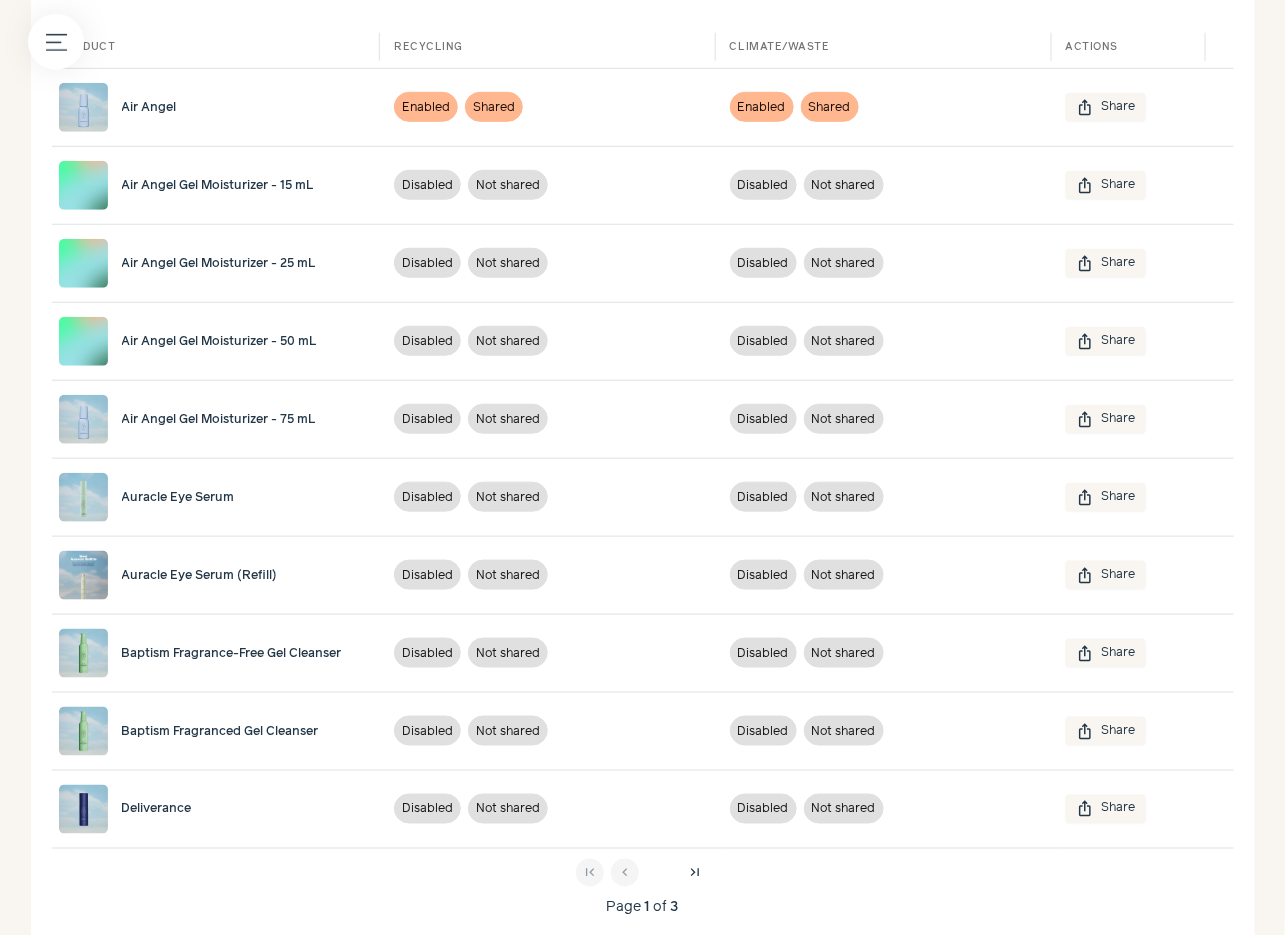 click on "chevron_right" at bounding box center [660, 874] 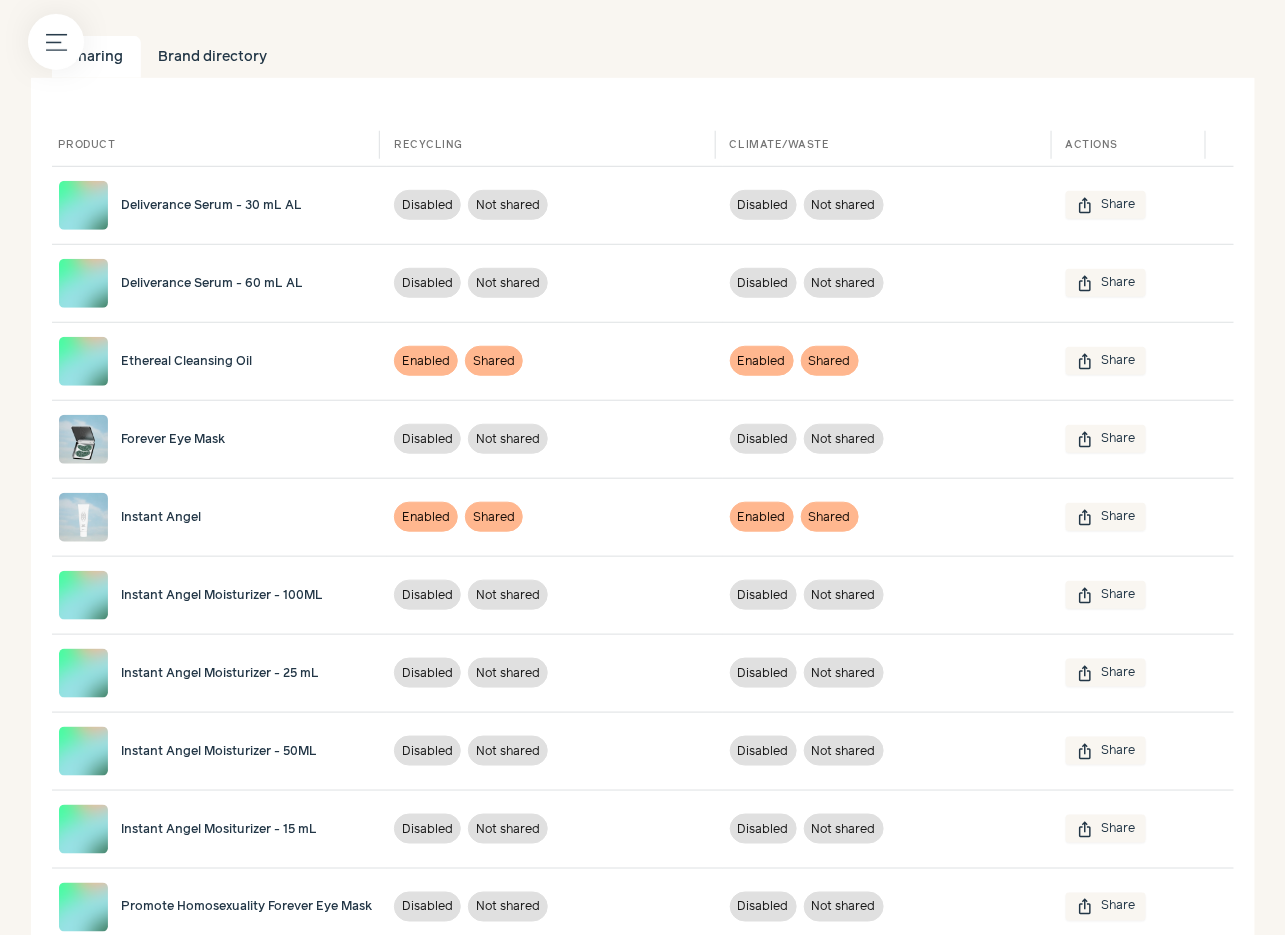 scroll, scrollTop: 492, scrollLeft: 0, axis: vertical 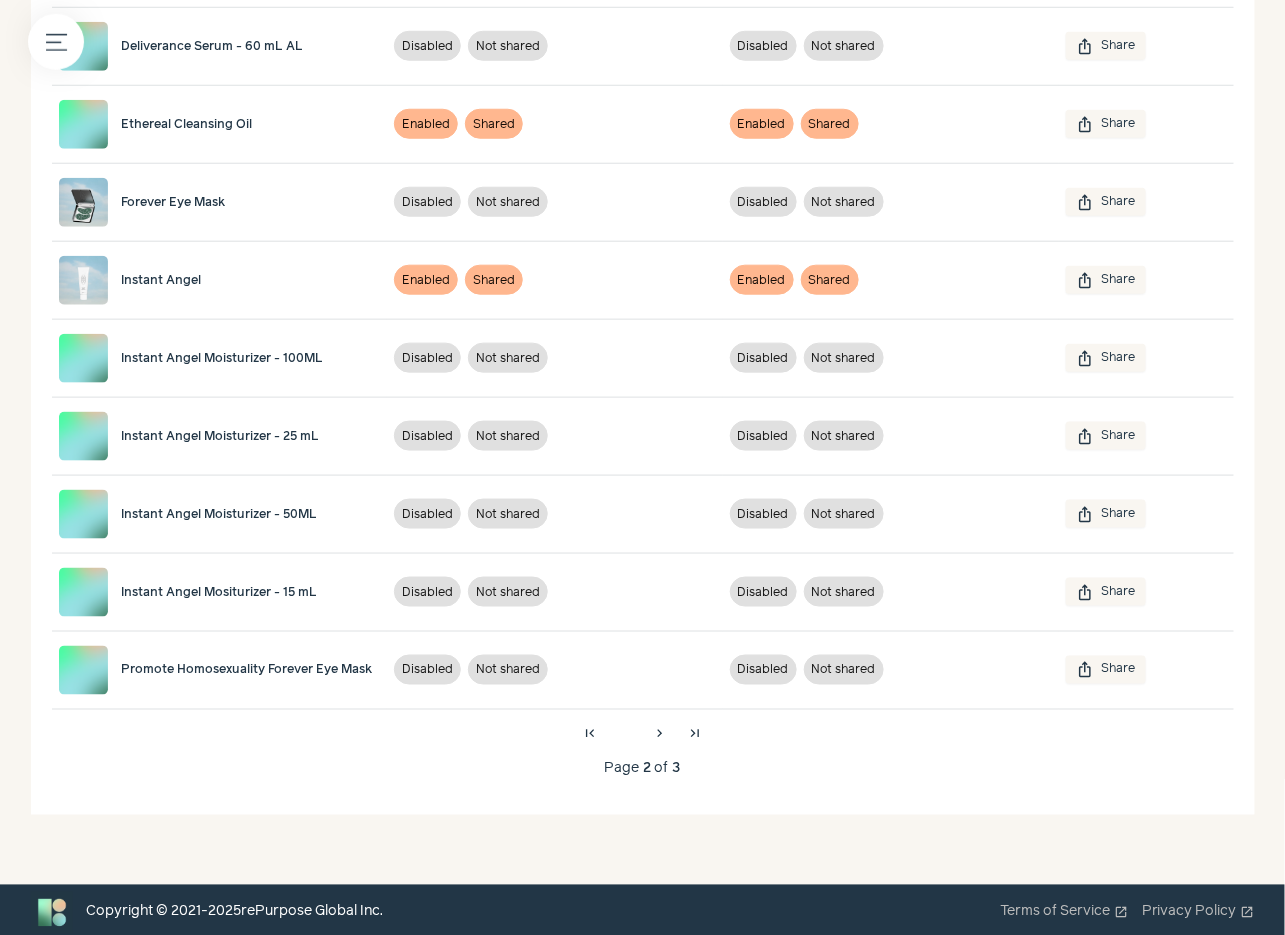 click on "chevron_left" at bounding box center [625, 734] 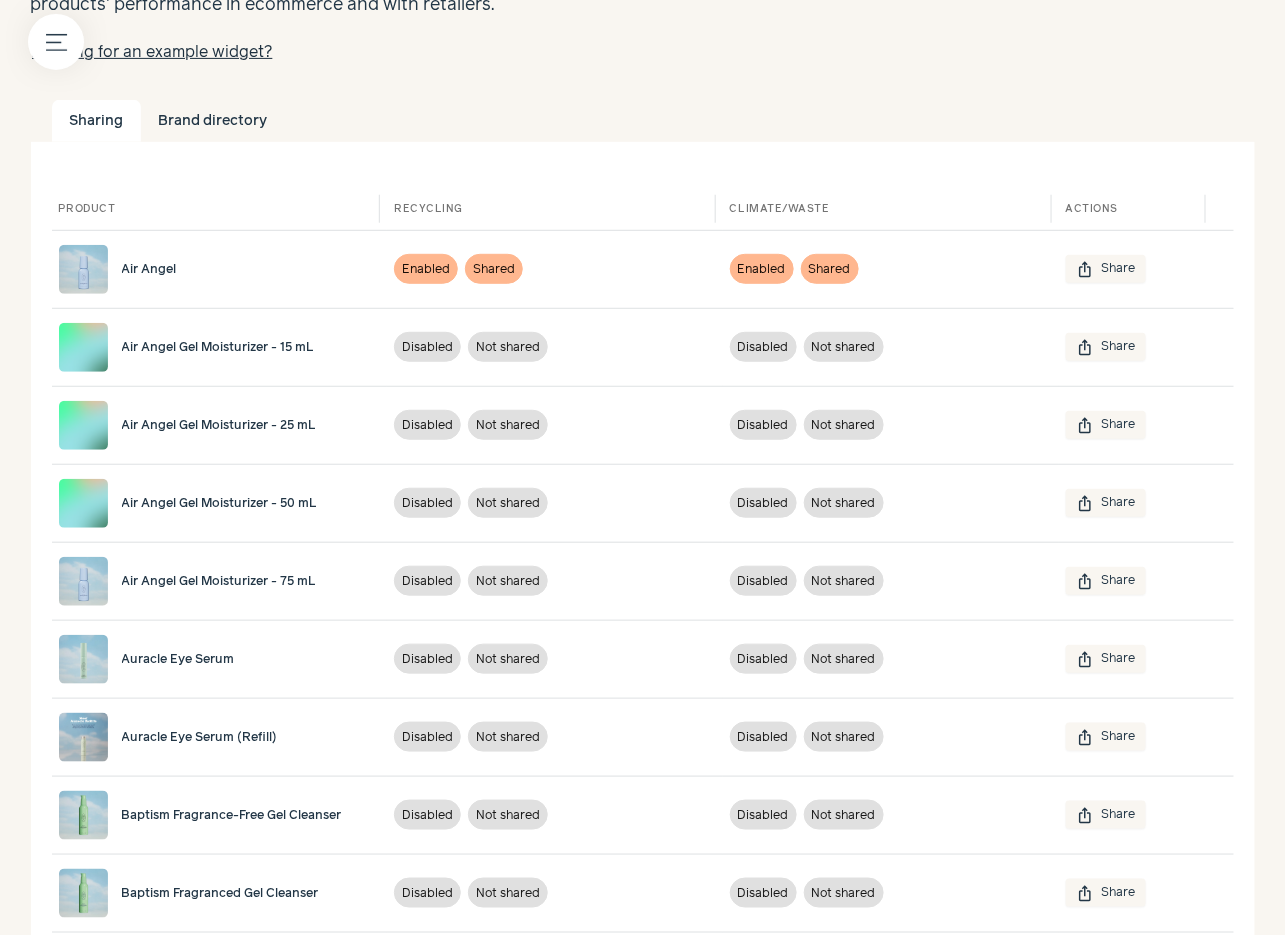 scroll, scrollTop: 192, scrollLeft: 0, axis: vertical 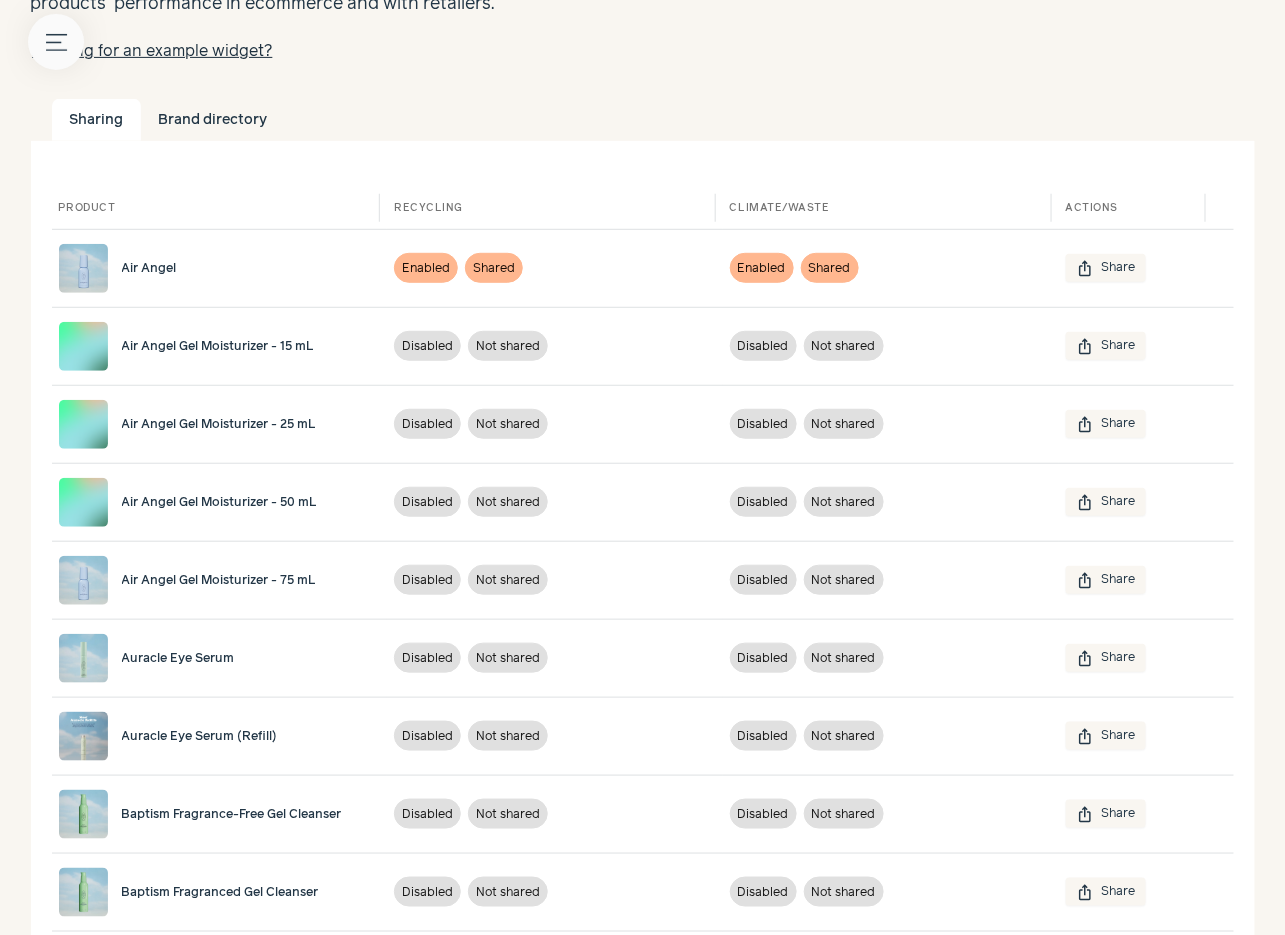 click on "Menu button" 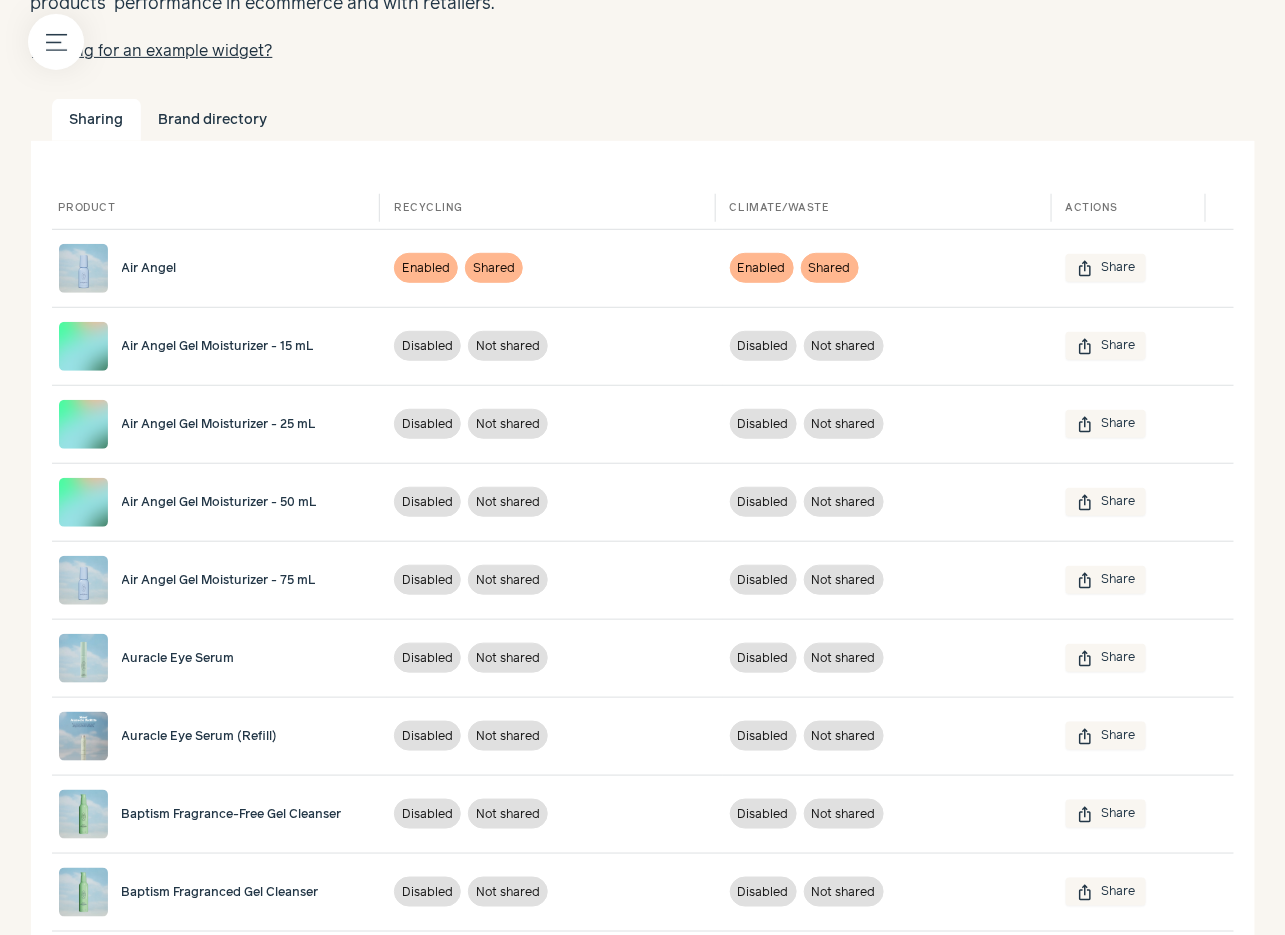 click on "speed   Dashboard" at bounding box center [-173, 230] 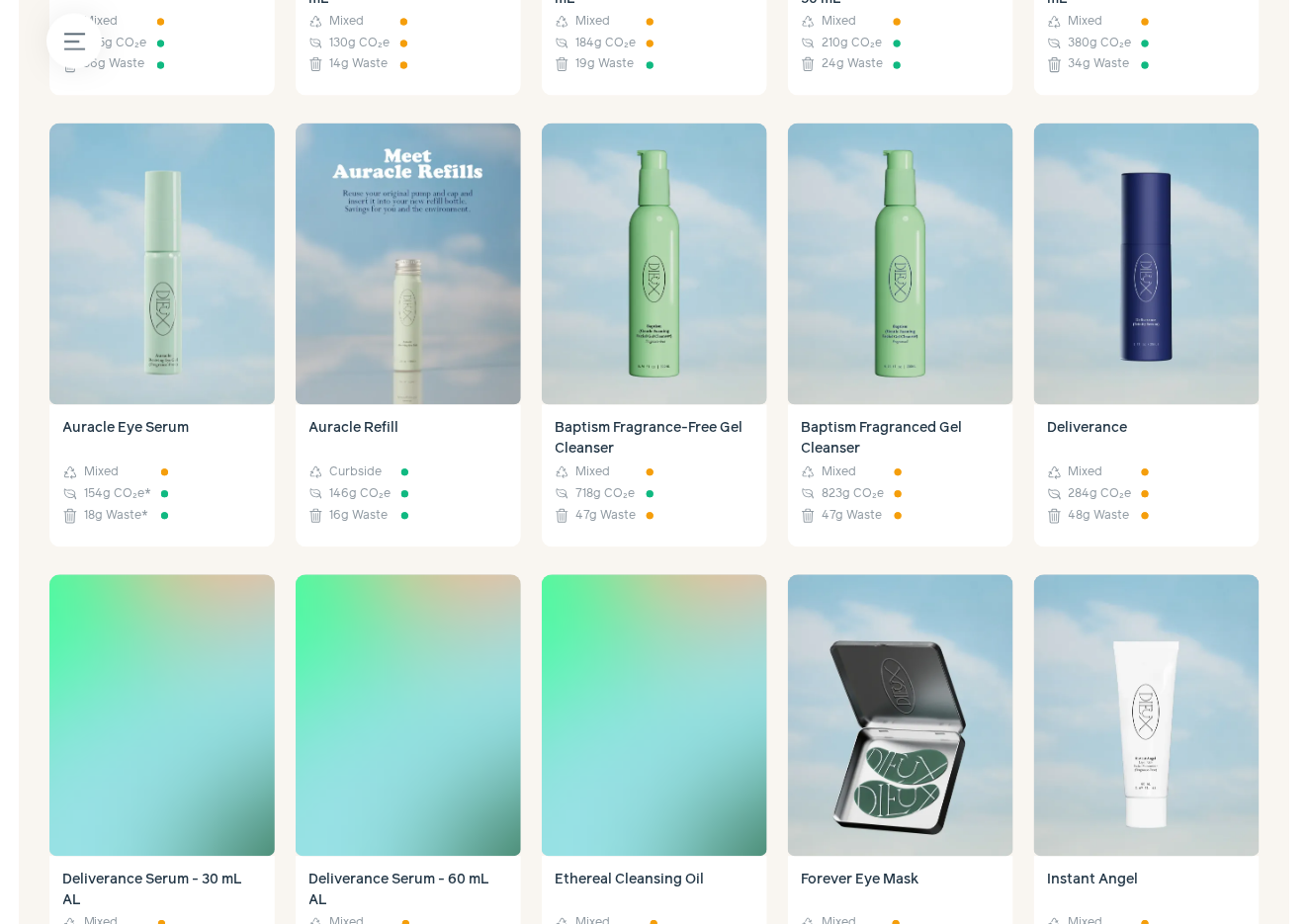 scroll, scrollTop: 1089, scrollLeft: 0, axis: vertical 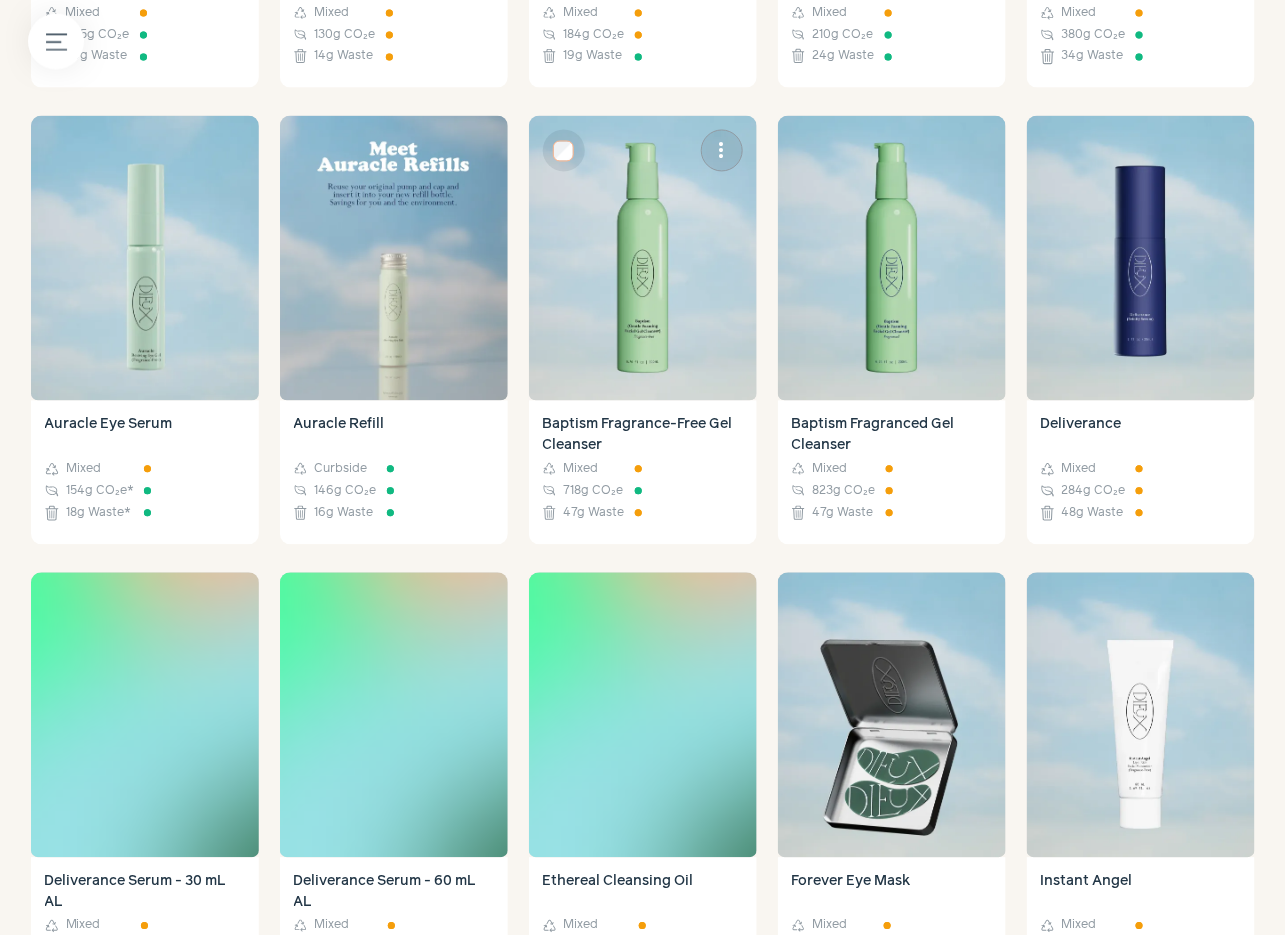 click at bounding box center [643, 258] 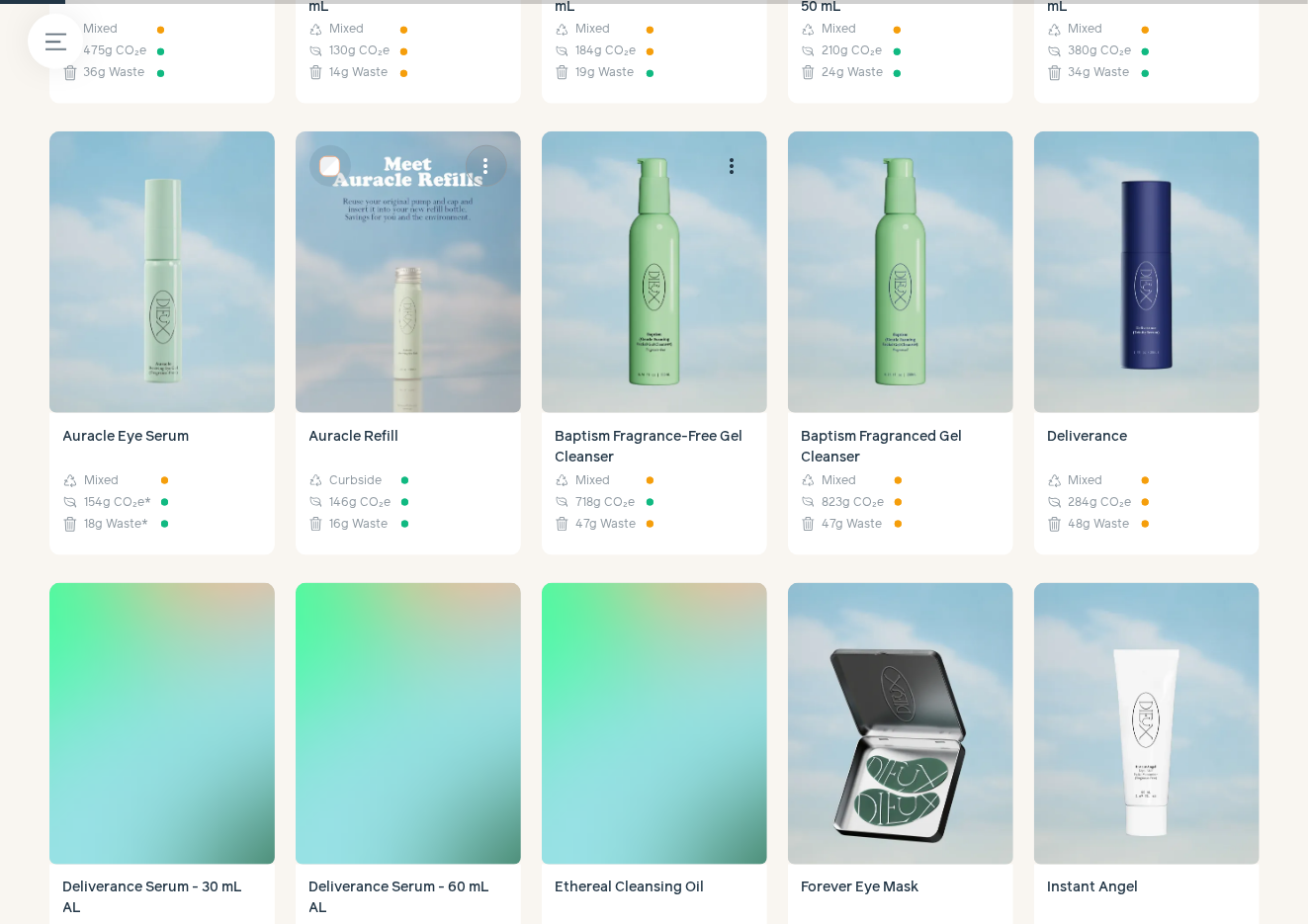 scroll, scrollTop: 1071, scrollLeft: 0, axis: vertical 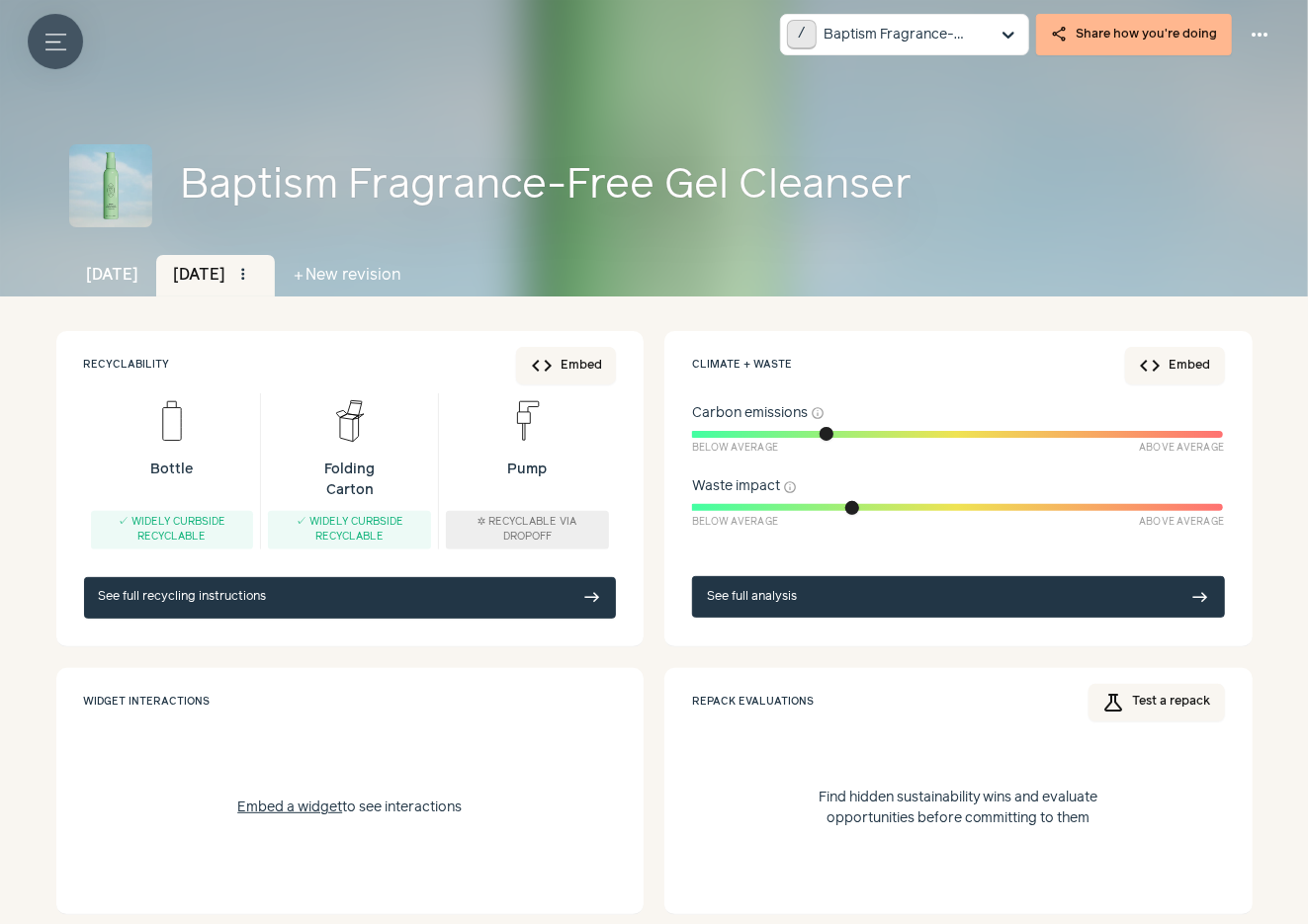 click on "Menu button" at bounding box center (55, 42) 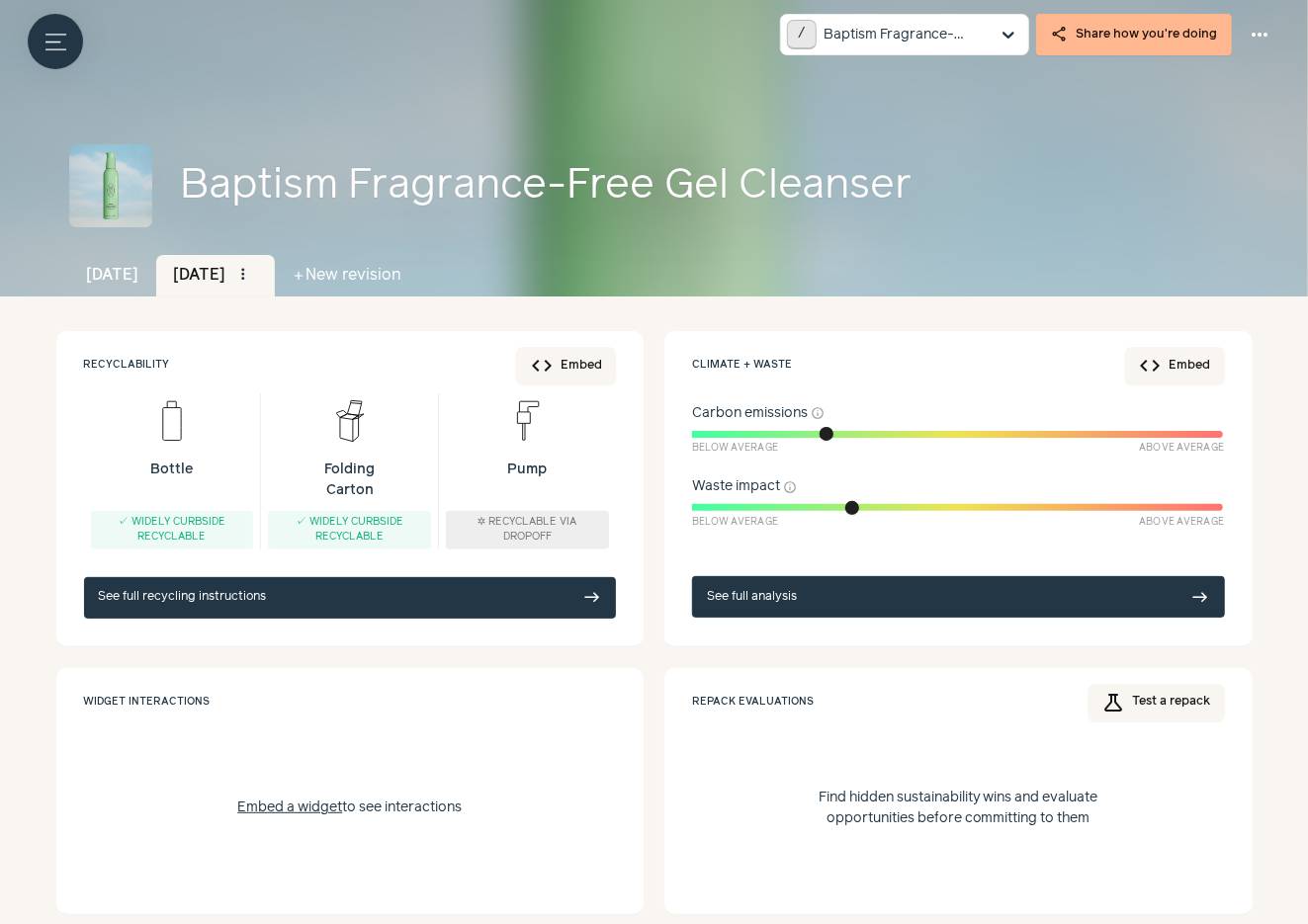 click on "speed   Dashboard" at bounding box center (-171, 228) 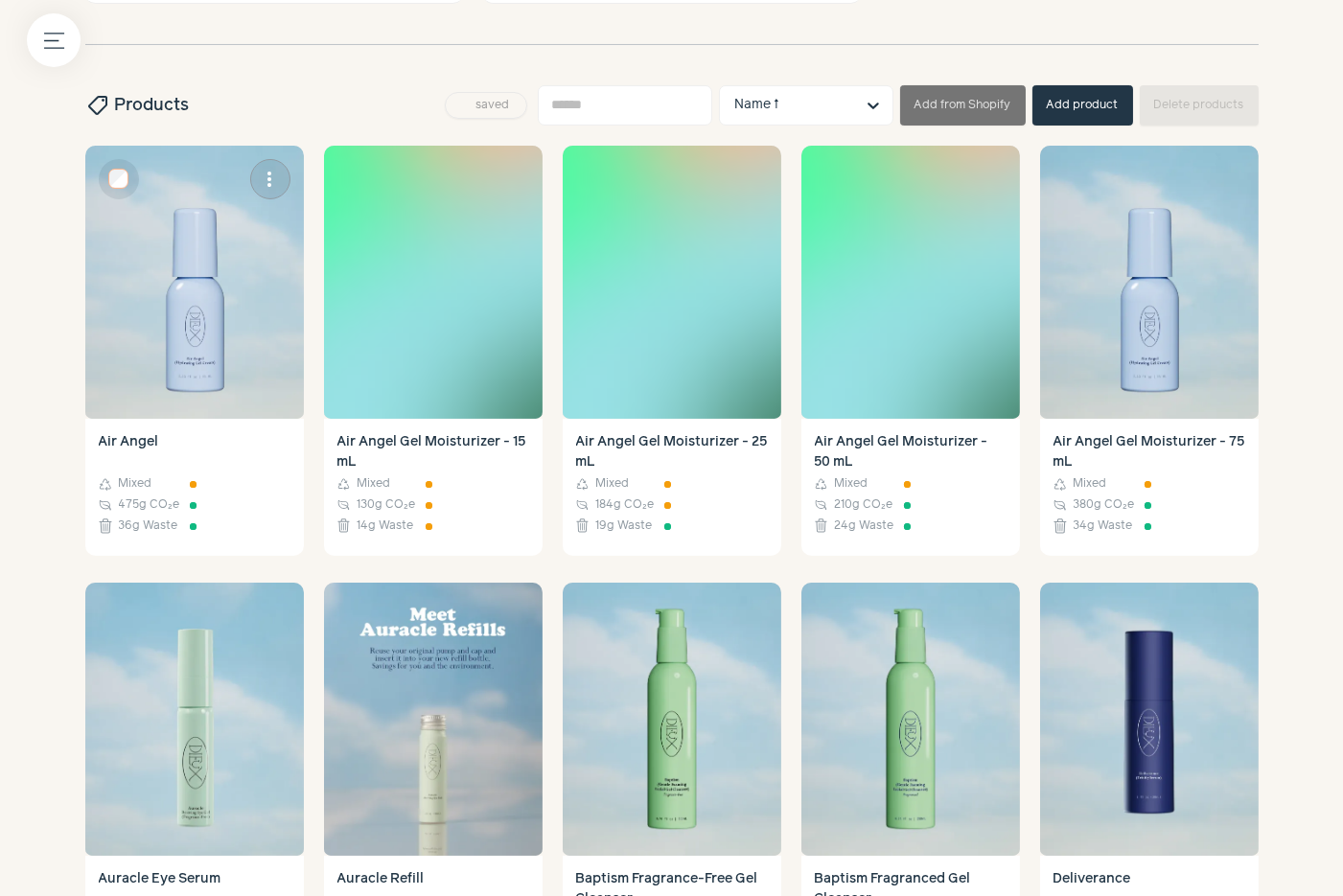 scroll, scrollTop: 612, scrollLeft: 0, axis: vertical 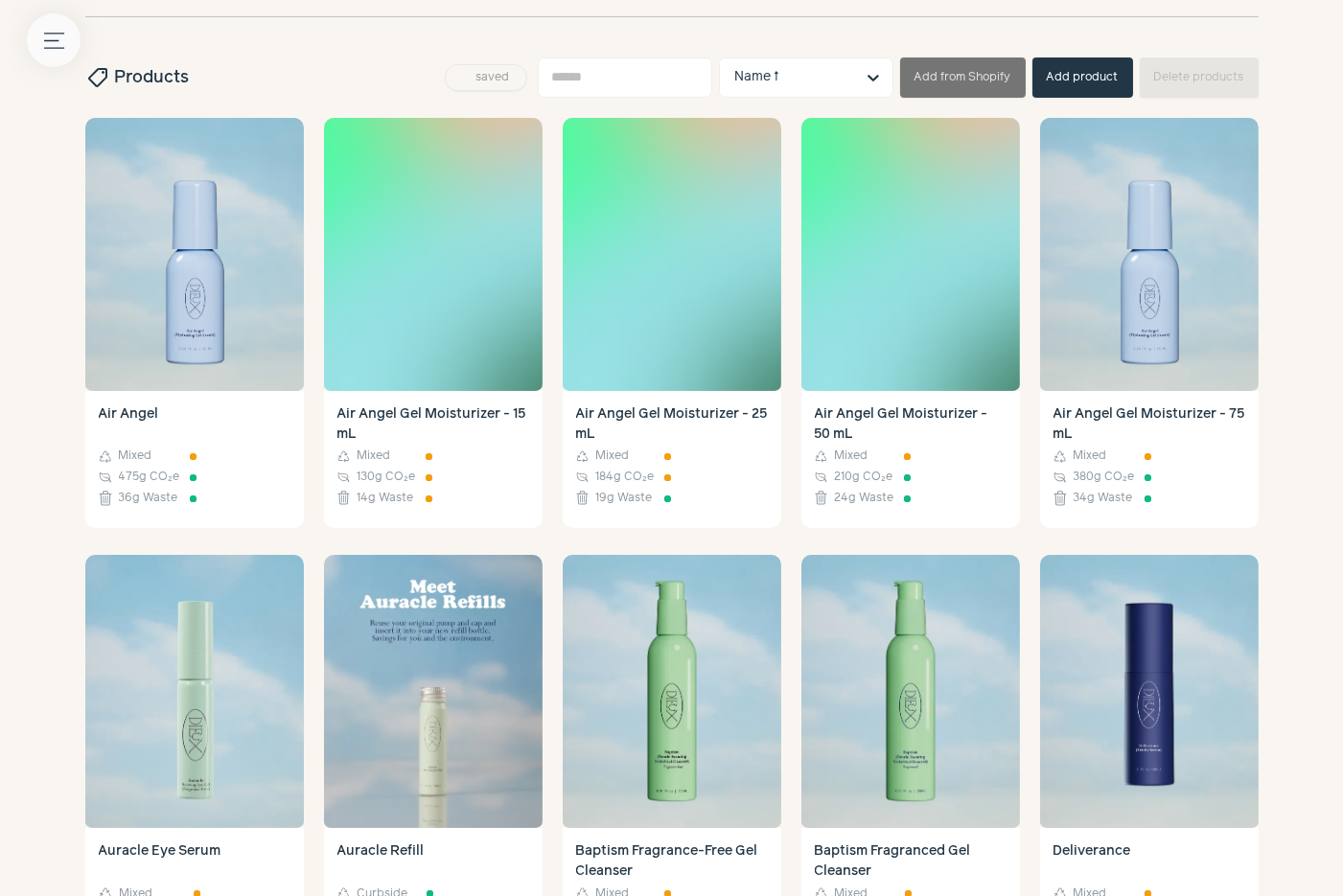 click on "Menu button" 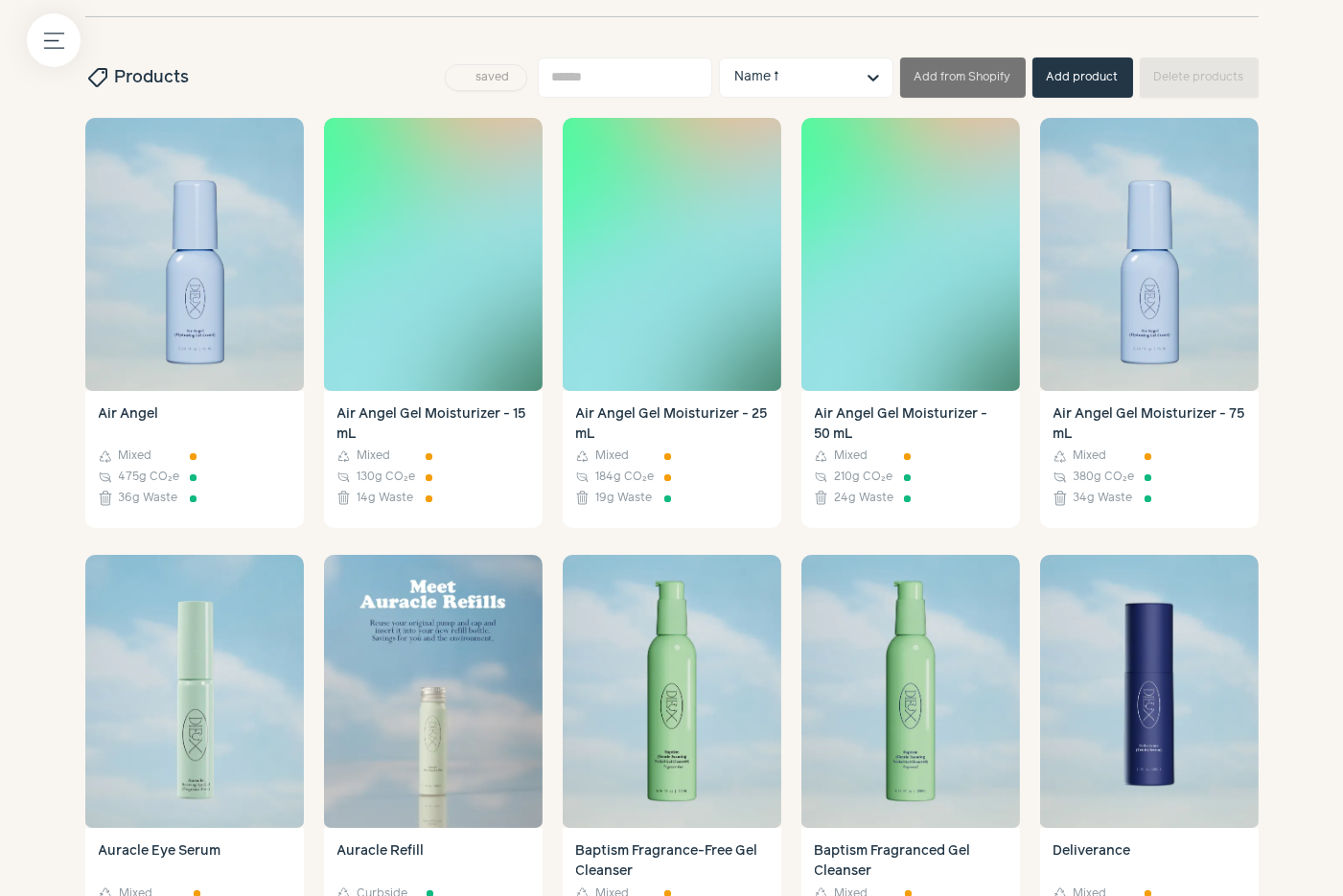 click at bounding box center (671, 448) 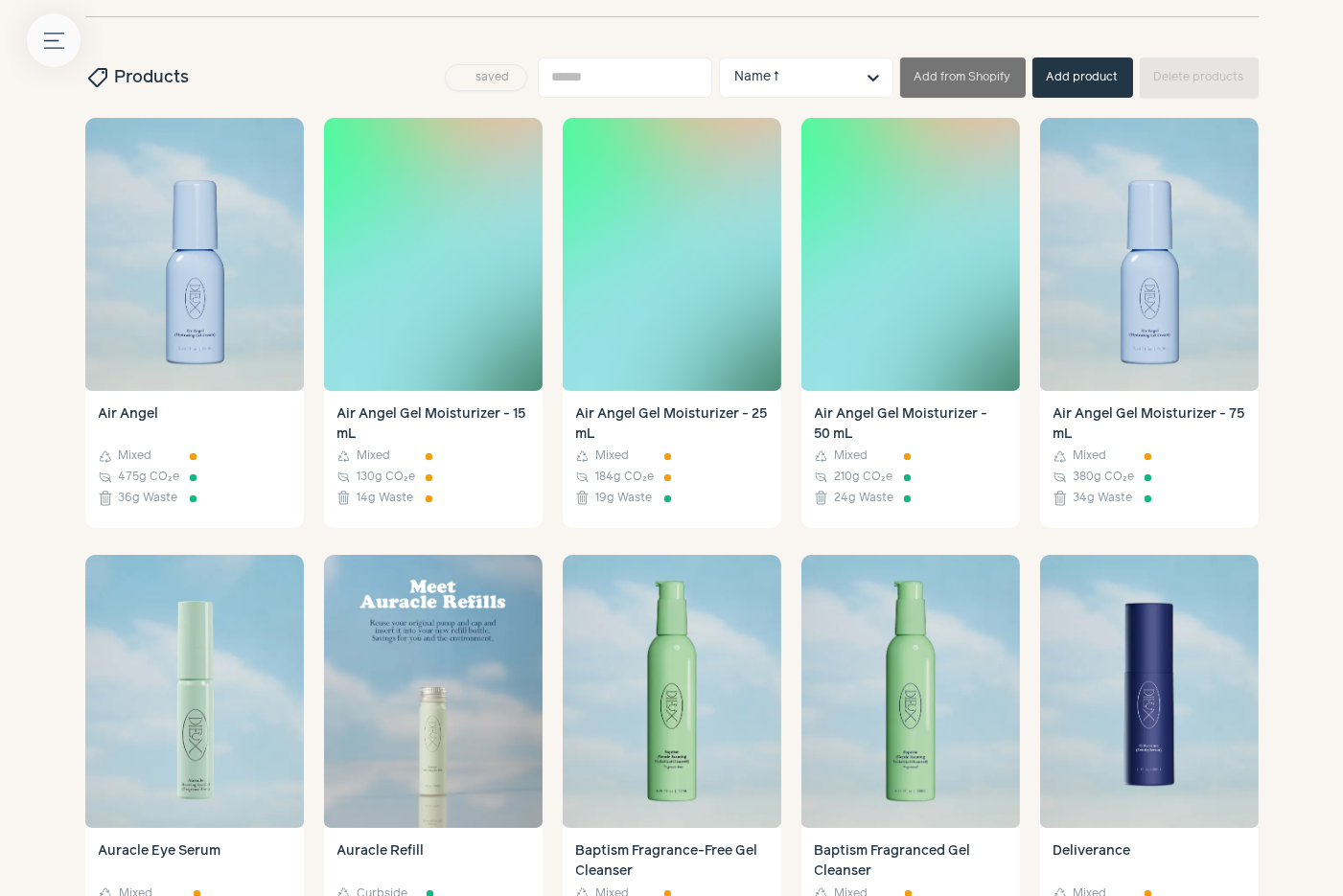 click on "Menu button" 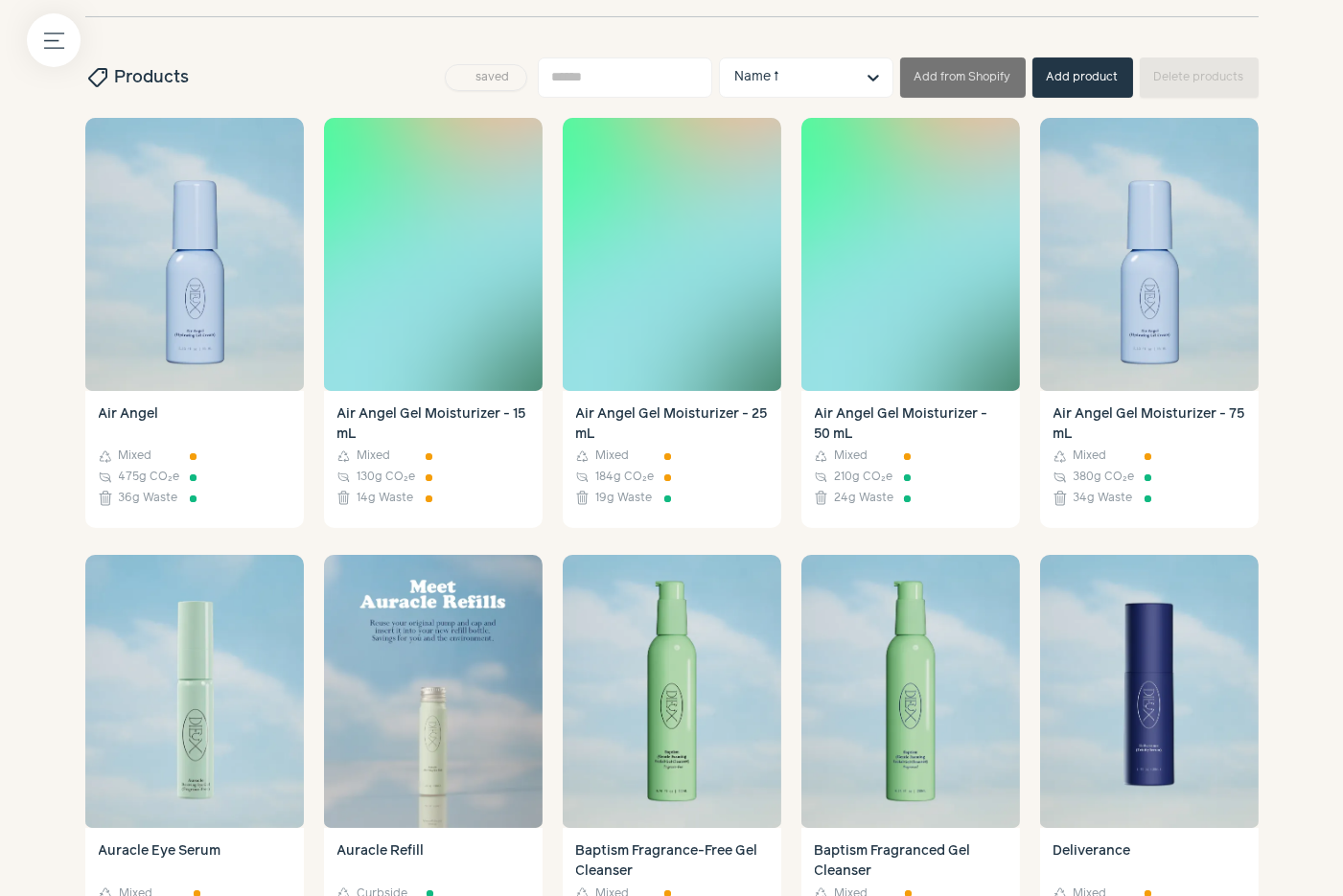 click on "campaign   Market products" at bounding box center [-166, 362] 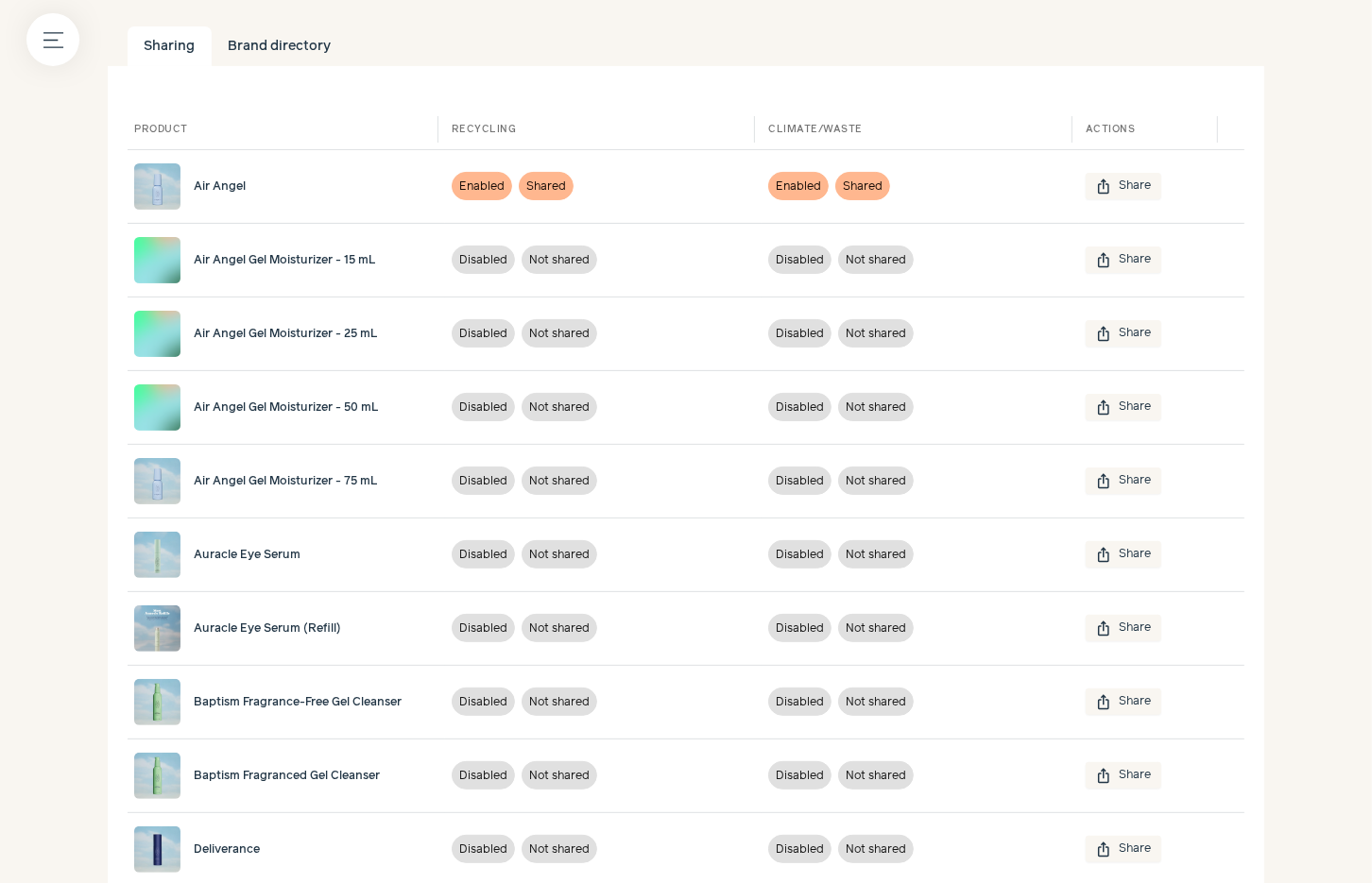 scroll, scrollTop: 195, scrollLeft: 0, axis: vertical 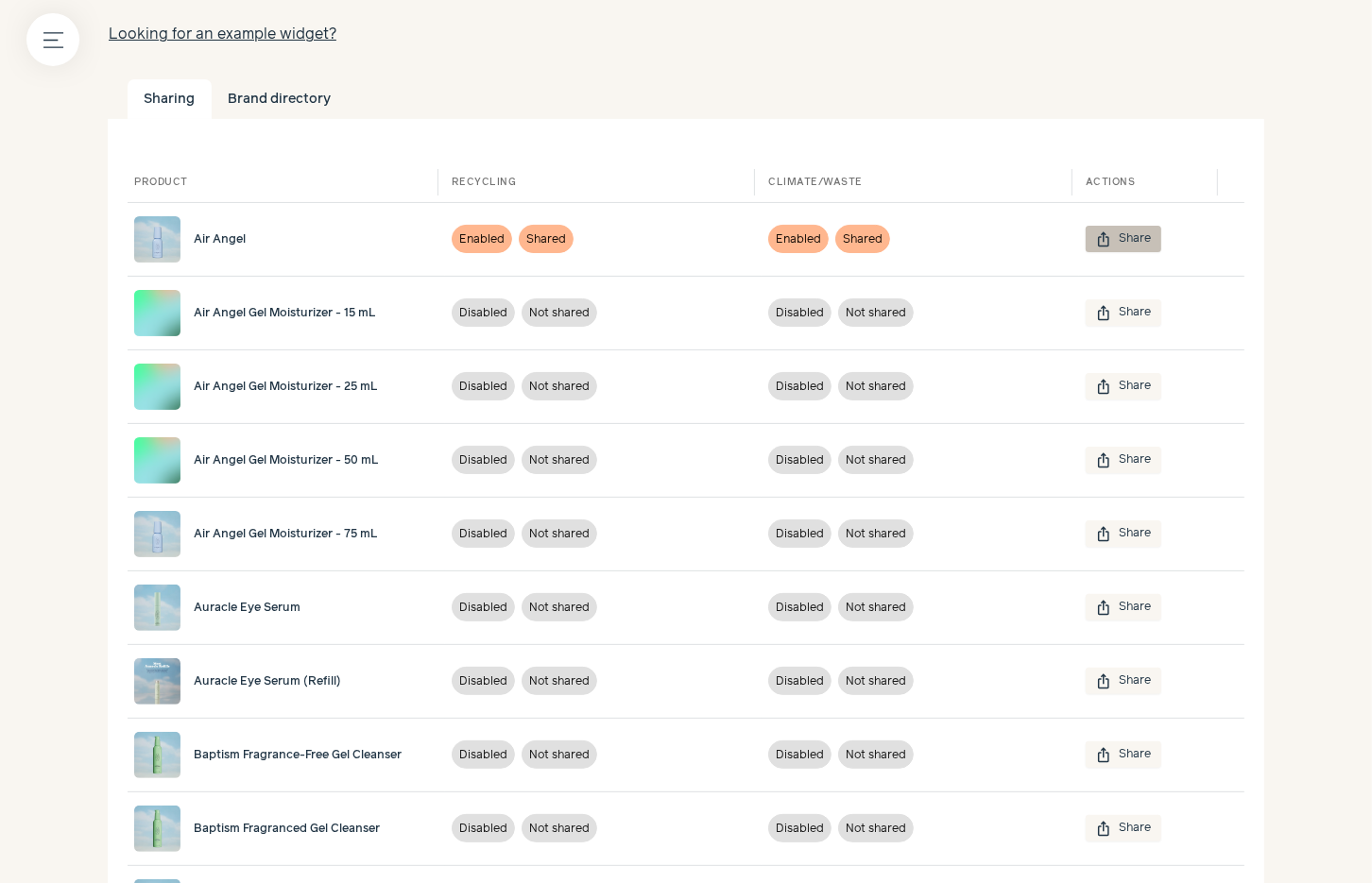 click on "ios_share   Share" at bounding box center (1123, 239) 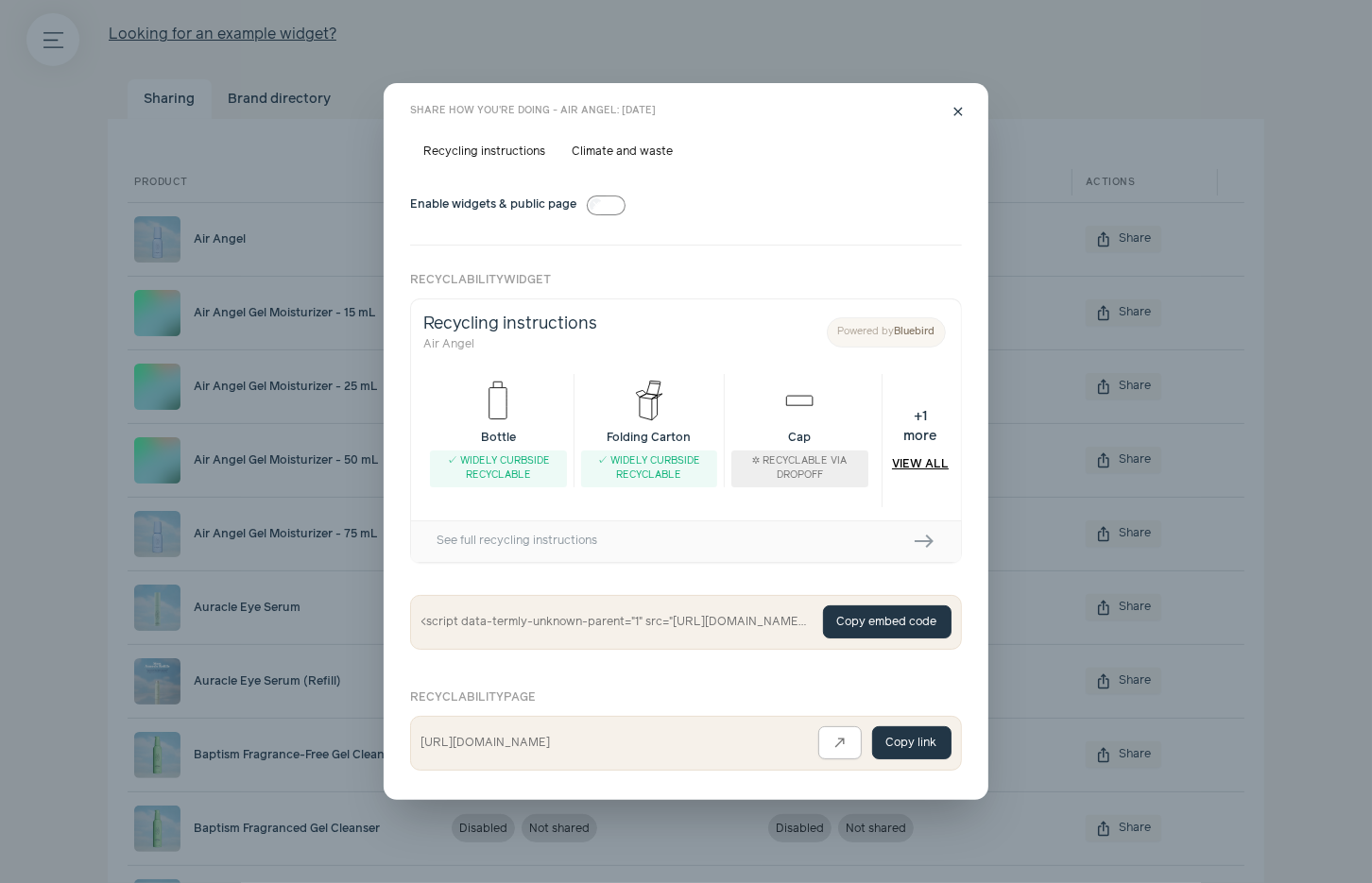 scroll, scrollTop: 0, scrollLeft: 0, axis: both 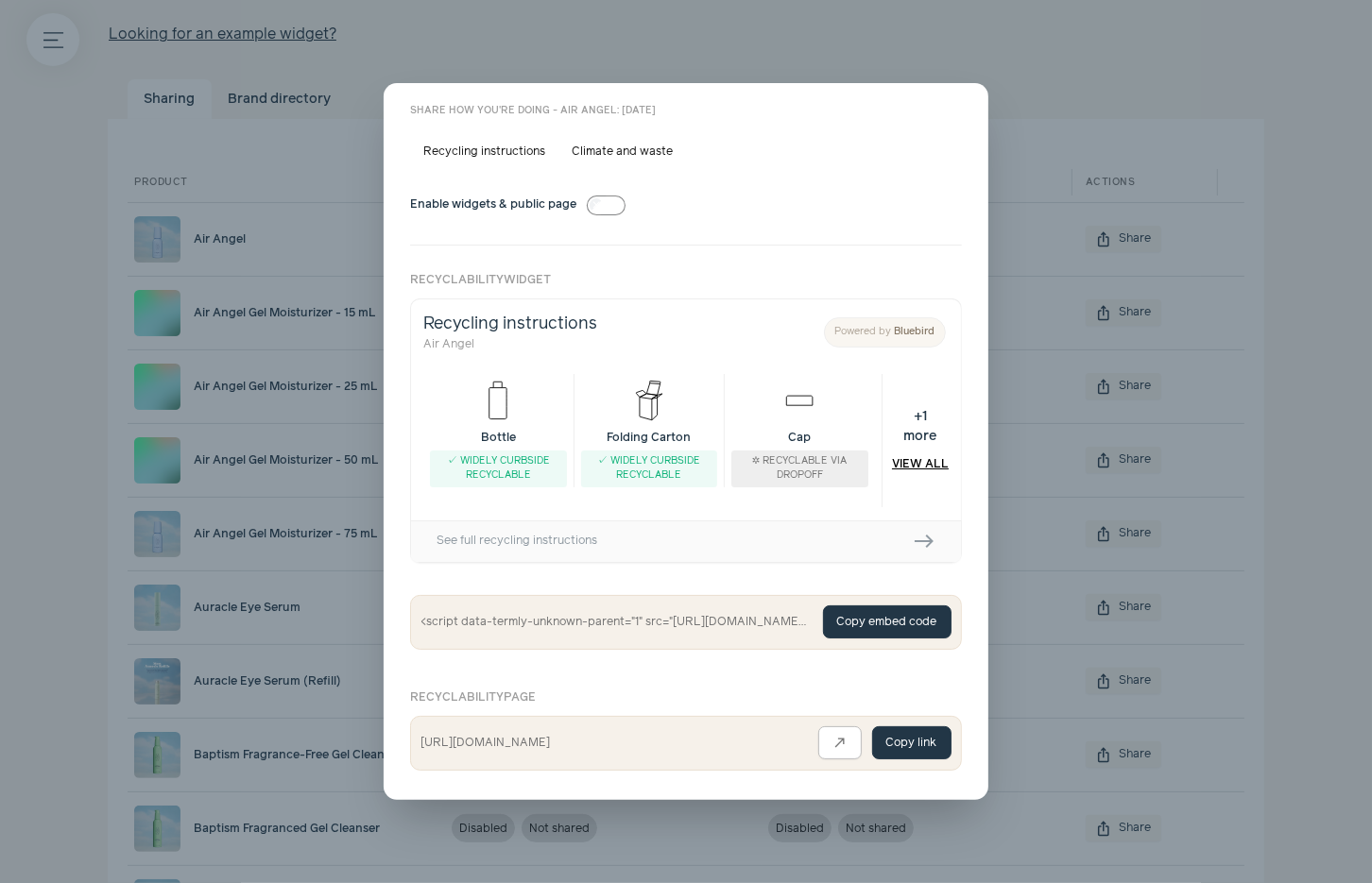 click on "close" at bounding box center (959, 112) 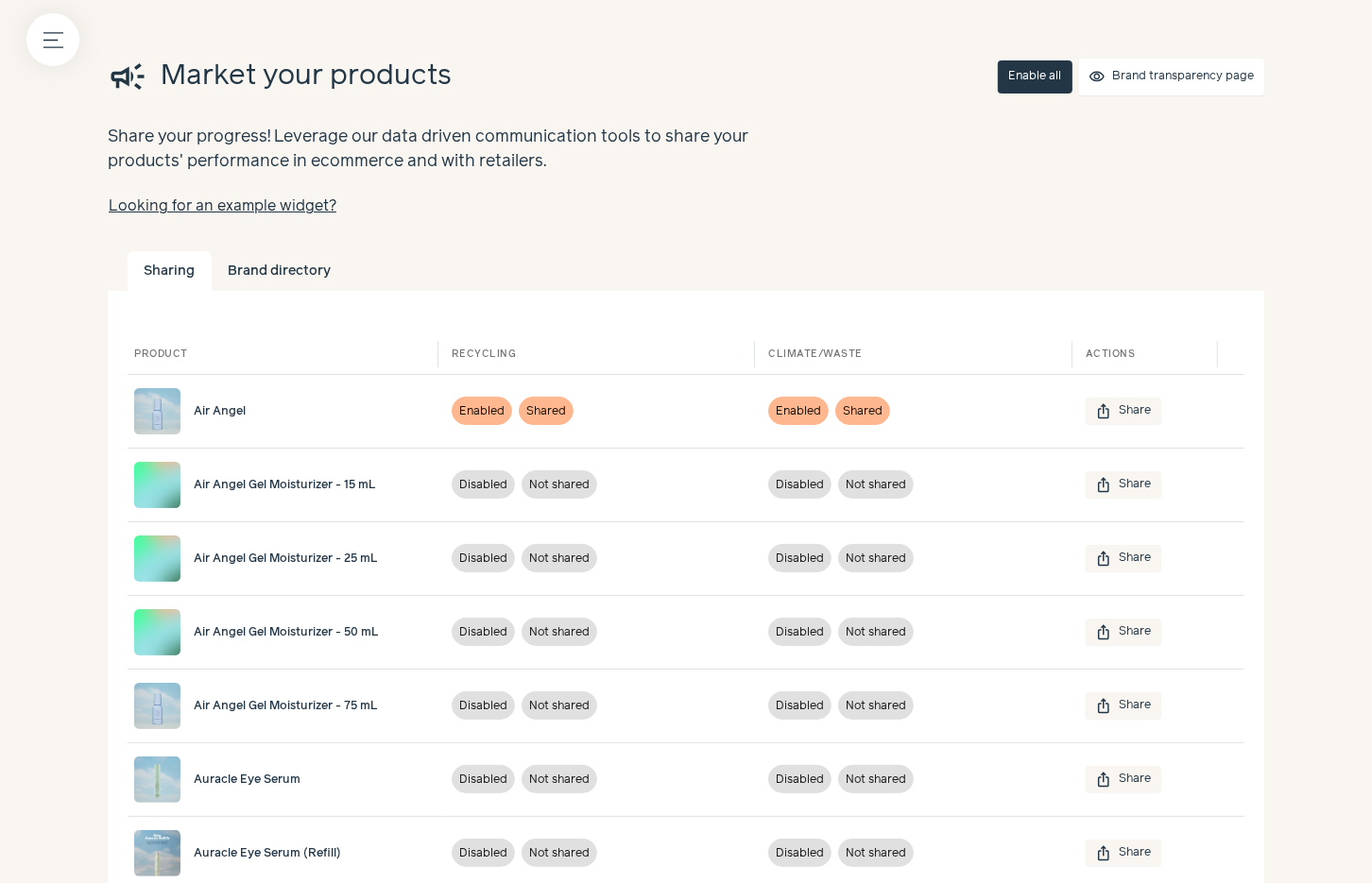 scroll, scrollTop: 0, scrollLeft: 0, axis: both 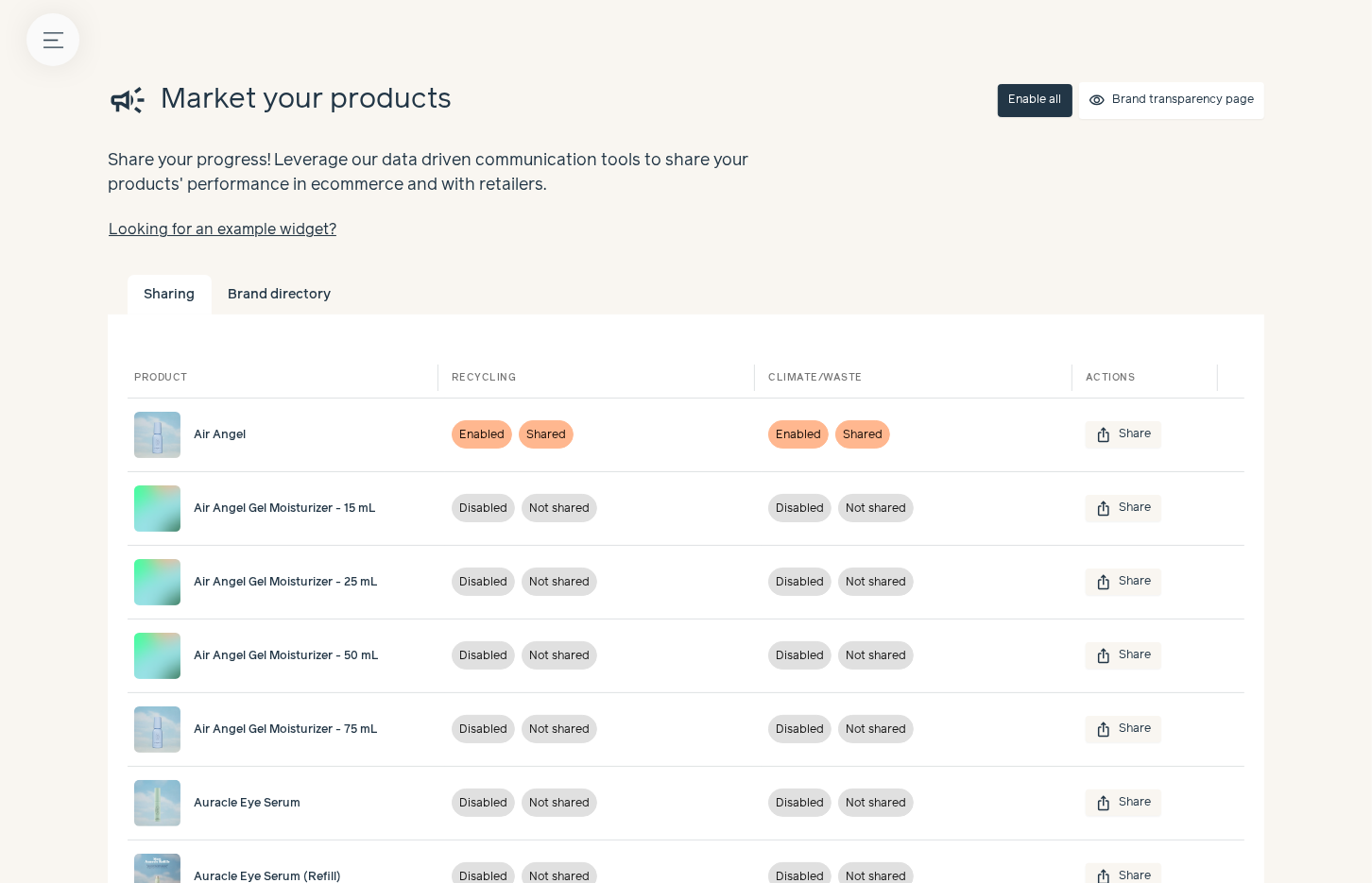 click on "Menu button" at bounding box center (53, 40) 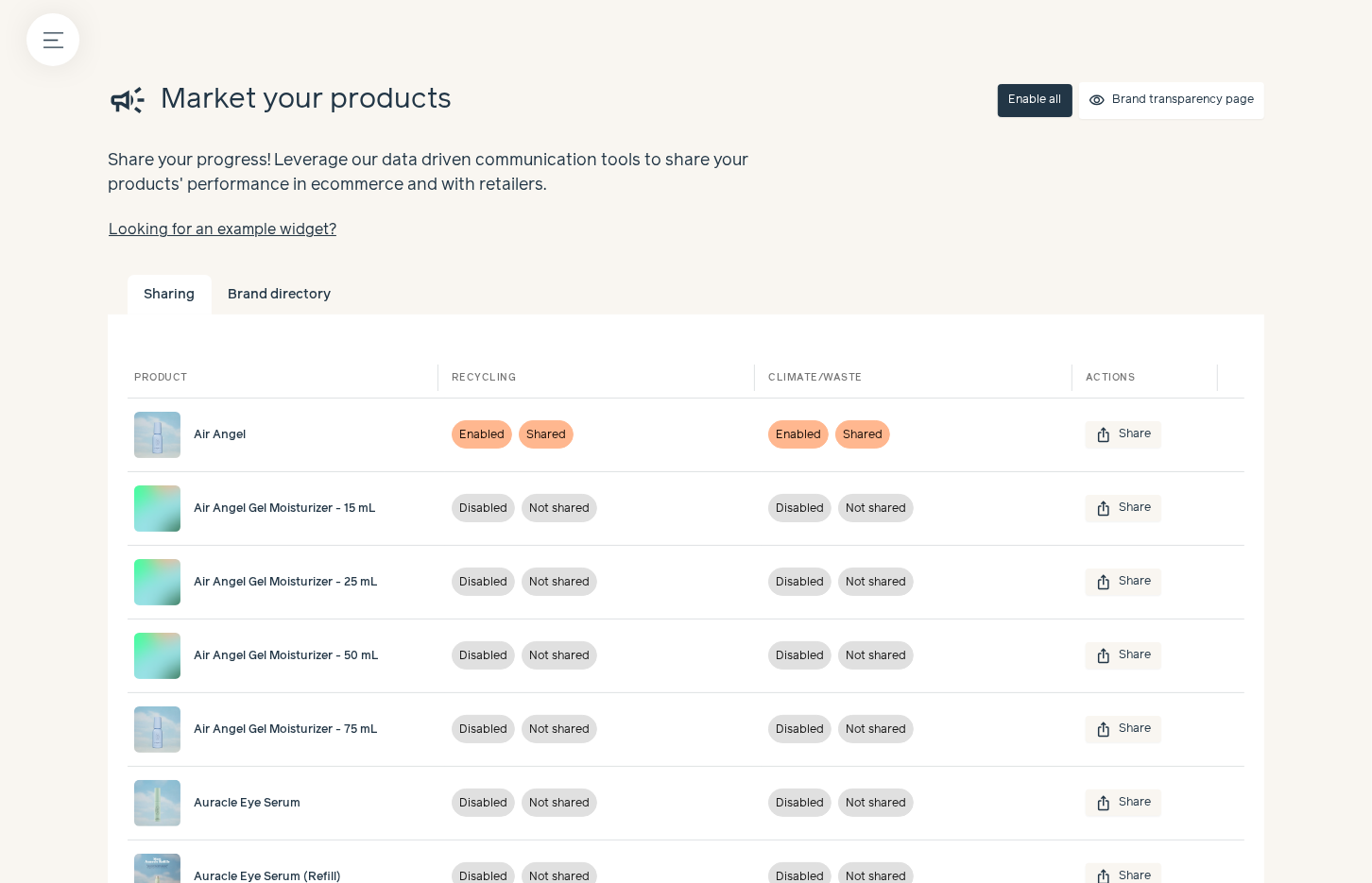 click at bounding box center [686, 441] 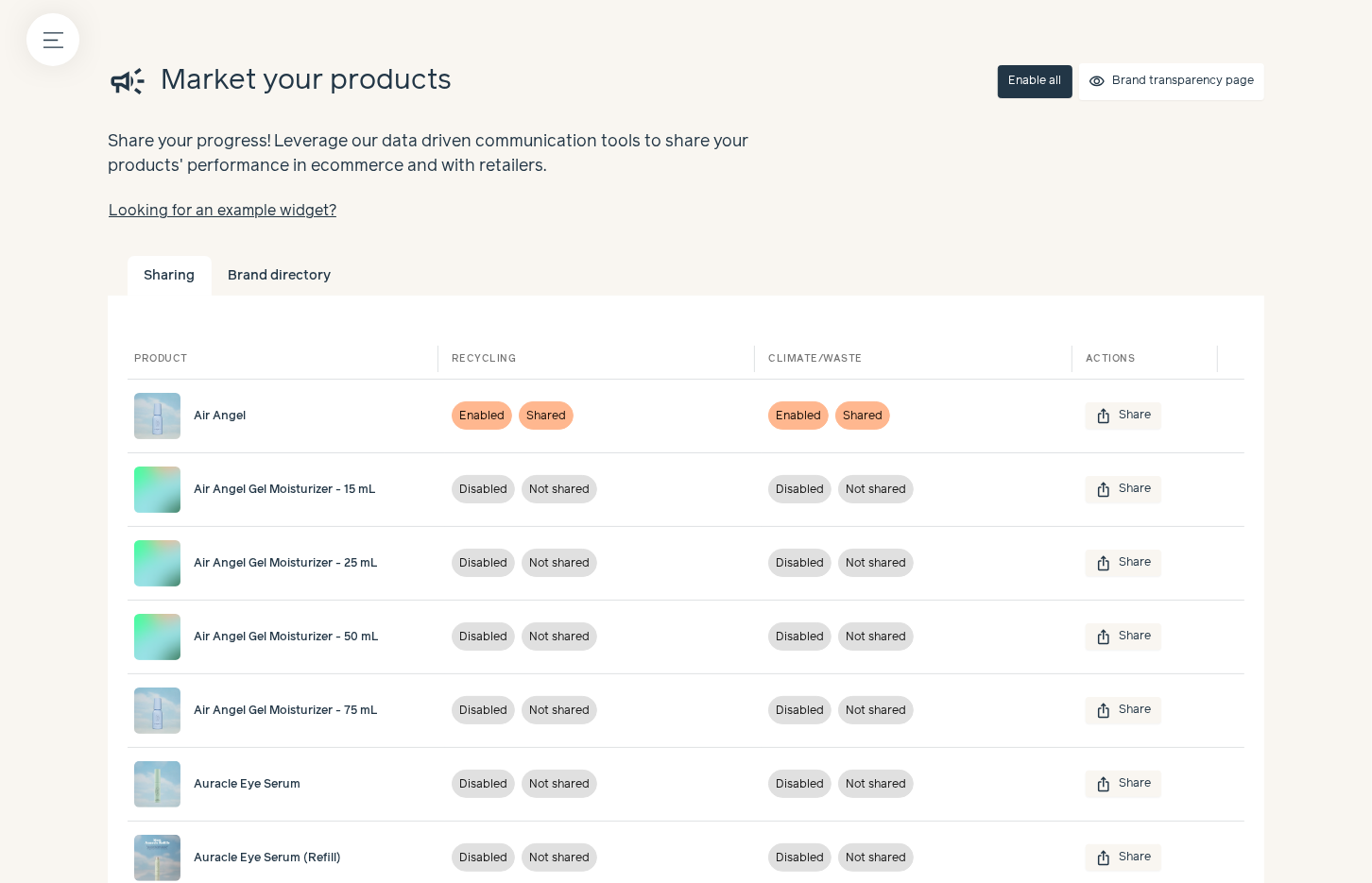 scroll, scrollTop: 3, scrollLeft: 0, axis: vertical 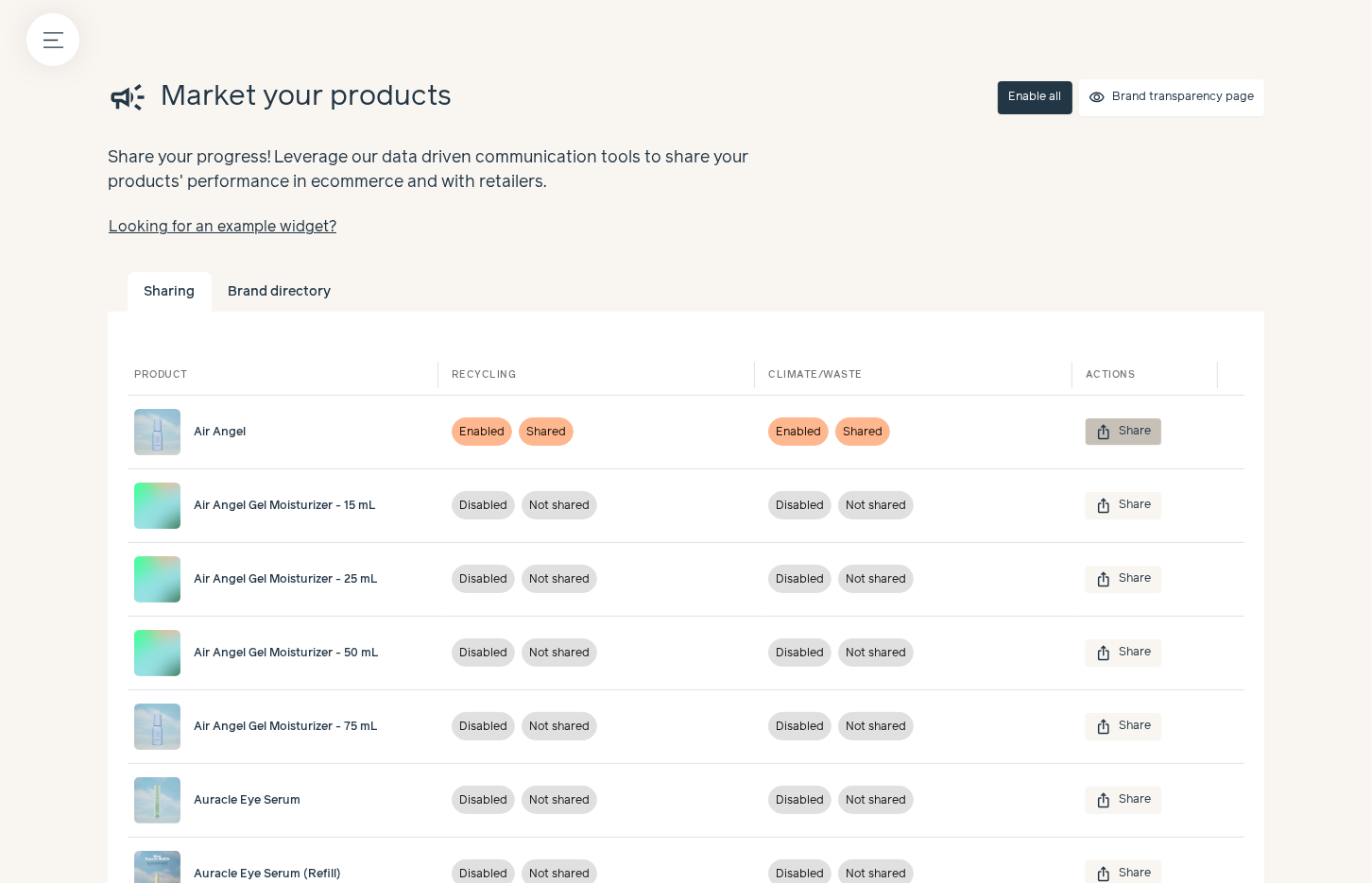 click on "ios_share   Share" at bounding box center [1123, 432] 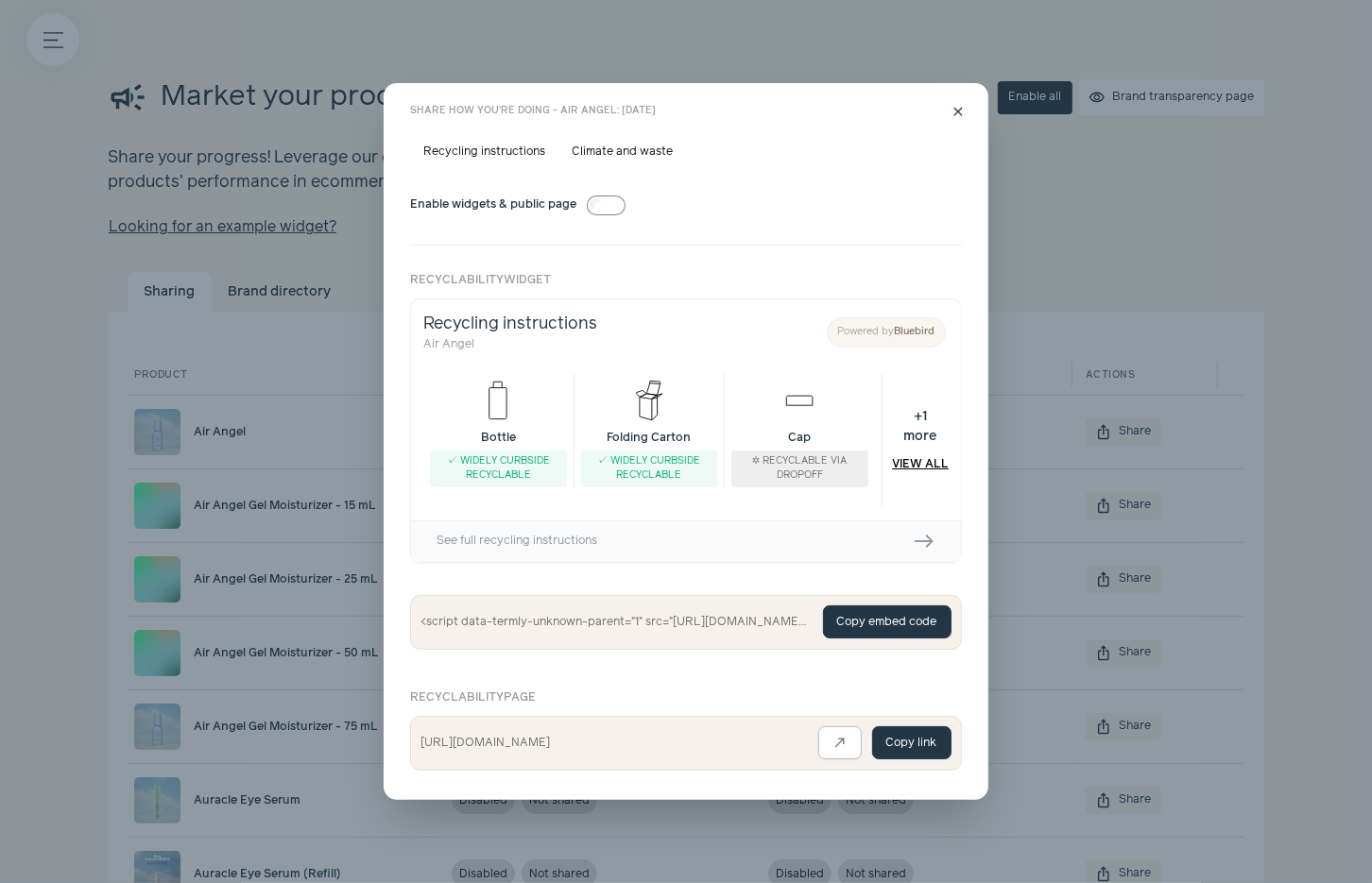 scroll, scrollTop: 0, scrollLeft: 0, axis: both 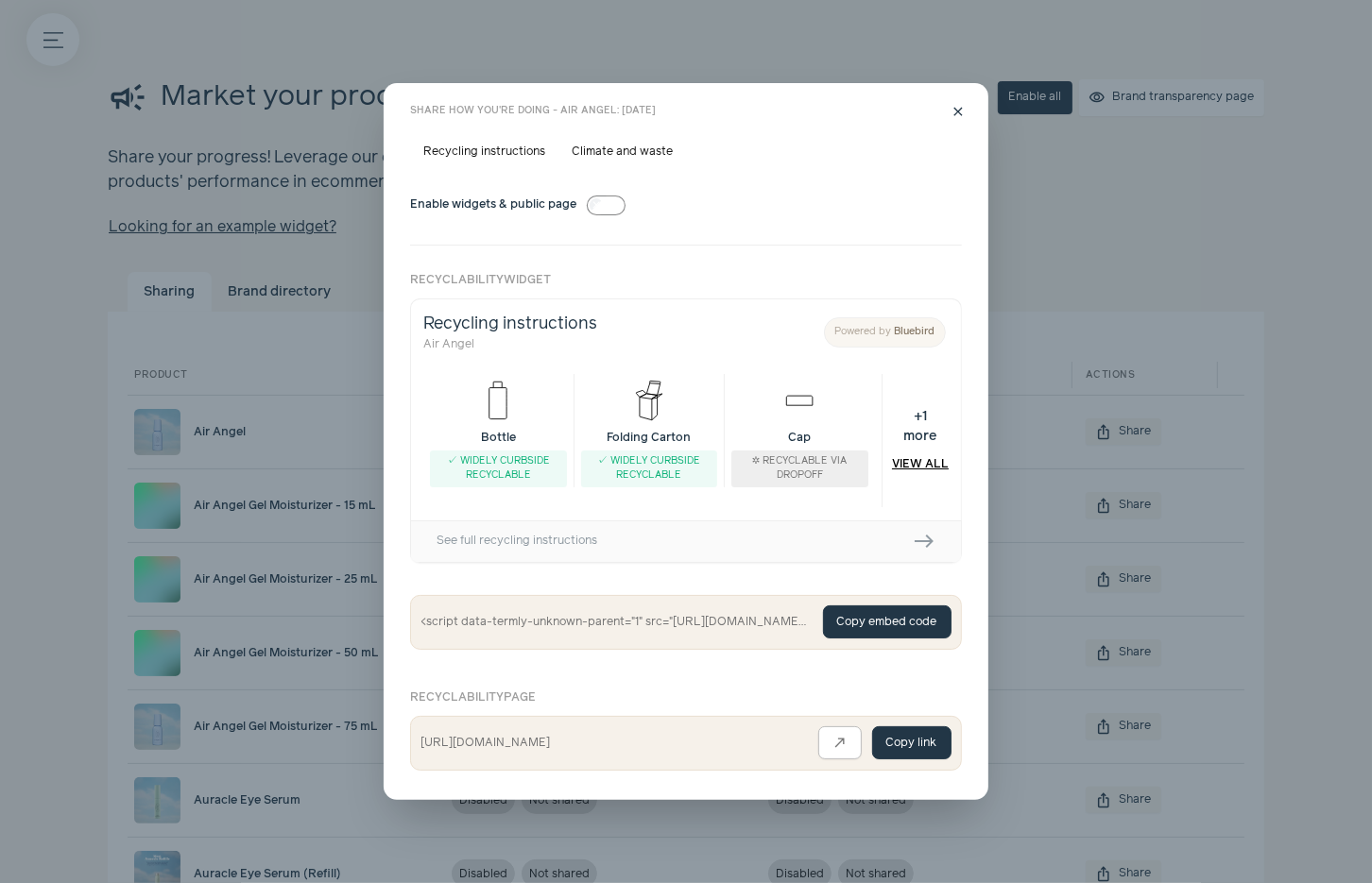 click on "Climate and waste" at bounding box center (622, 152) 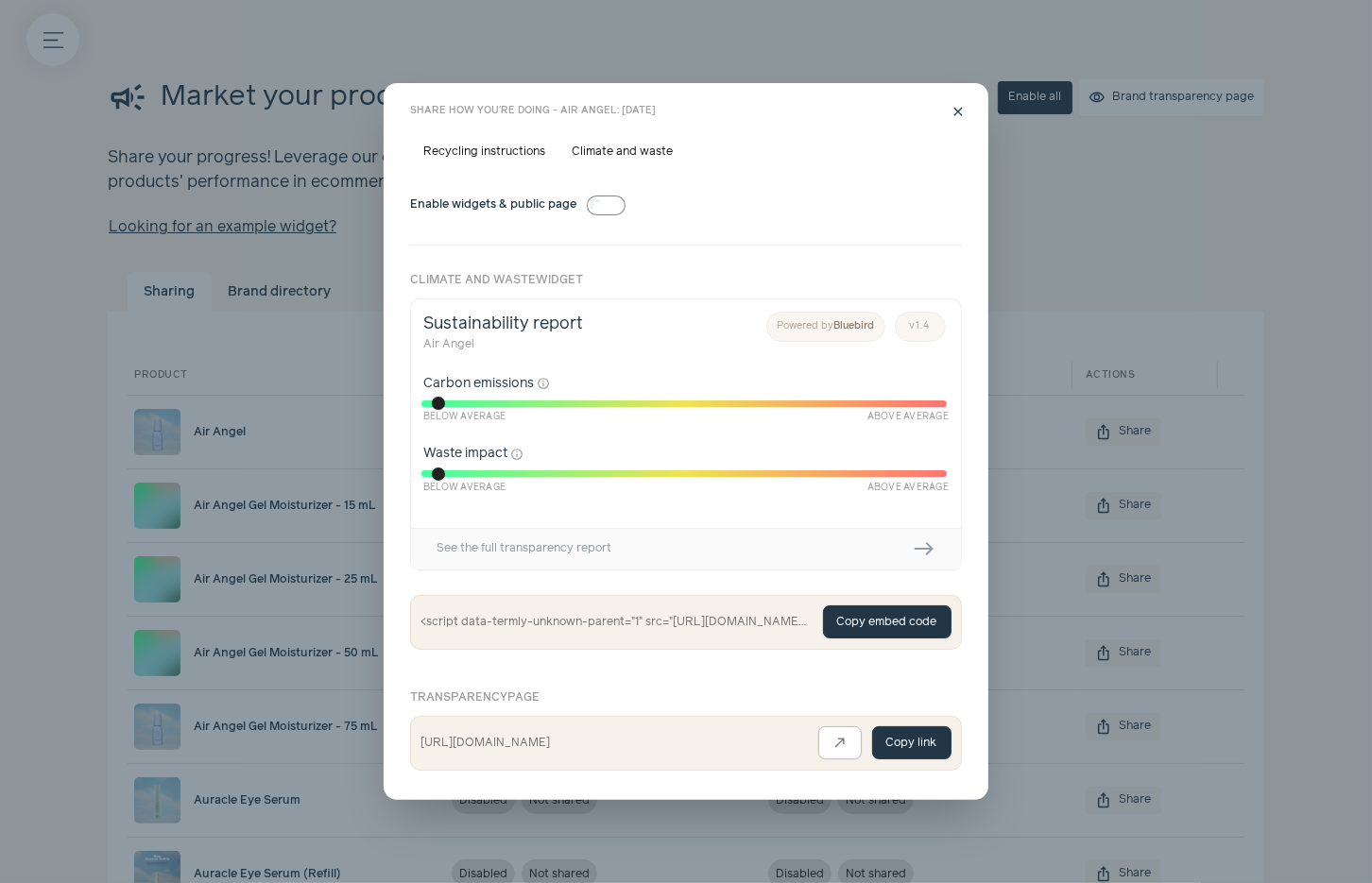 scroll, scrollTop: 0, scrollLeft: 0, axis: both 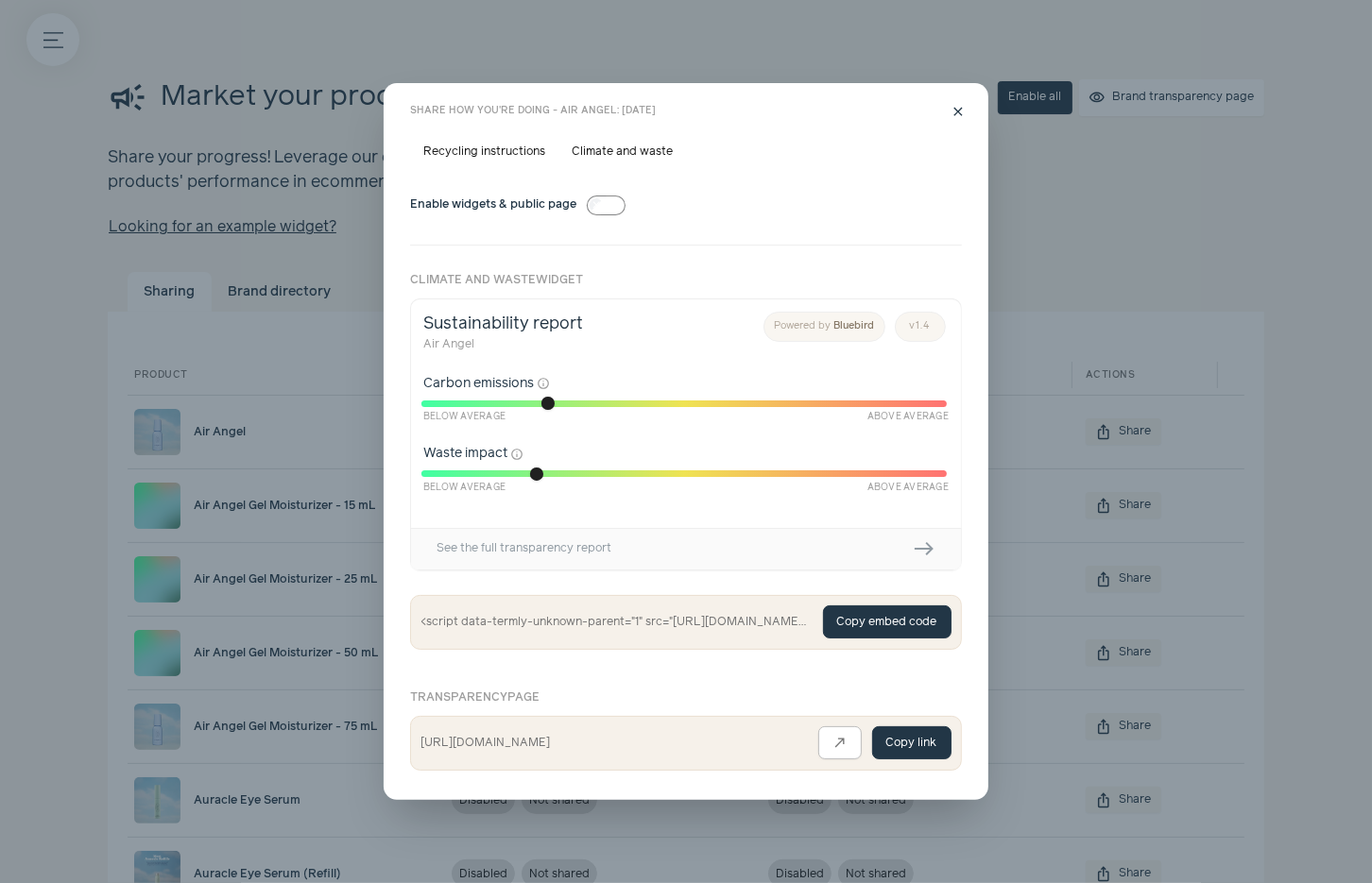 click on "Recycling instructions" at bounding box center [484, 152] 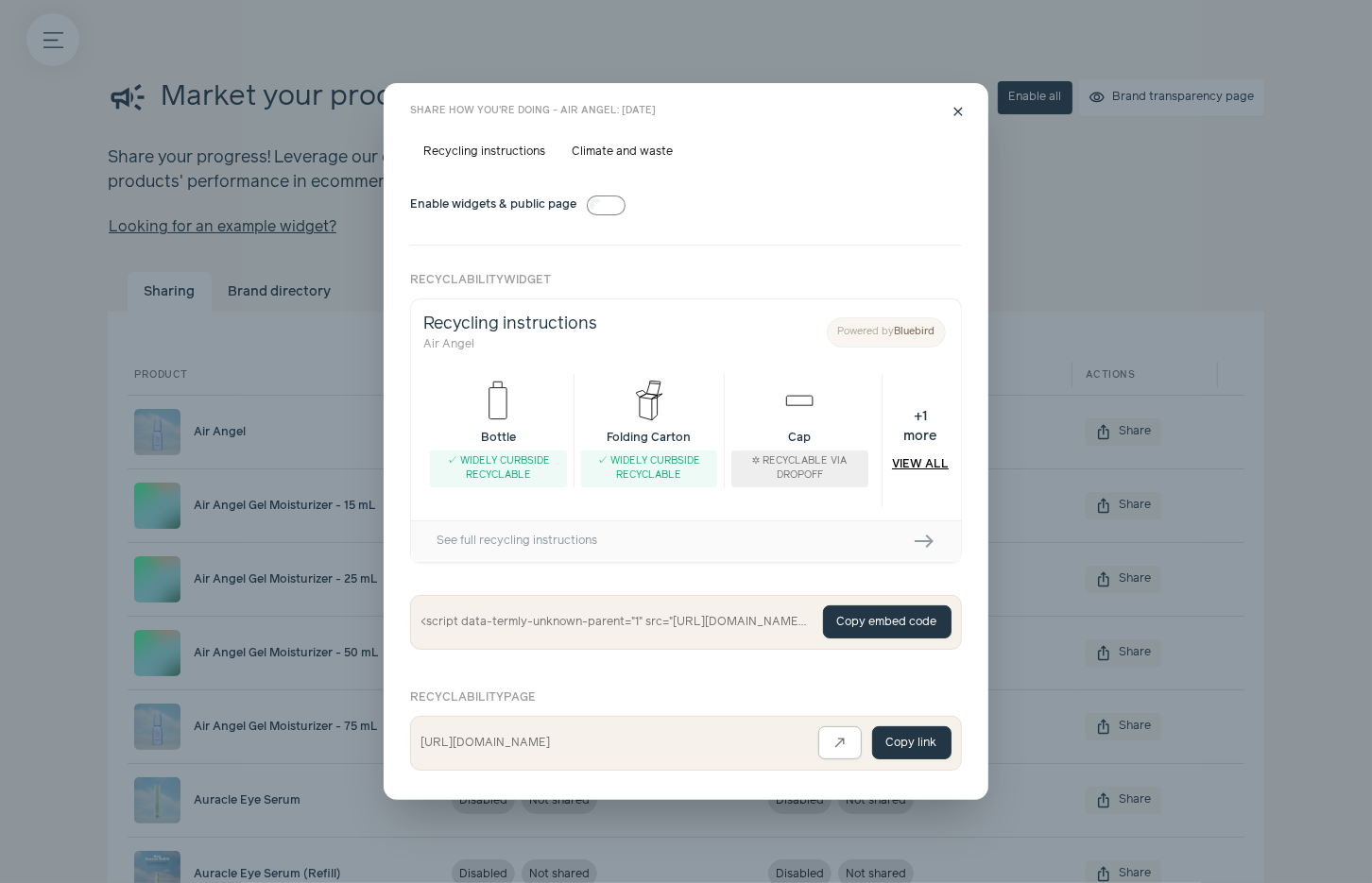 scroll, scrollTop: 0, scrollLeft: 0, axis: both 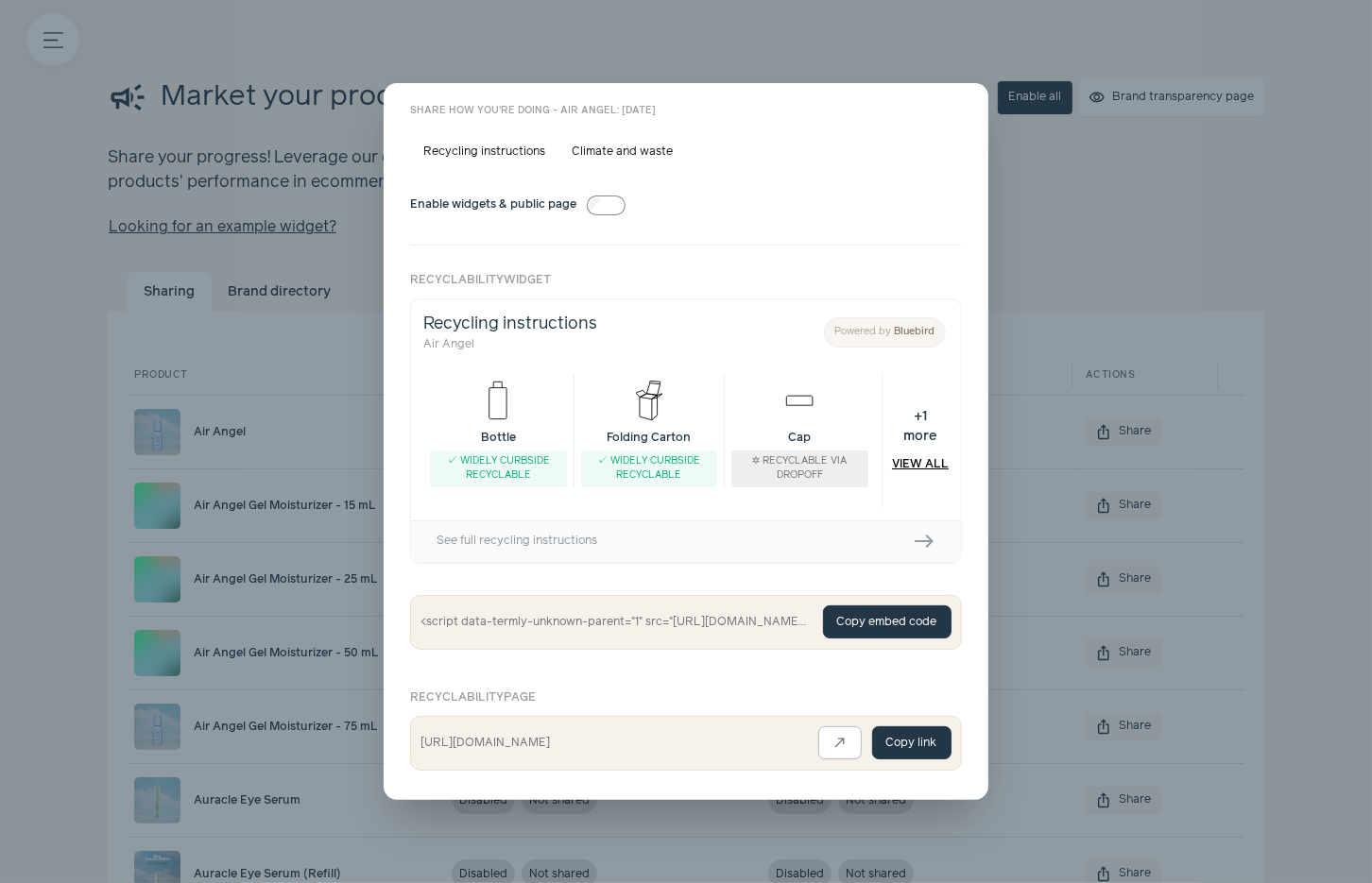 click on "close" at bounding box center [959, 112] 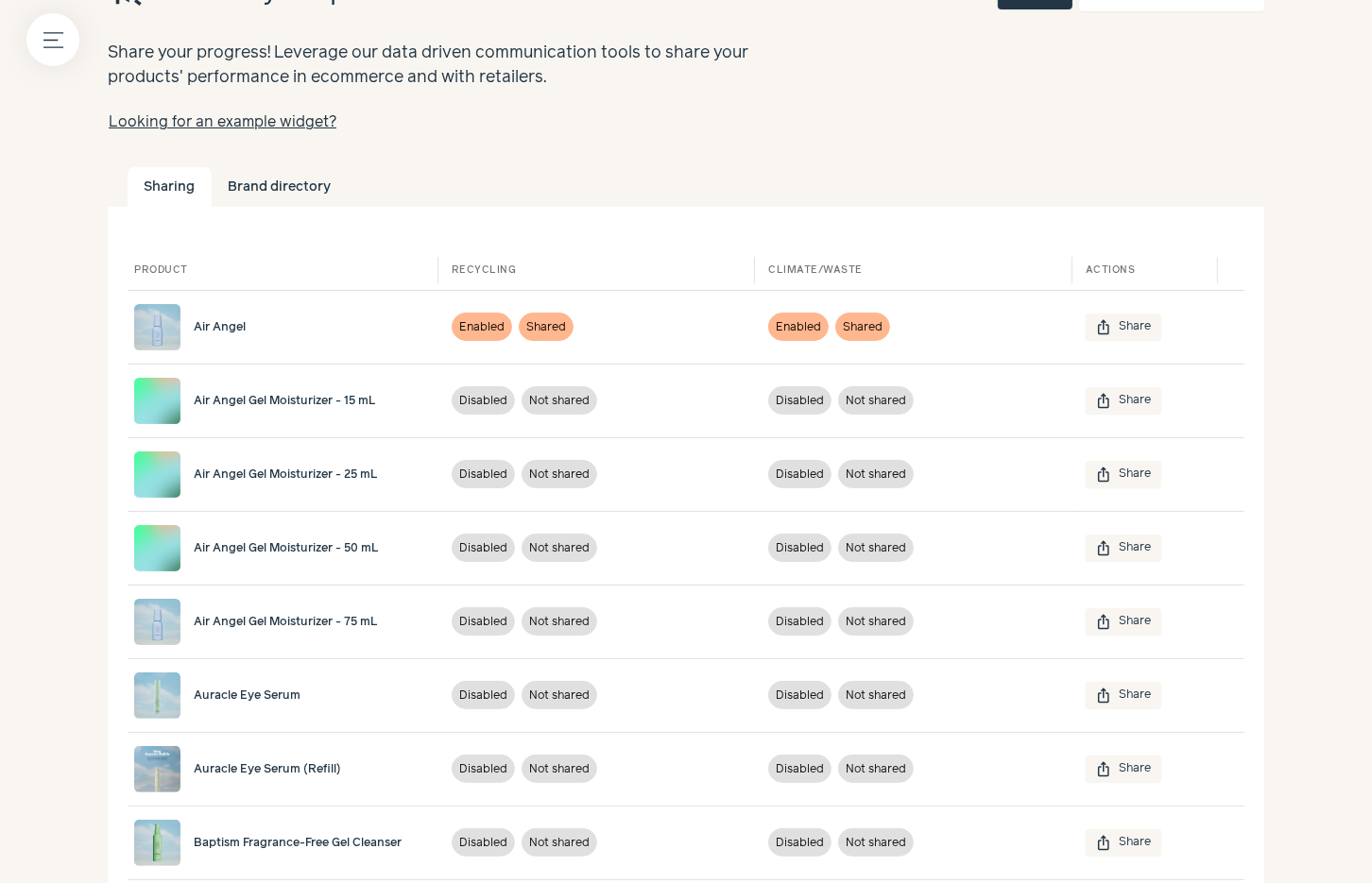 scroll, scrollTop: 110, scrollLeft: 0, axis: vertical 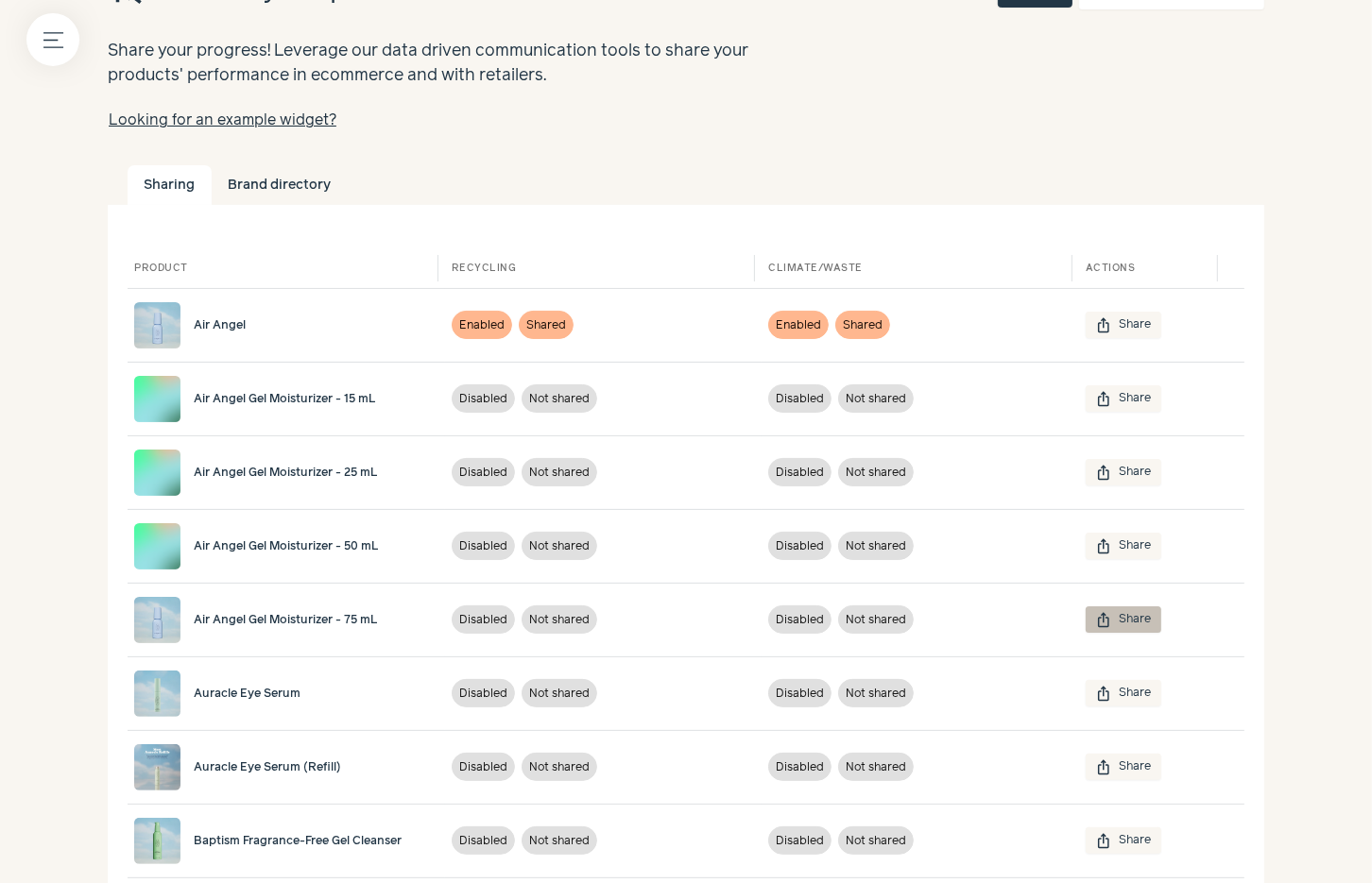 click on "ios_share" at bounding box center [1105, 620] 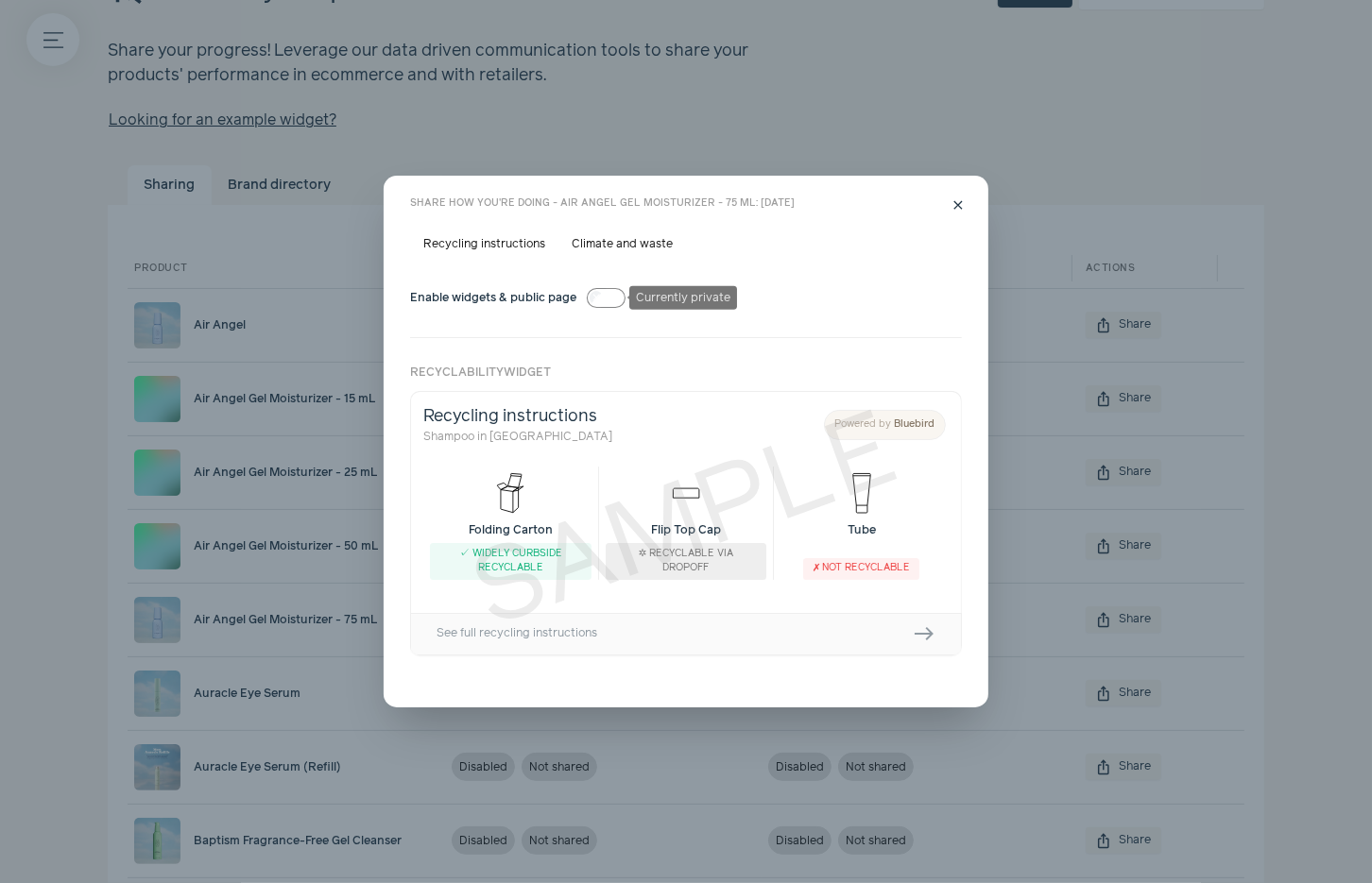 scroll, scrollTop: 0, scrollLeft: 0, axis: both 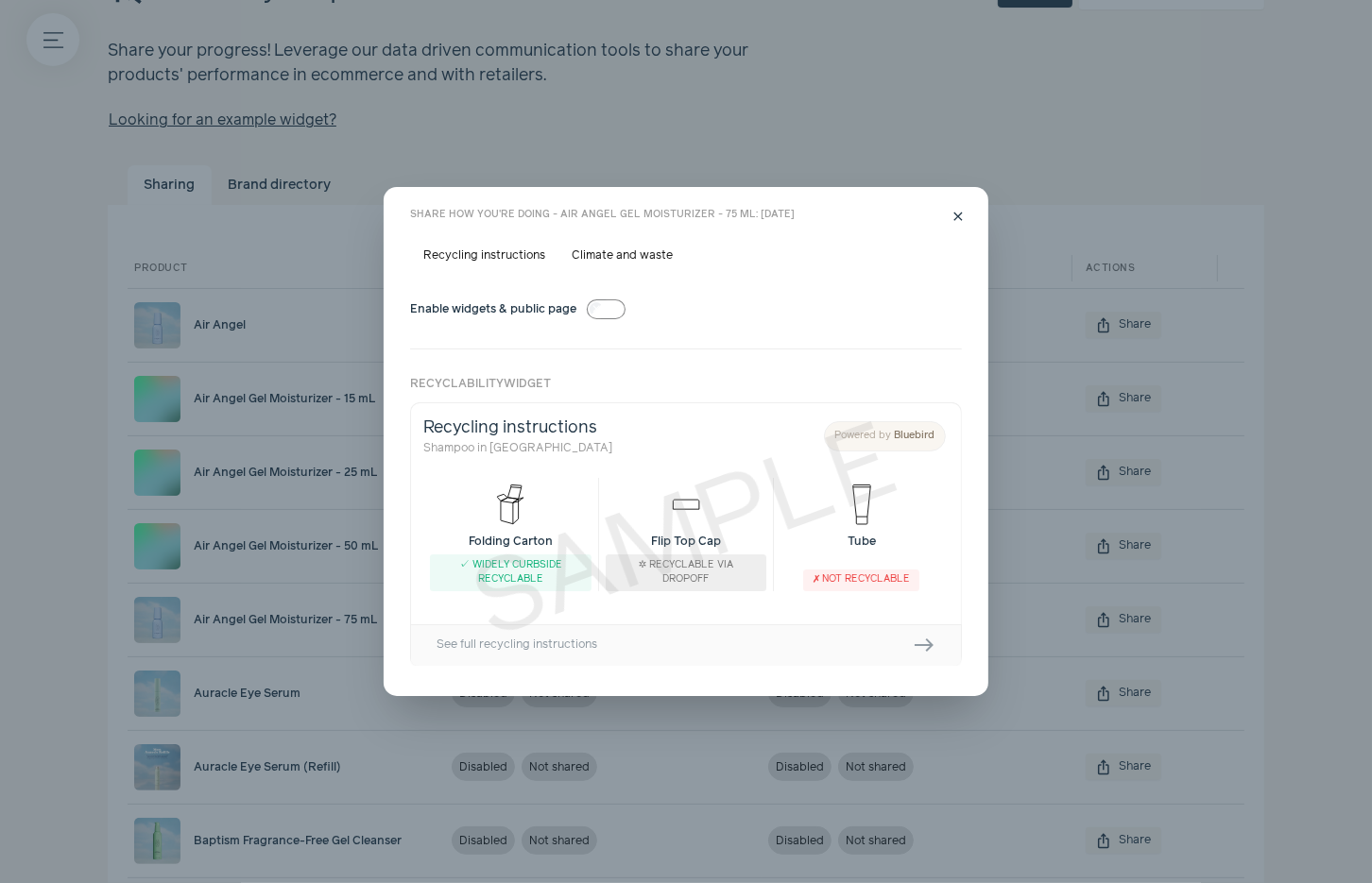 click on "Climate and waste" at bounding box center [622, 257] 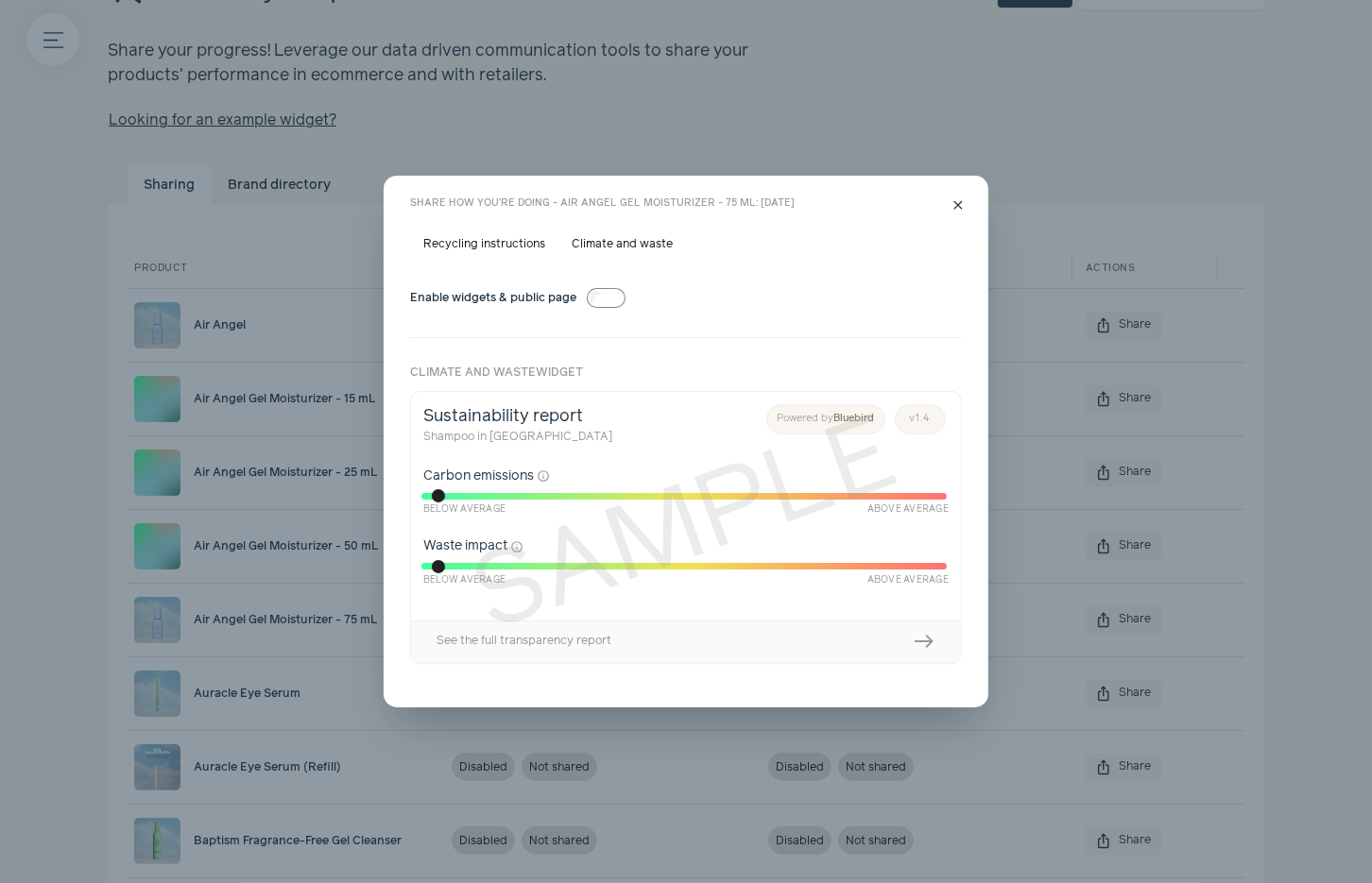 scroll, scrollTop: 0, scrollLeft: 0, axis: both 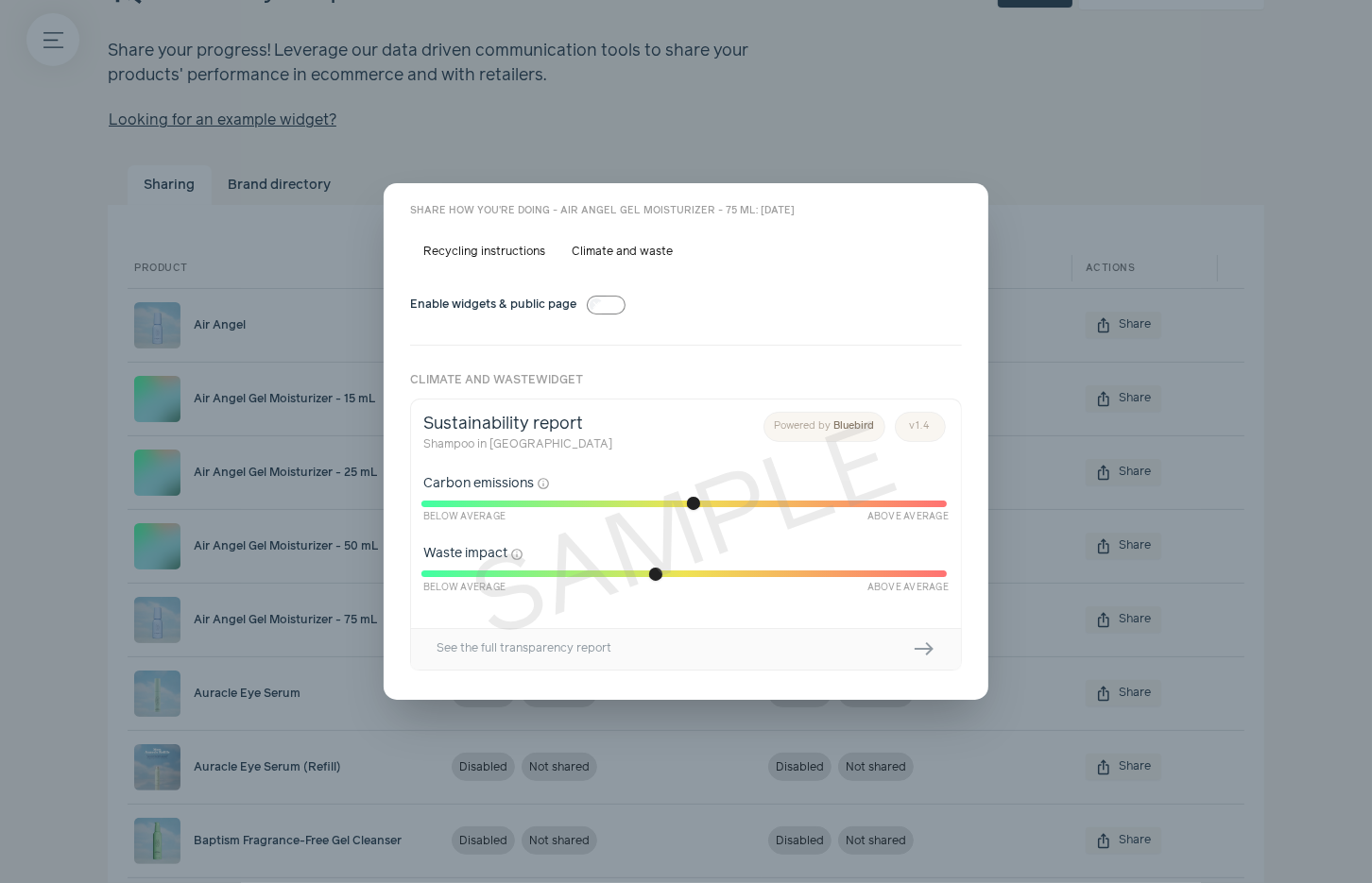 click on "close" at bounding box center (959, 212) 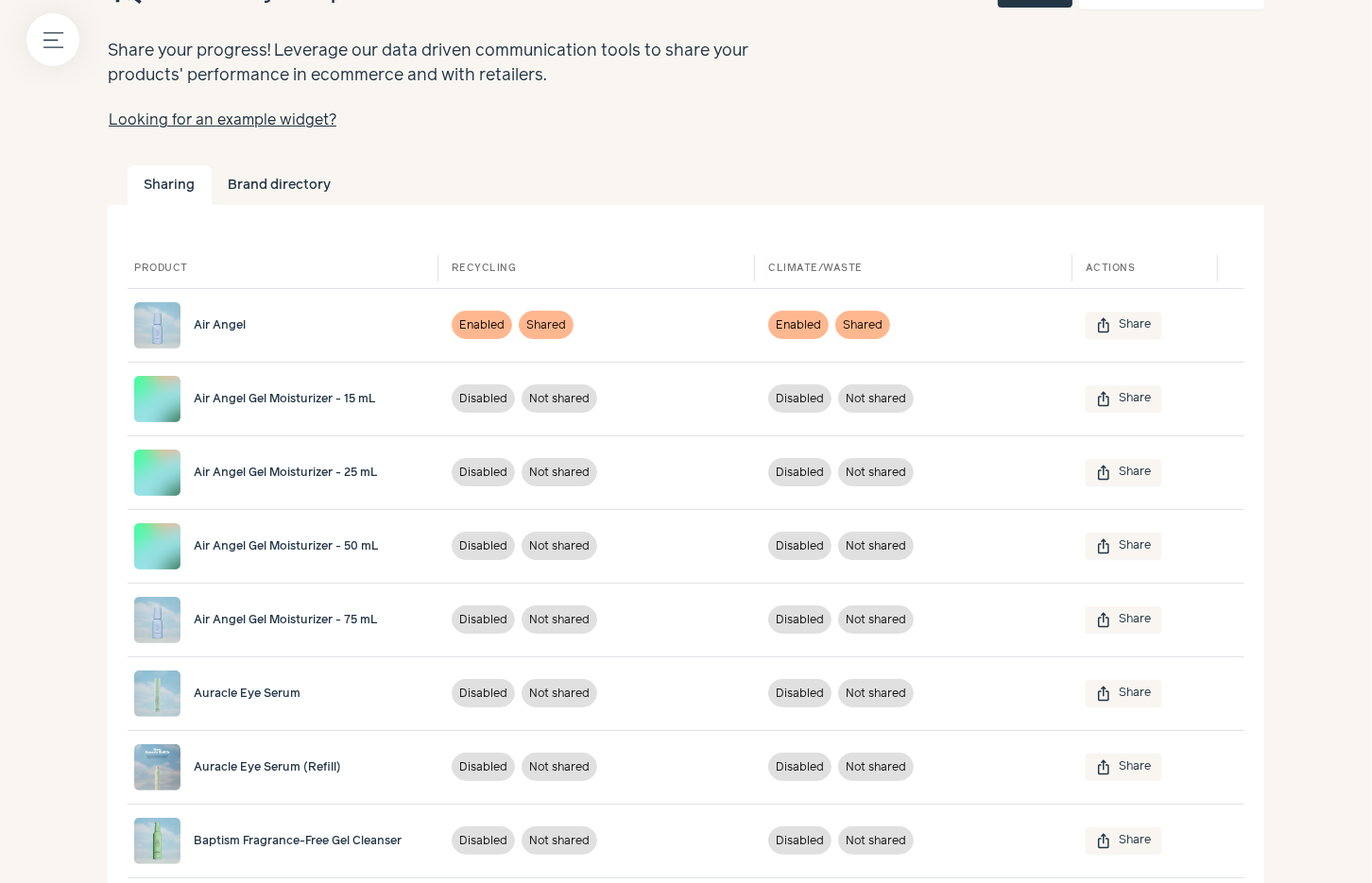 click on "ios_share   Share" at bounding box center (1123, 325) 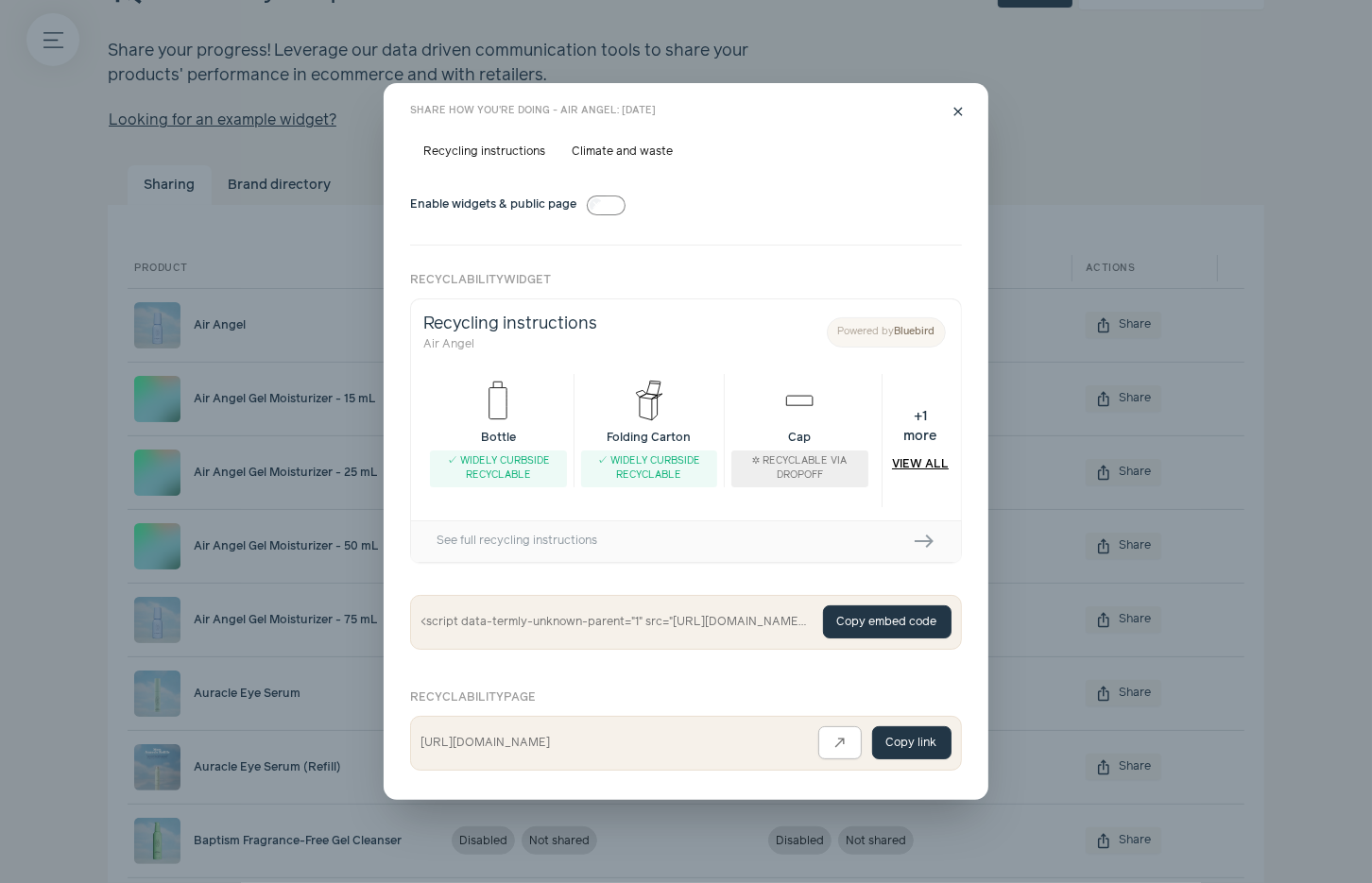scroll, scrollTop: 0, scrollLeft: 0, axis: both 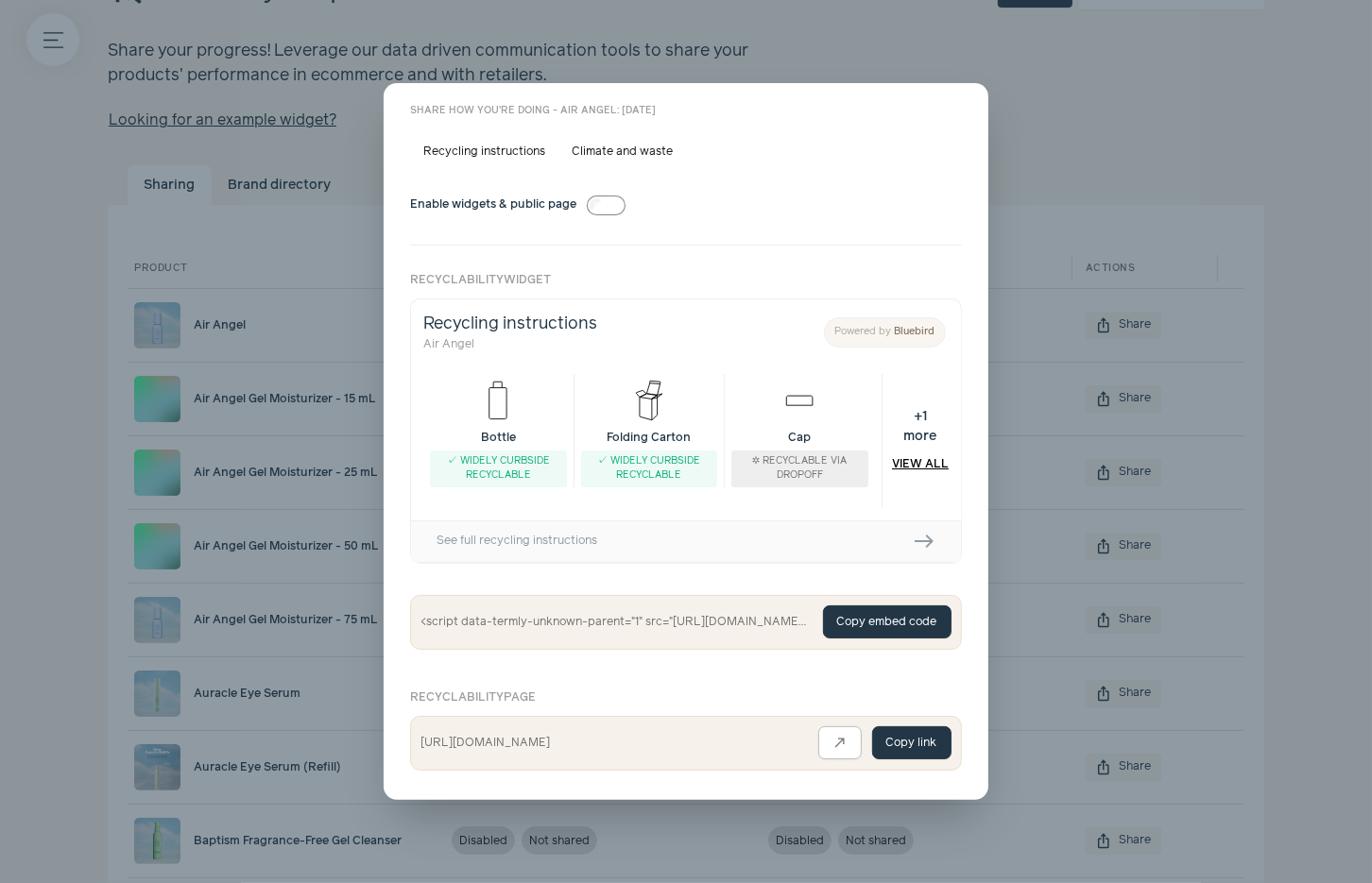 click on "close" at bounding box center (959, 112) 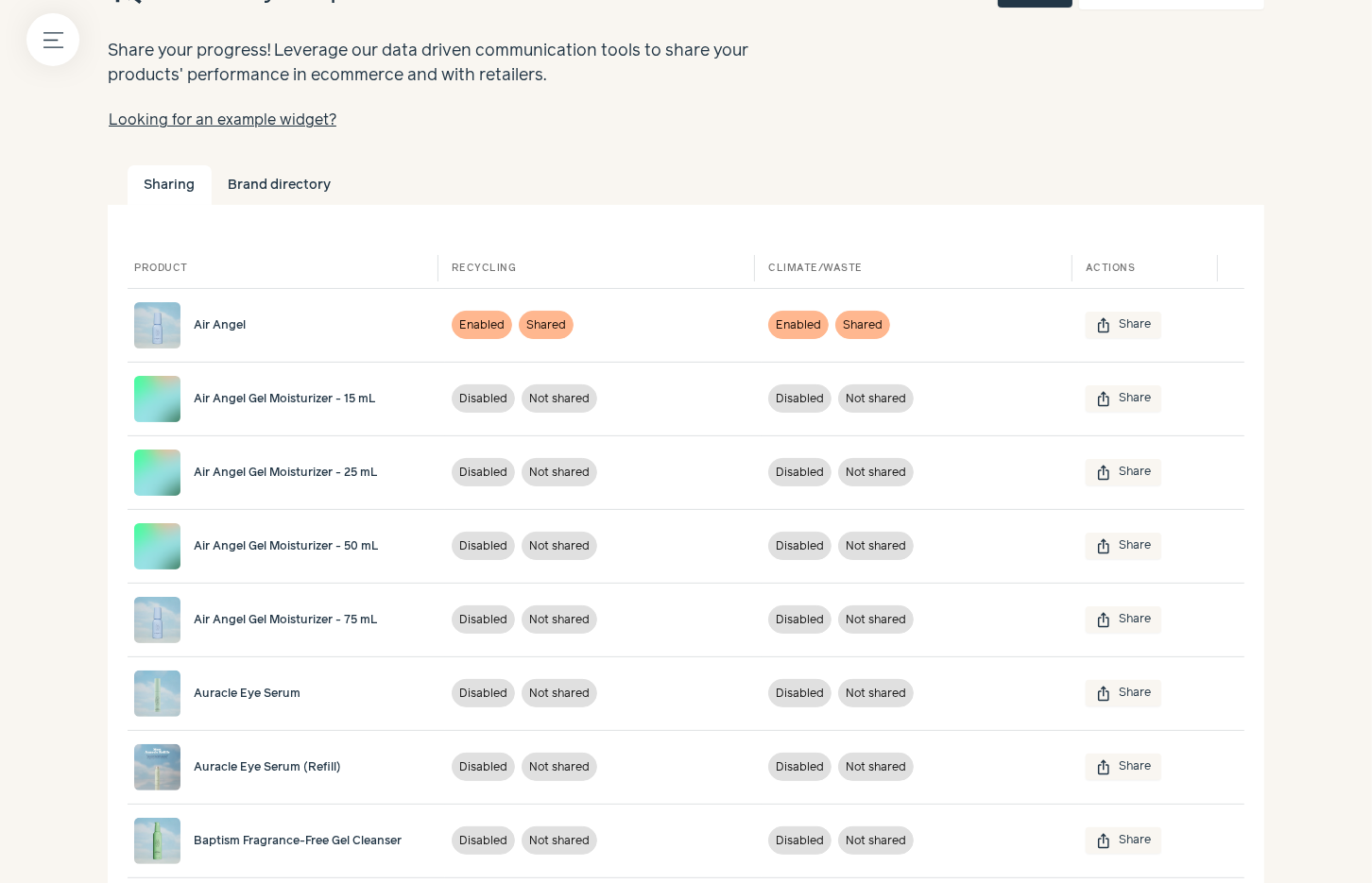 click on "Air Angel Gel Moisturizer - 75 mL" at bounding box center (285, 620) 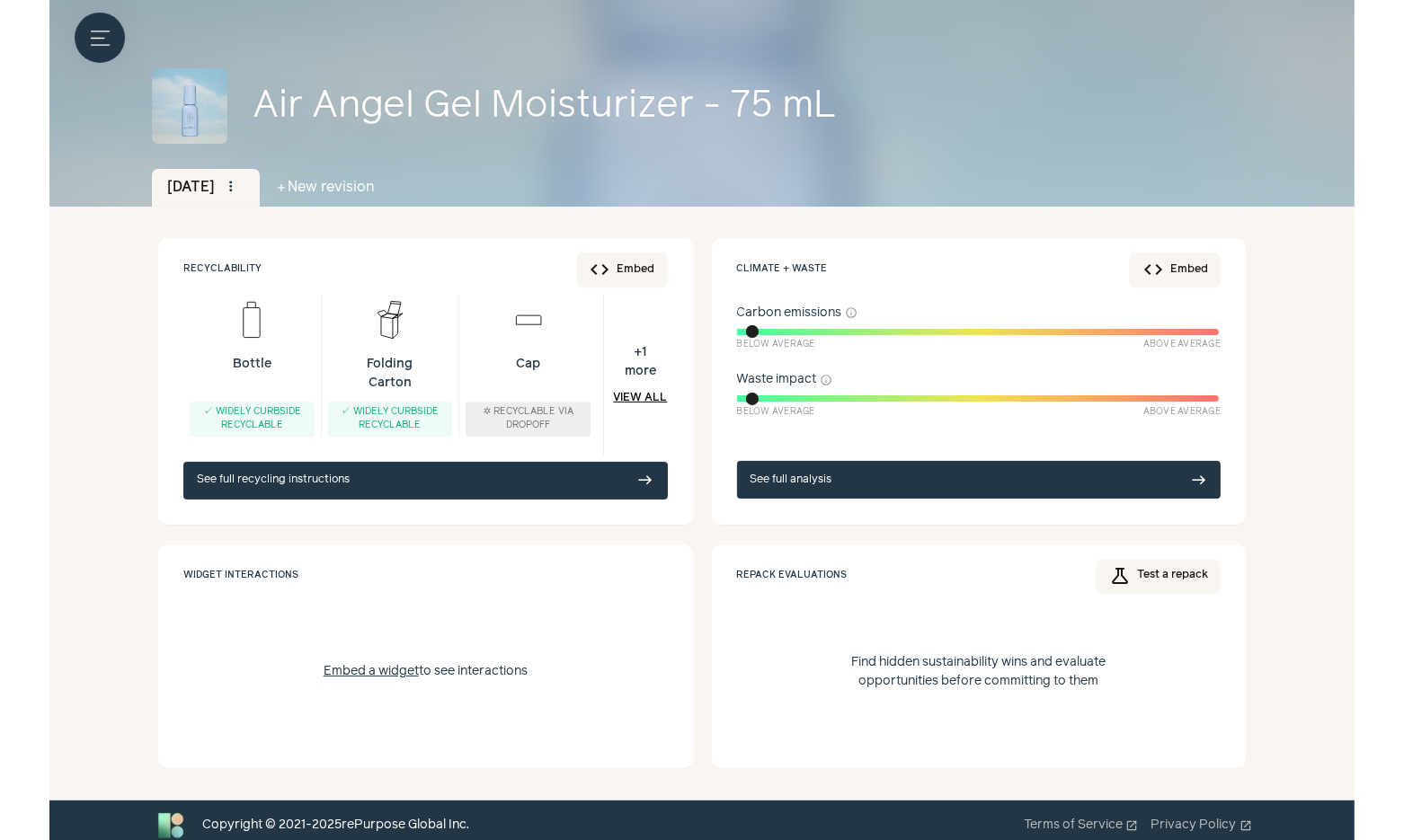 scroll, scrollTop: 0, scrollLeft: 0, axis: both 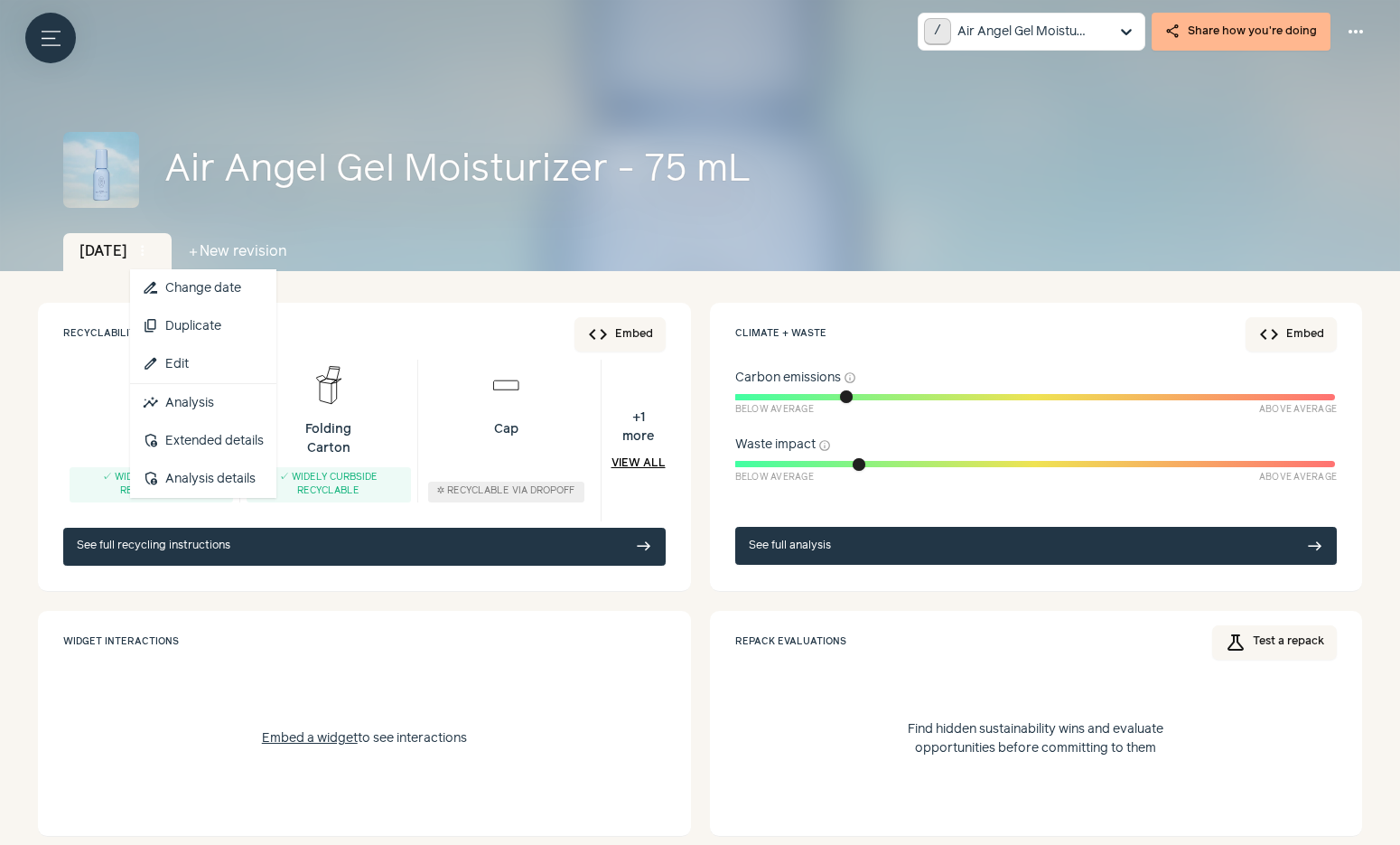 click on "more_vert" at bounding box center [143, 251] 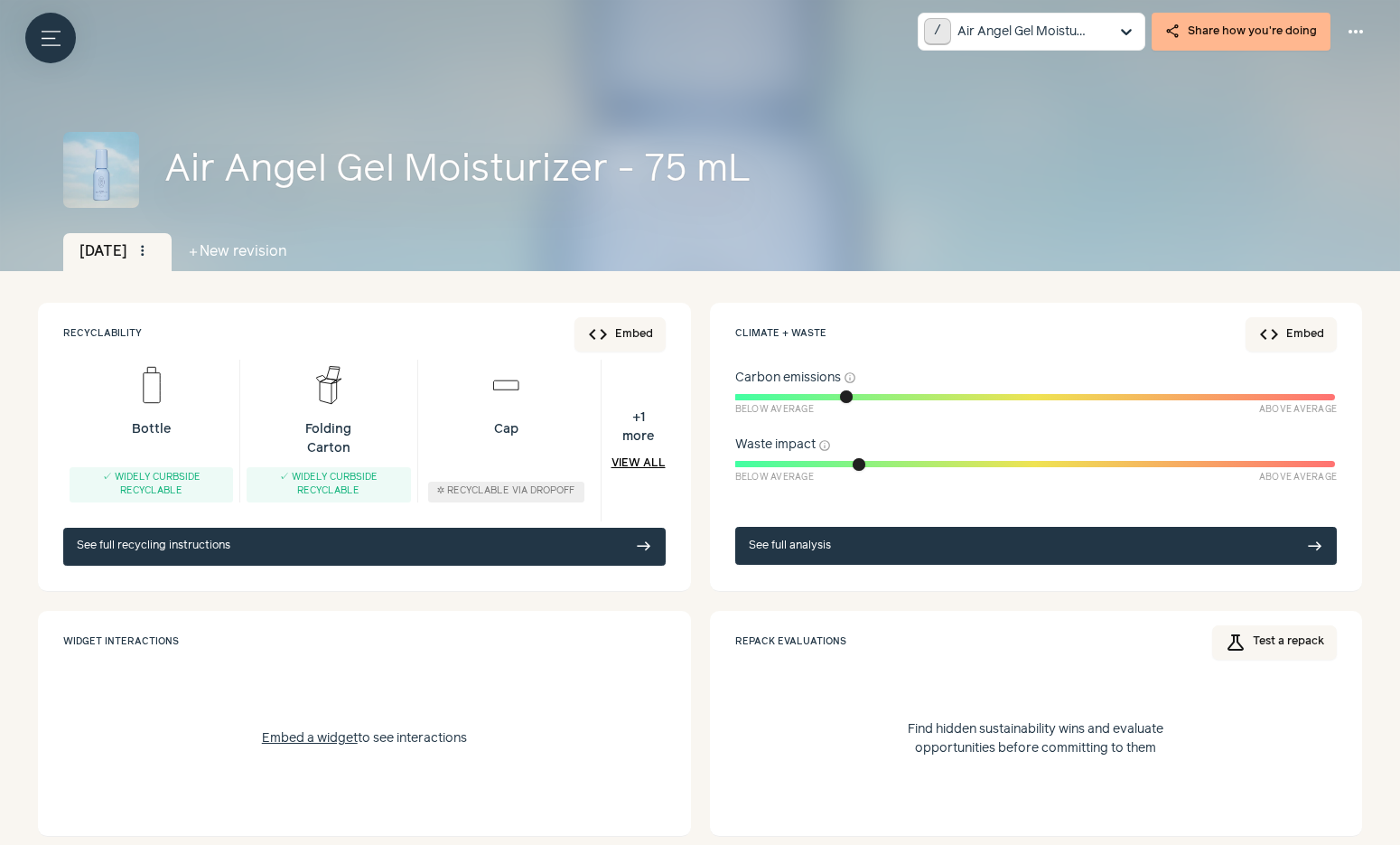 click on "add New revision" 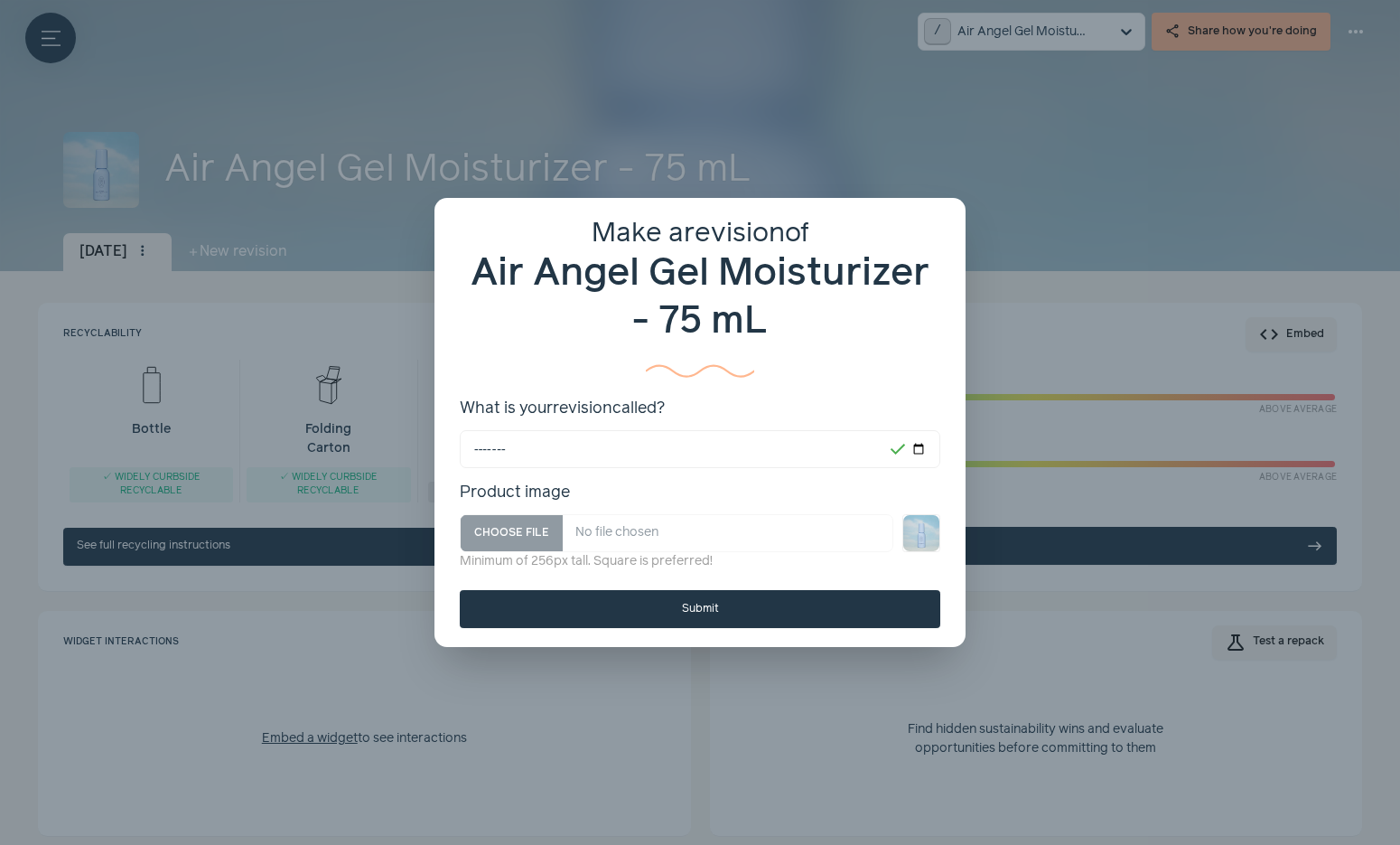 click on "close" at bounding box center (938, 227) 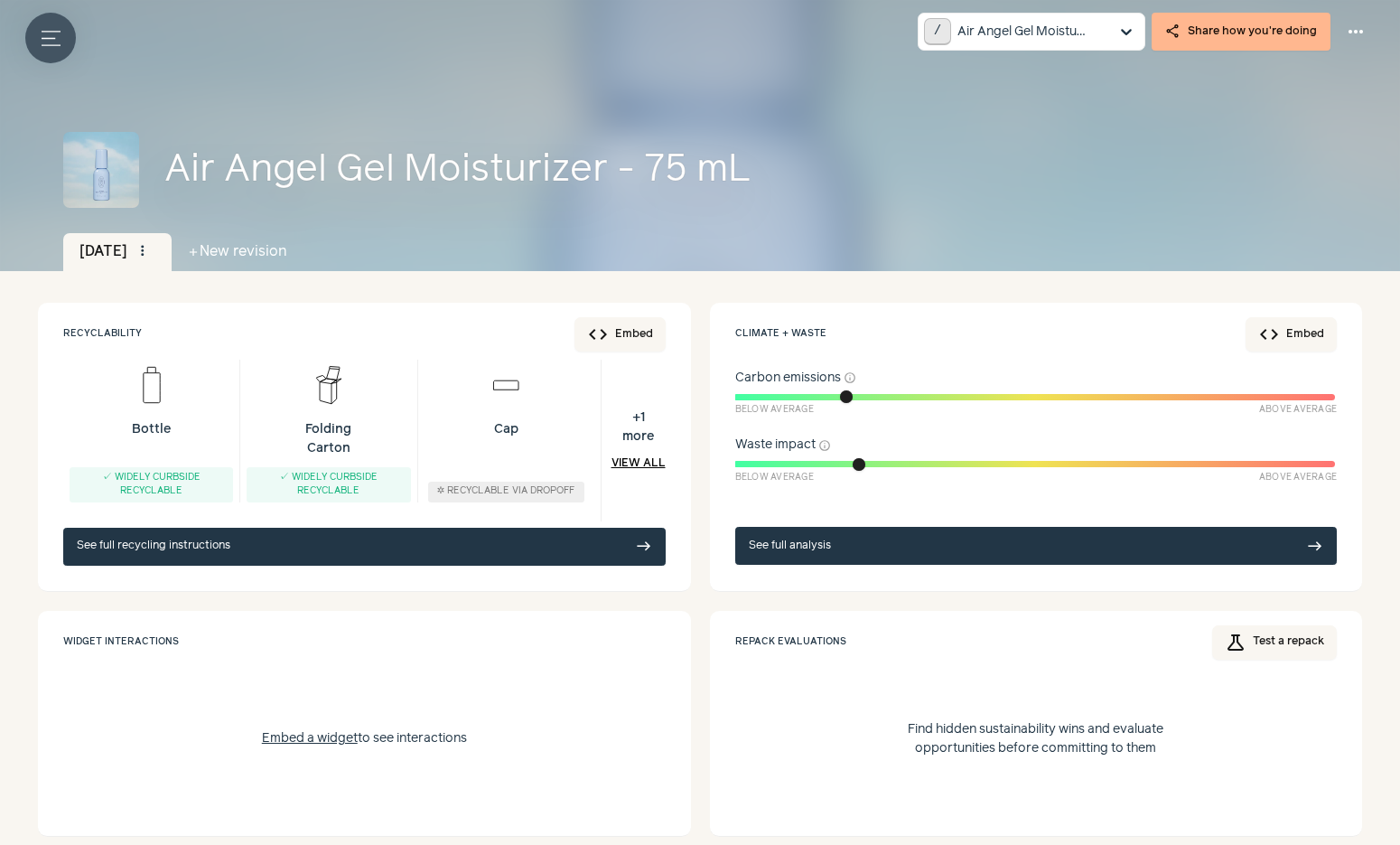 click on "Menu button" 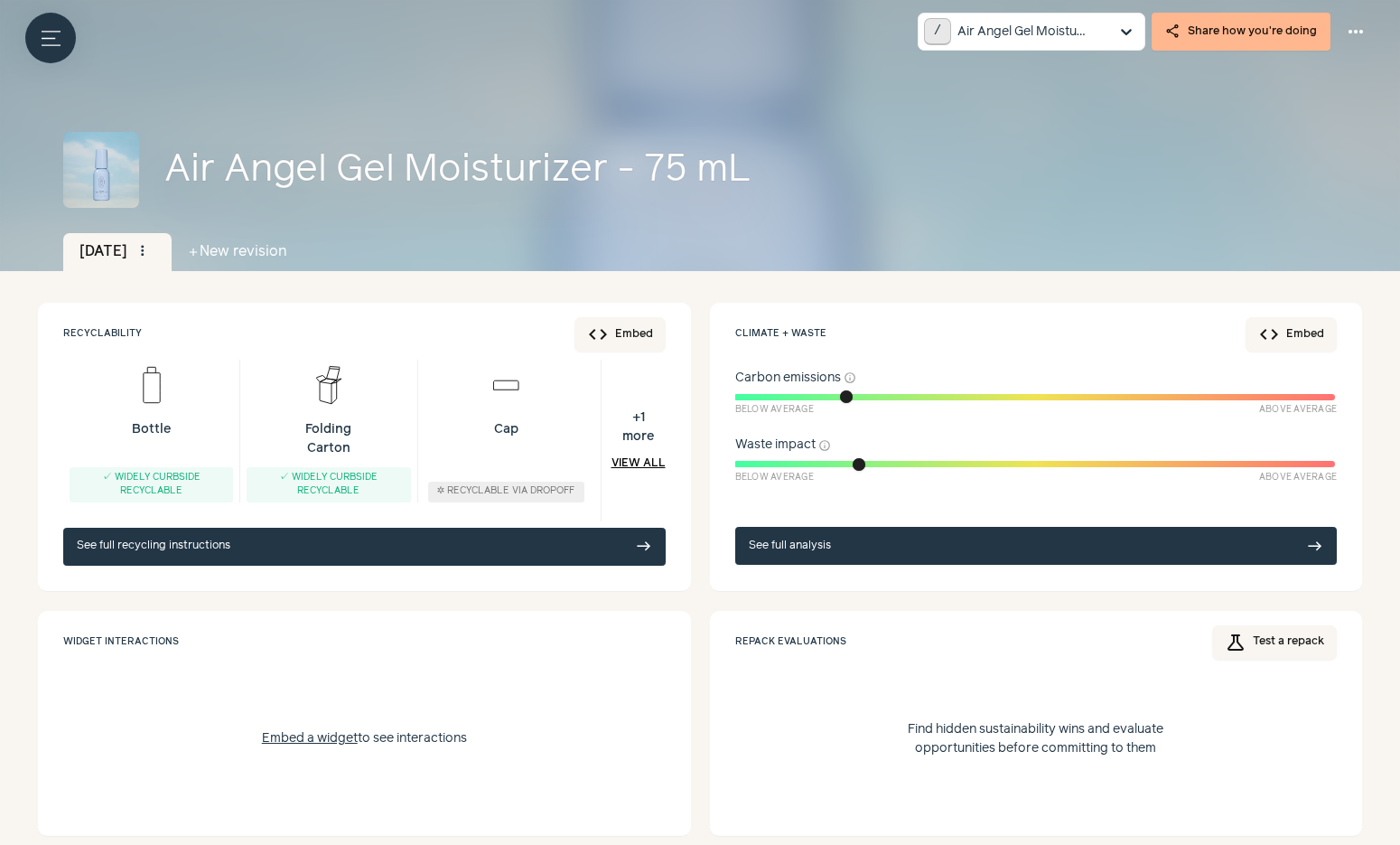 click on "speed   Dashboard" at bounding box center (-156, 209) 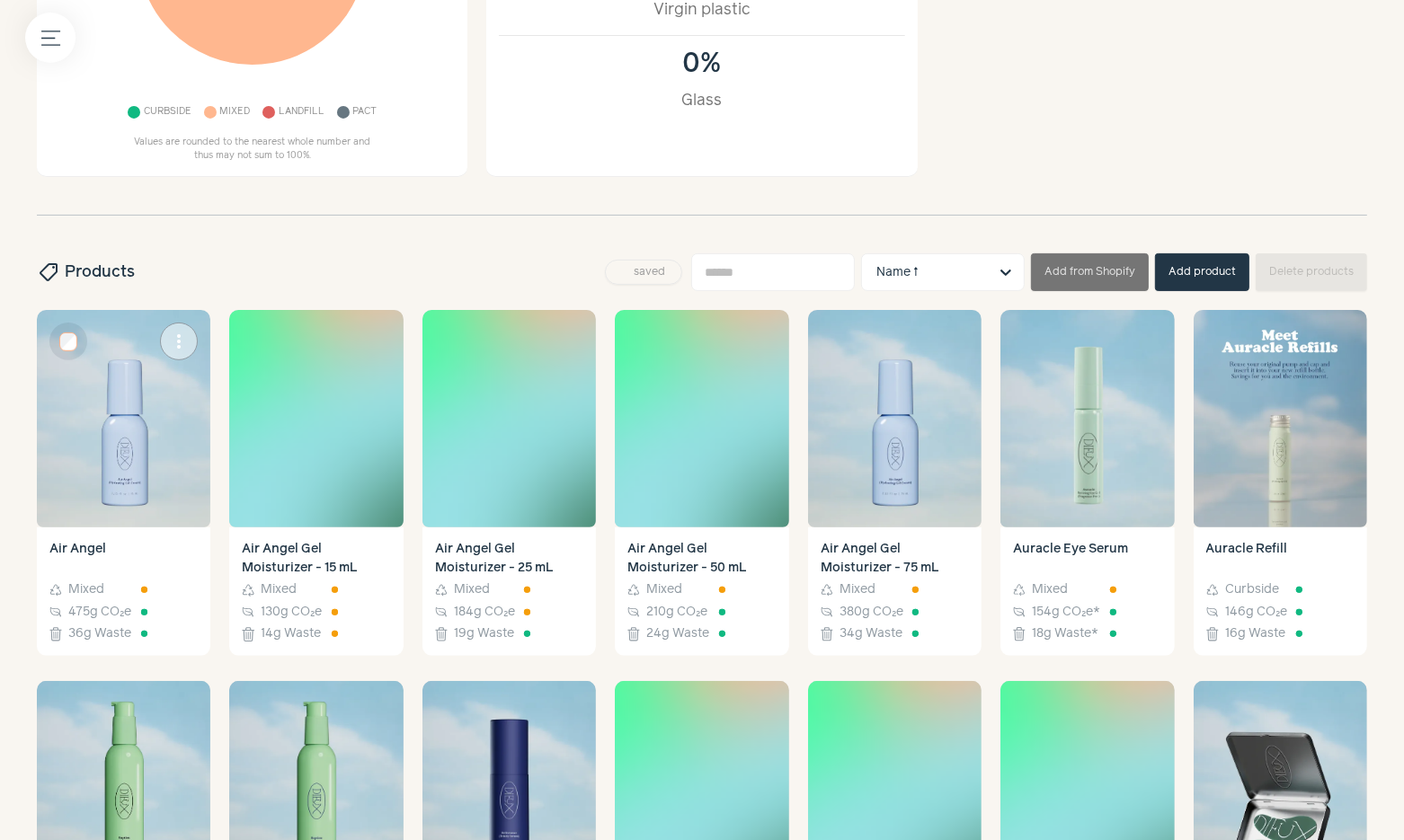 scroll, scrollTop: 452, scrollLeft: 0, axis: vertical 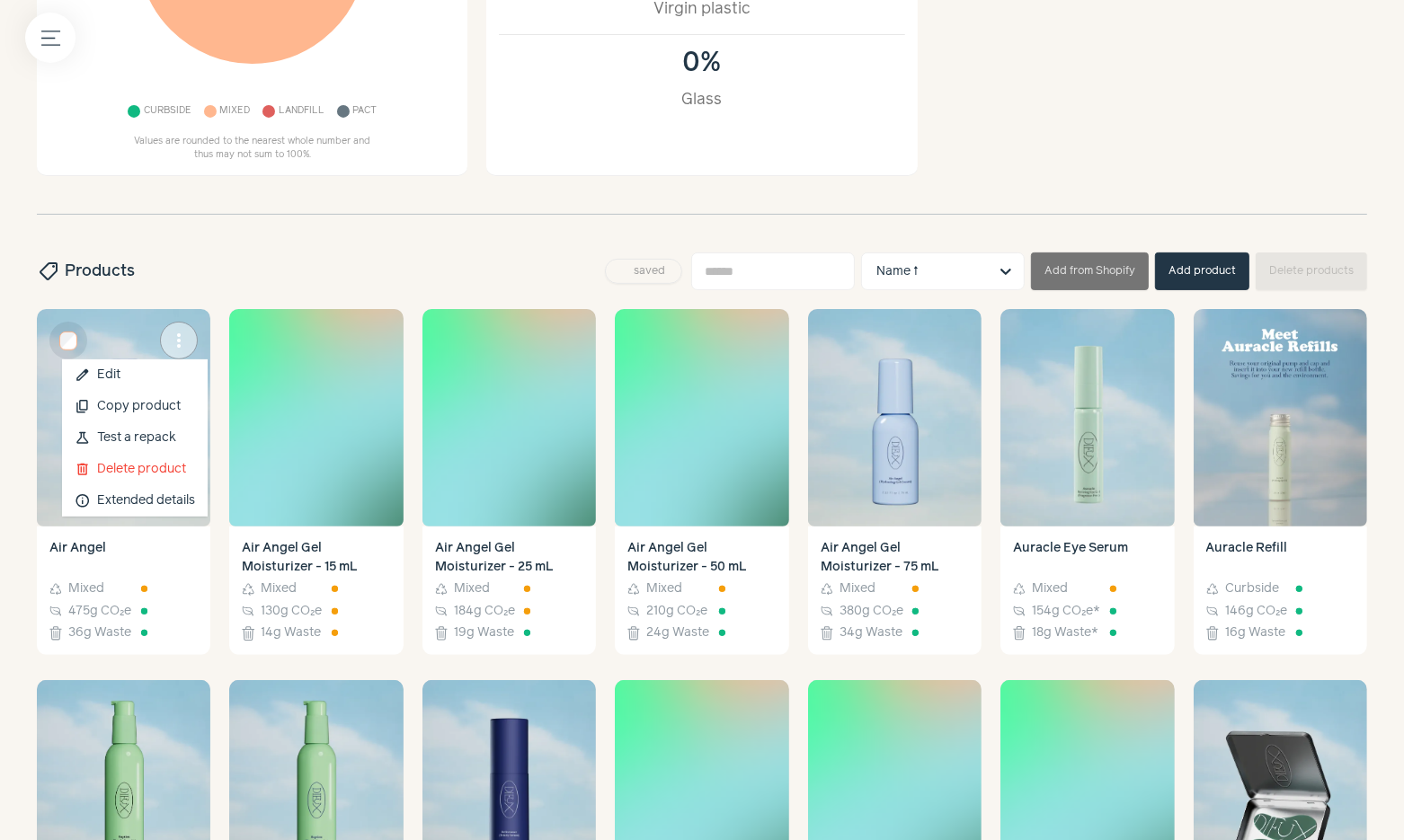 click on "more_vert" at bounding box center [179, 340] 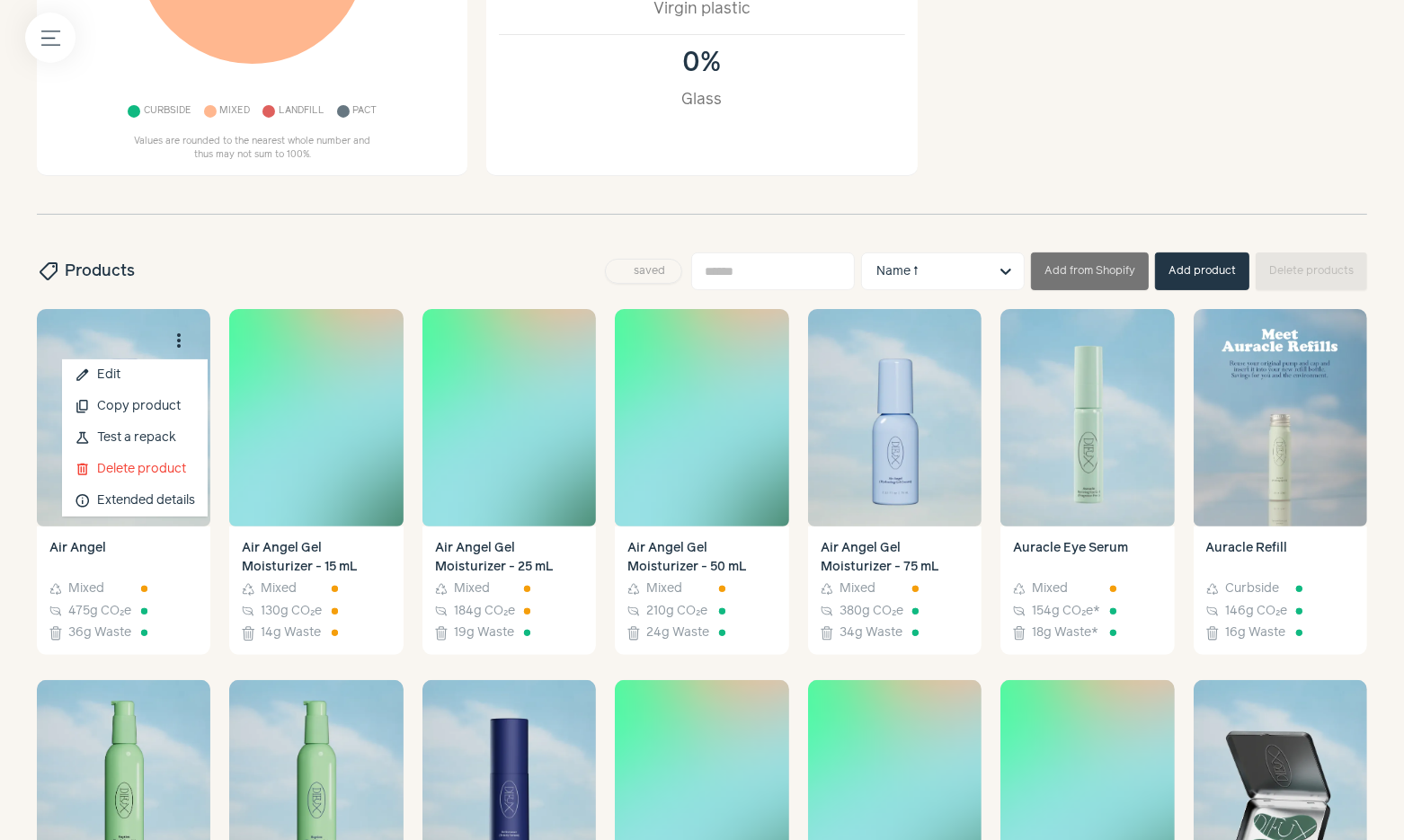 drag, startPoint x: 174, startPoint y: 459, endPoint x: 322, endPoint y: 164, distance: 330.04394 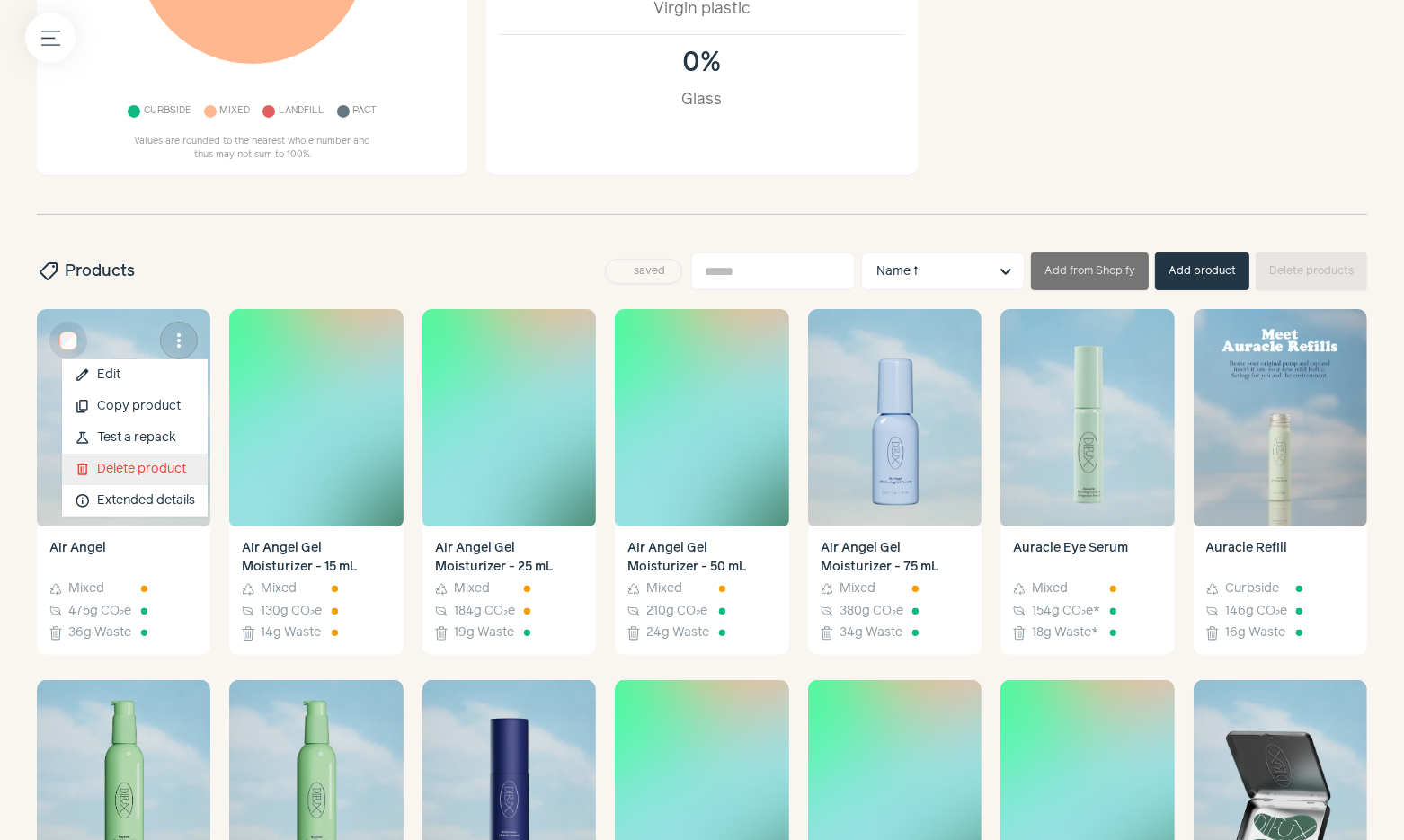 click on "delete   Delete product" at bounding box center [135, 469] 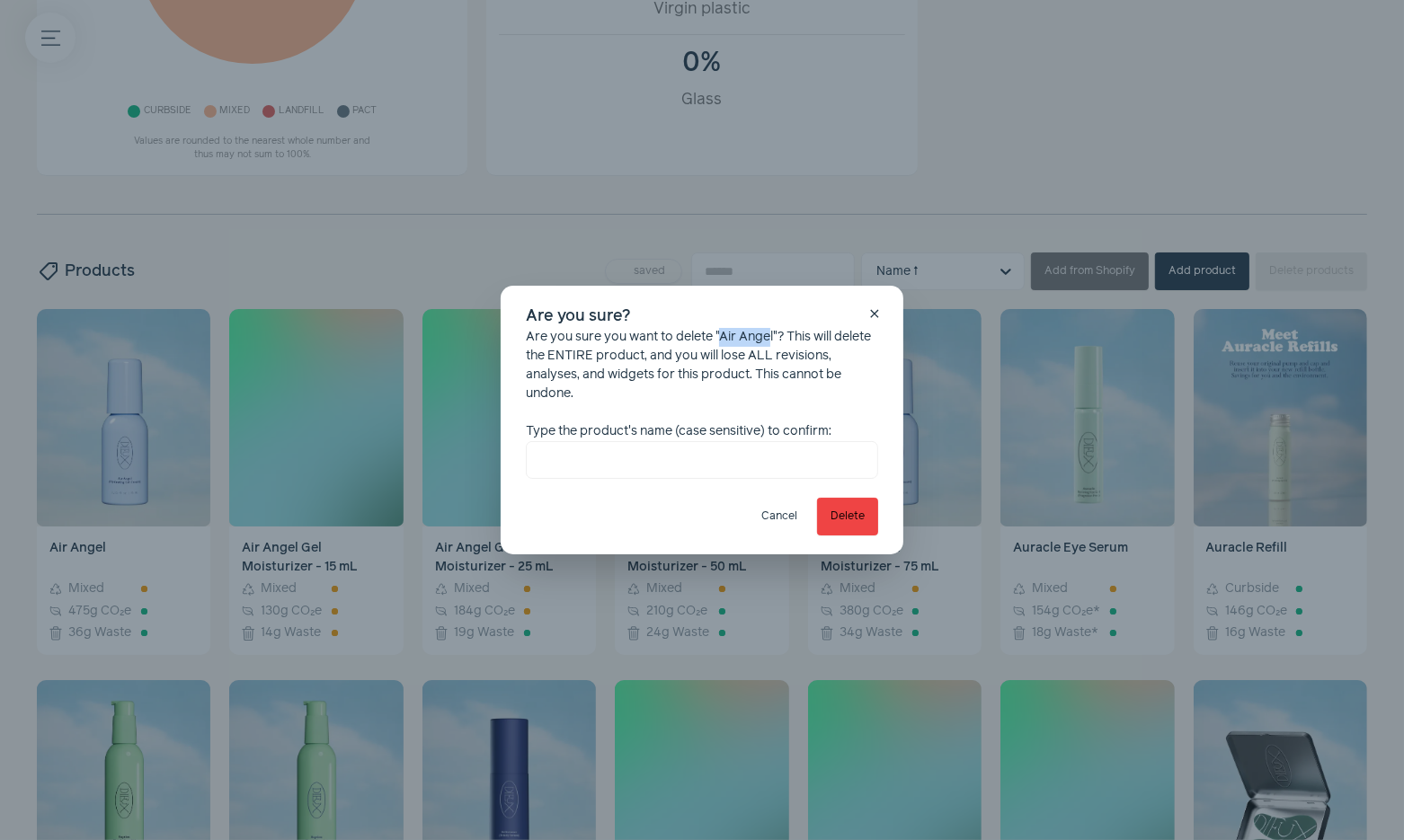 drag, startPoint x: 722, startPoint y: 344, endPoint x: 771, endPoint y: 346, distance: 49.0408 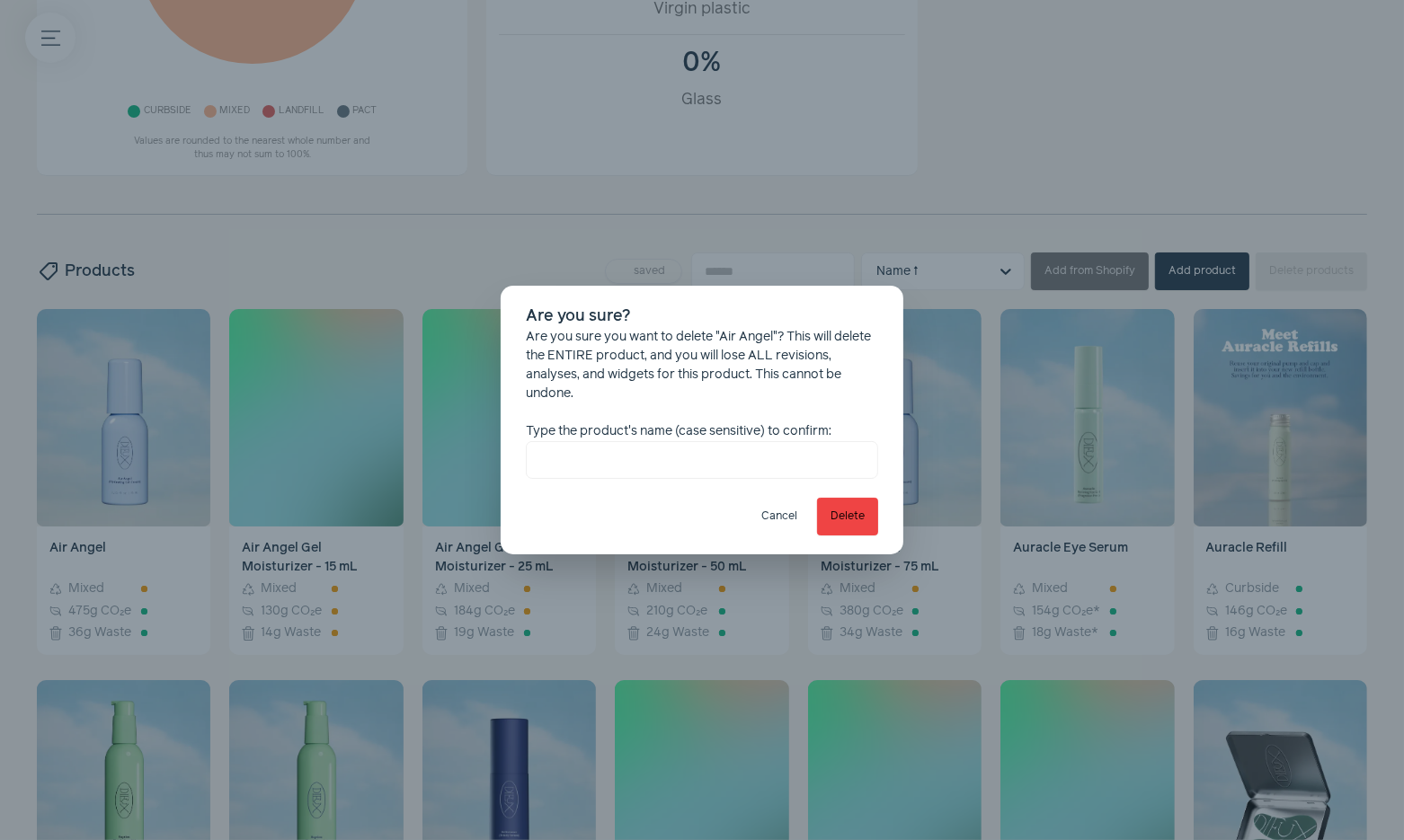 click on "close" at bounding box center (875, 314) 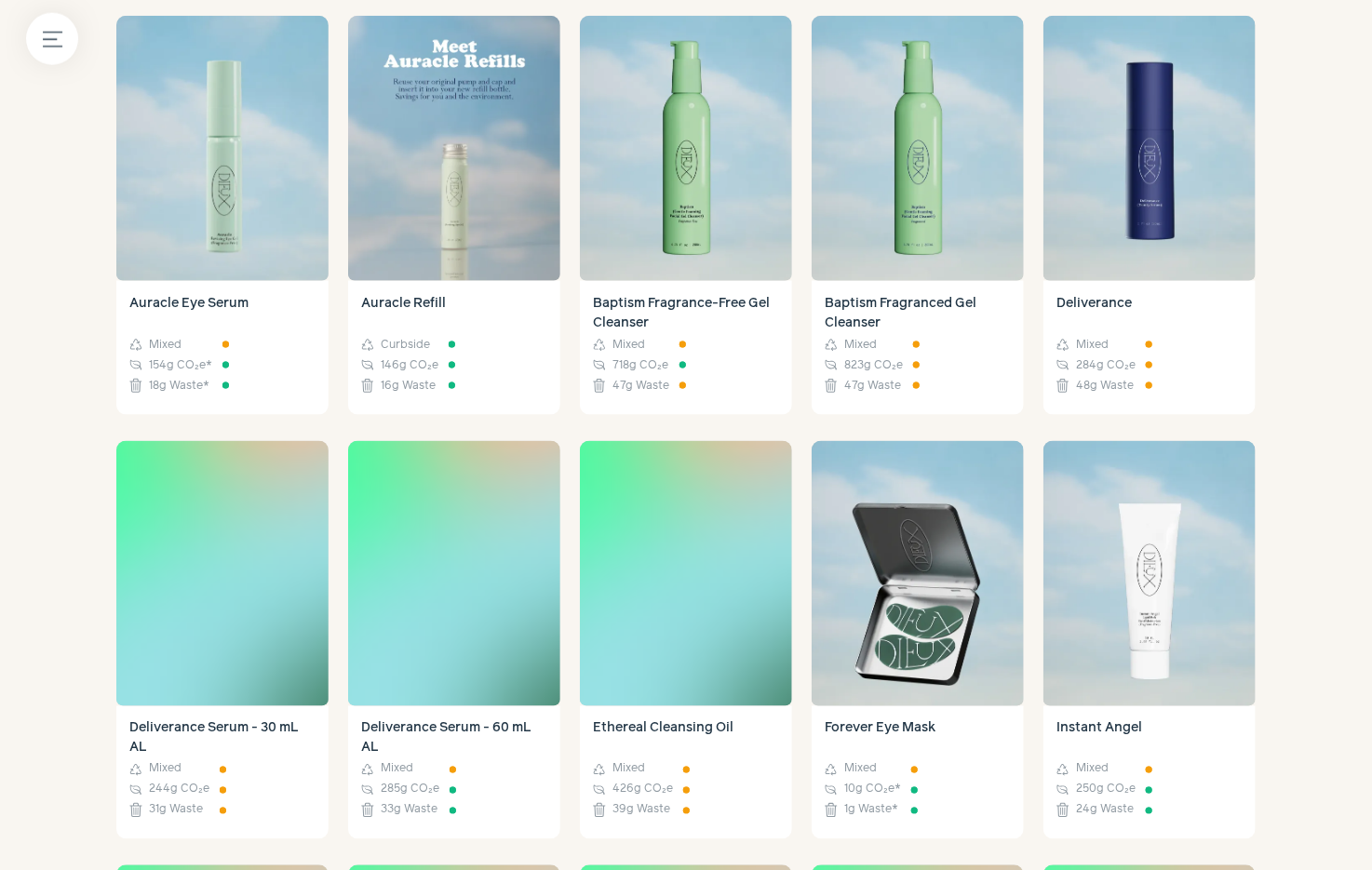 scroll, scrollTop: 1105, scrollLeft: 0, axis: vertical 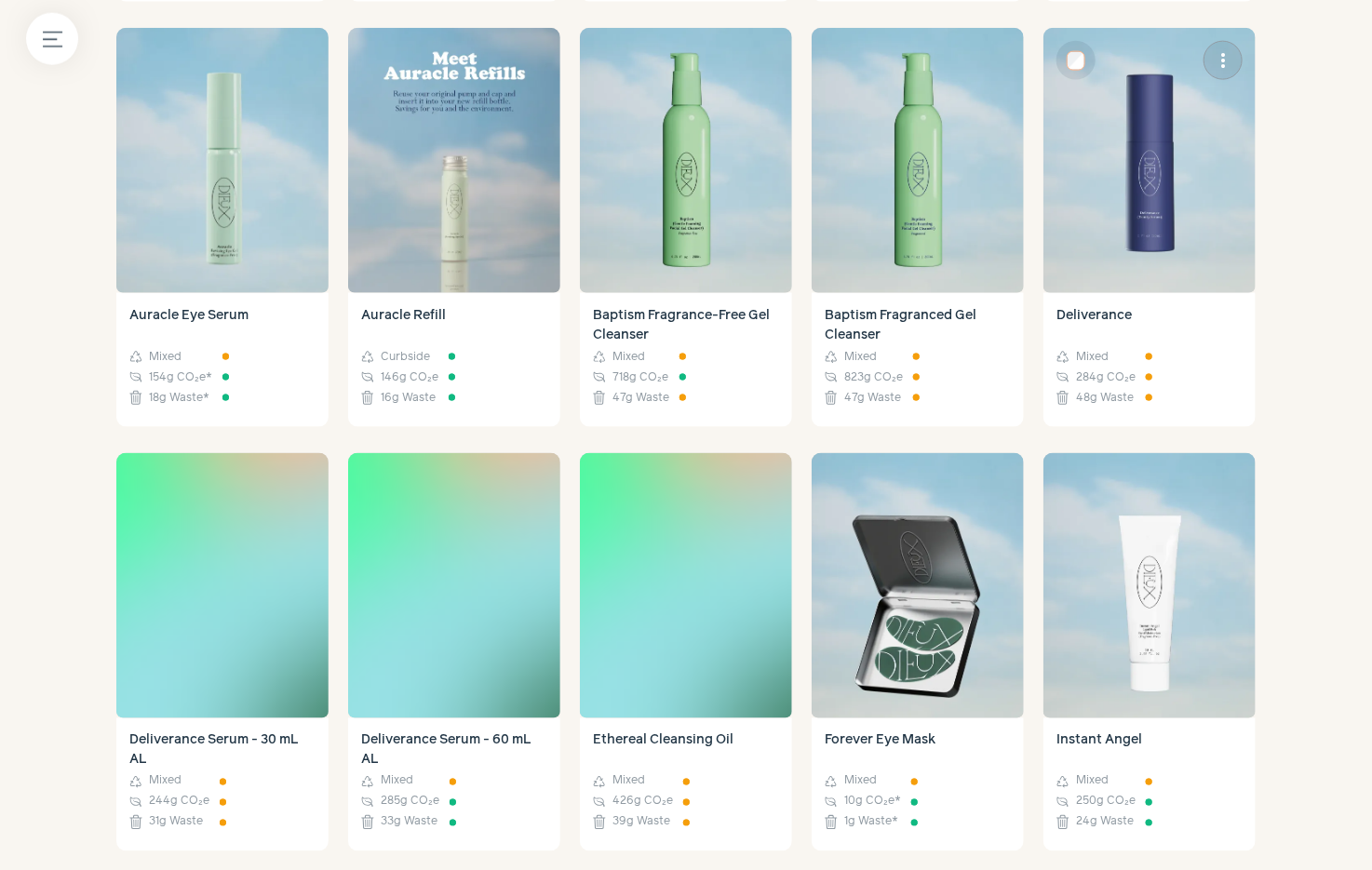 click at bounding box center (1150, 160) 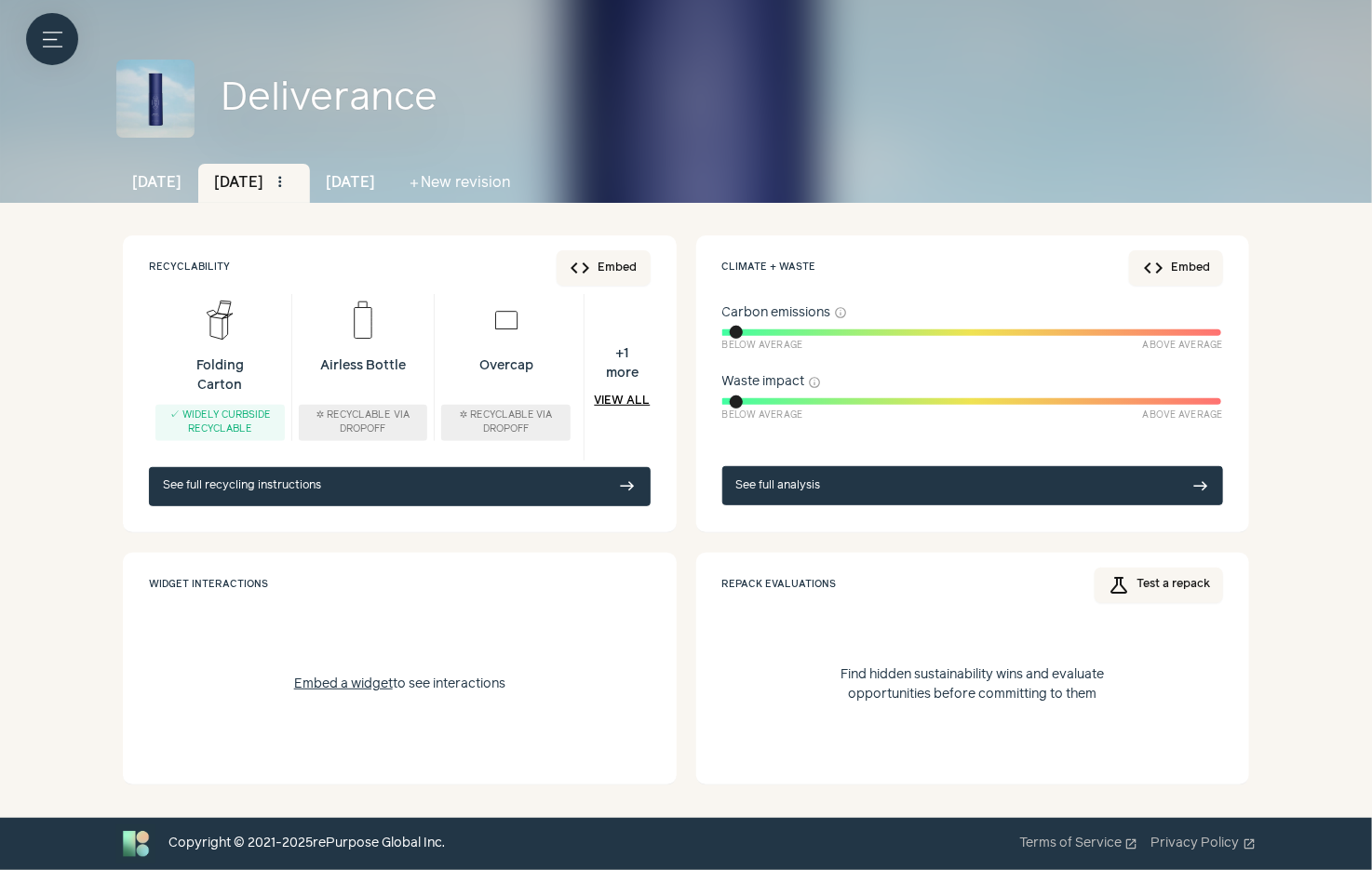 scroll, scrollTop: 0, scrollLeft: 0, axis: both 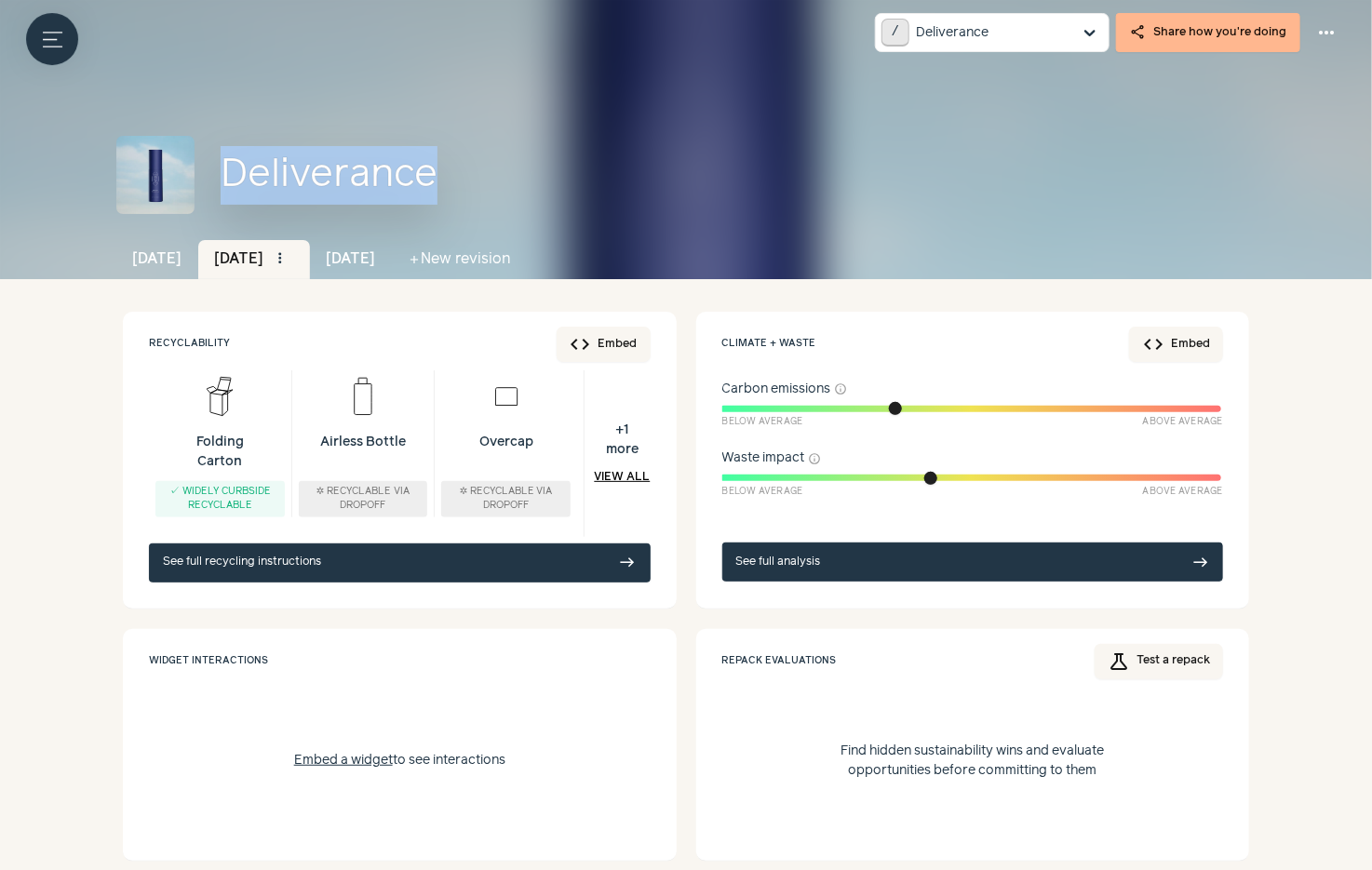 drag, startPoint x: 452, startPoint y: 181, endPoint x: 217, endPoint y: 171, distance: 235.21267 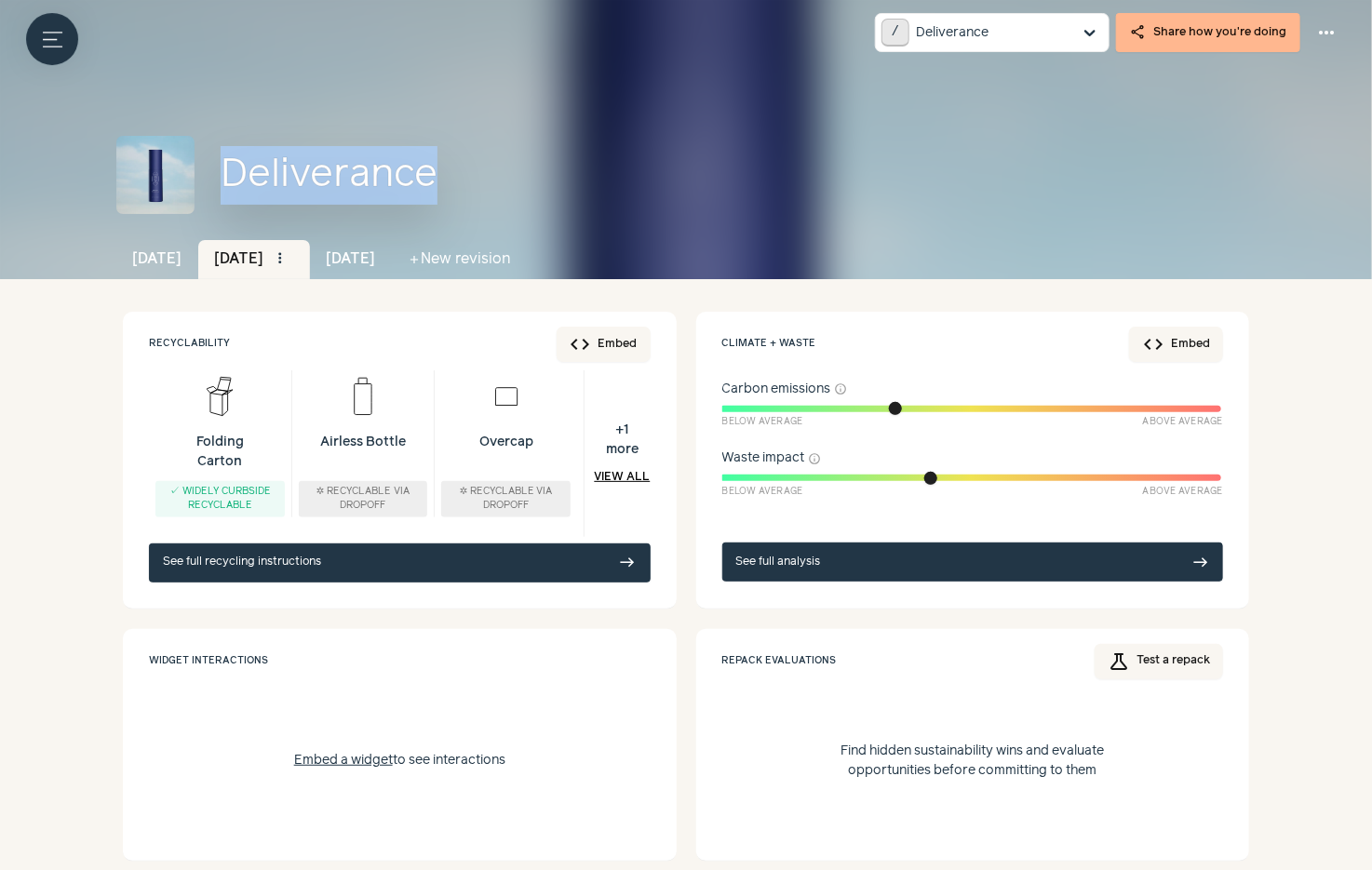 click on "Deliverance" at bounding box center [738, 175] 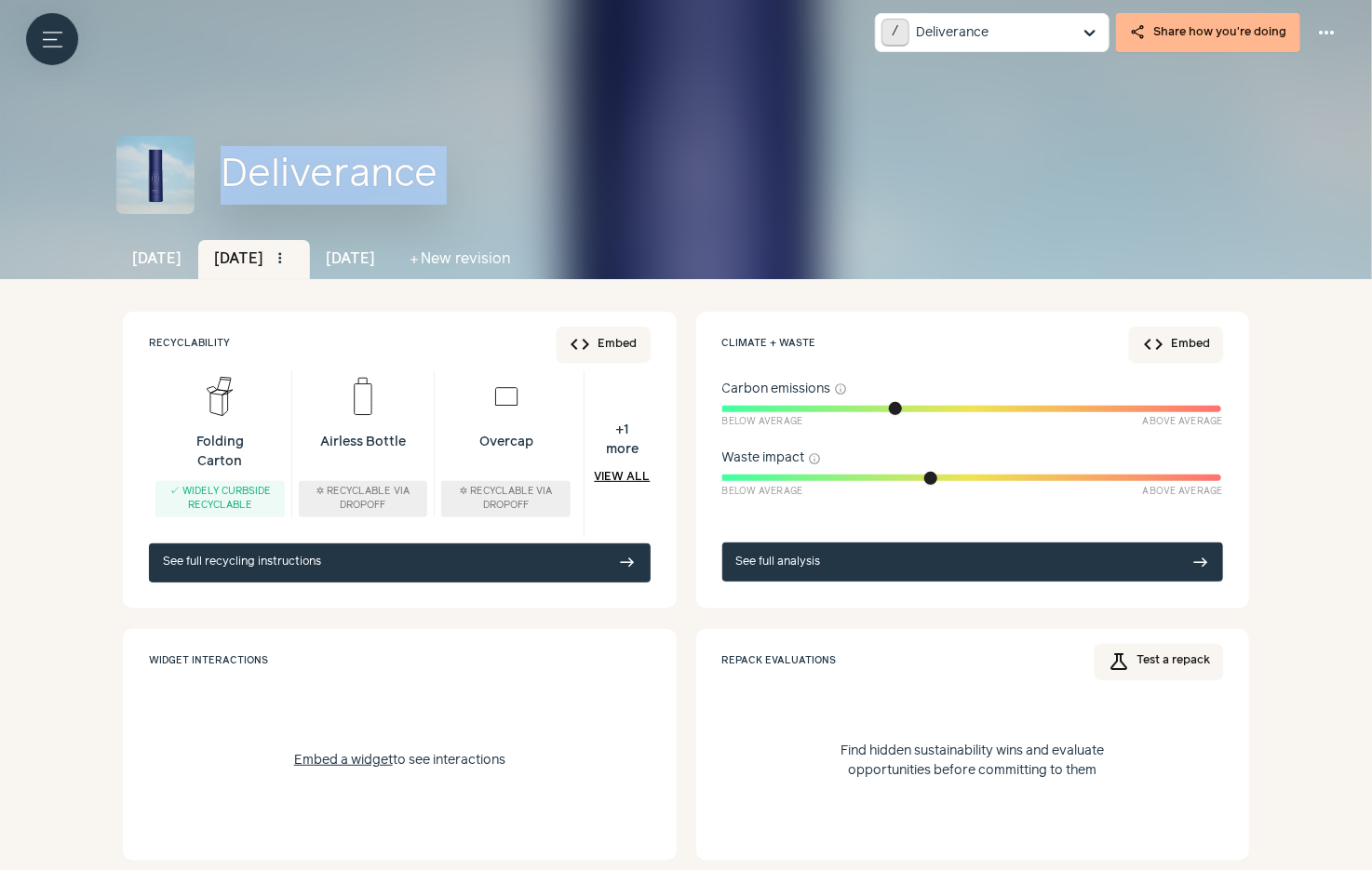 click on "Deliverance" at bounding box center (738, 175) 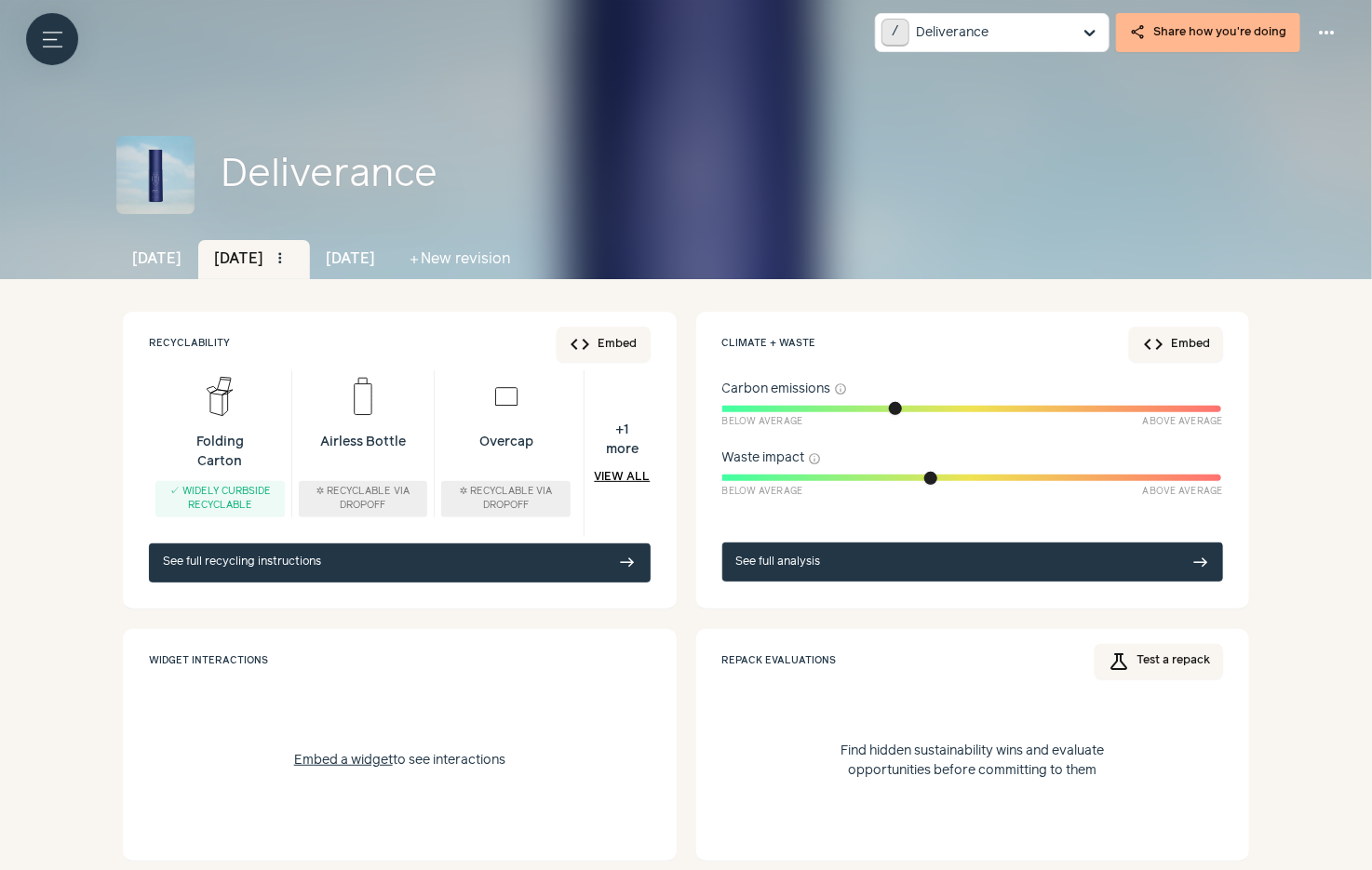click on "Deliverance" at bounding box center (738, 175) 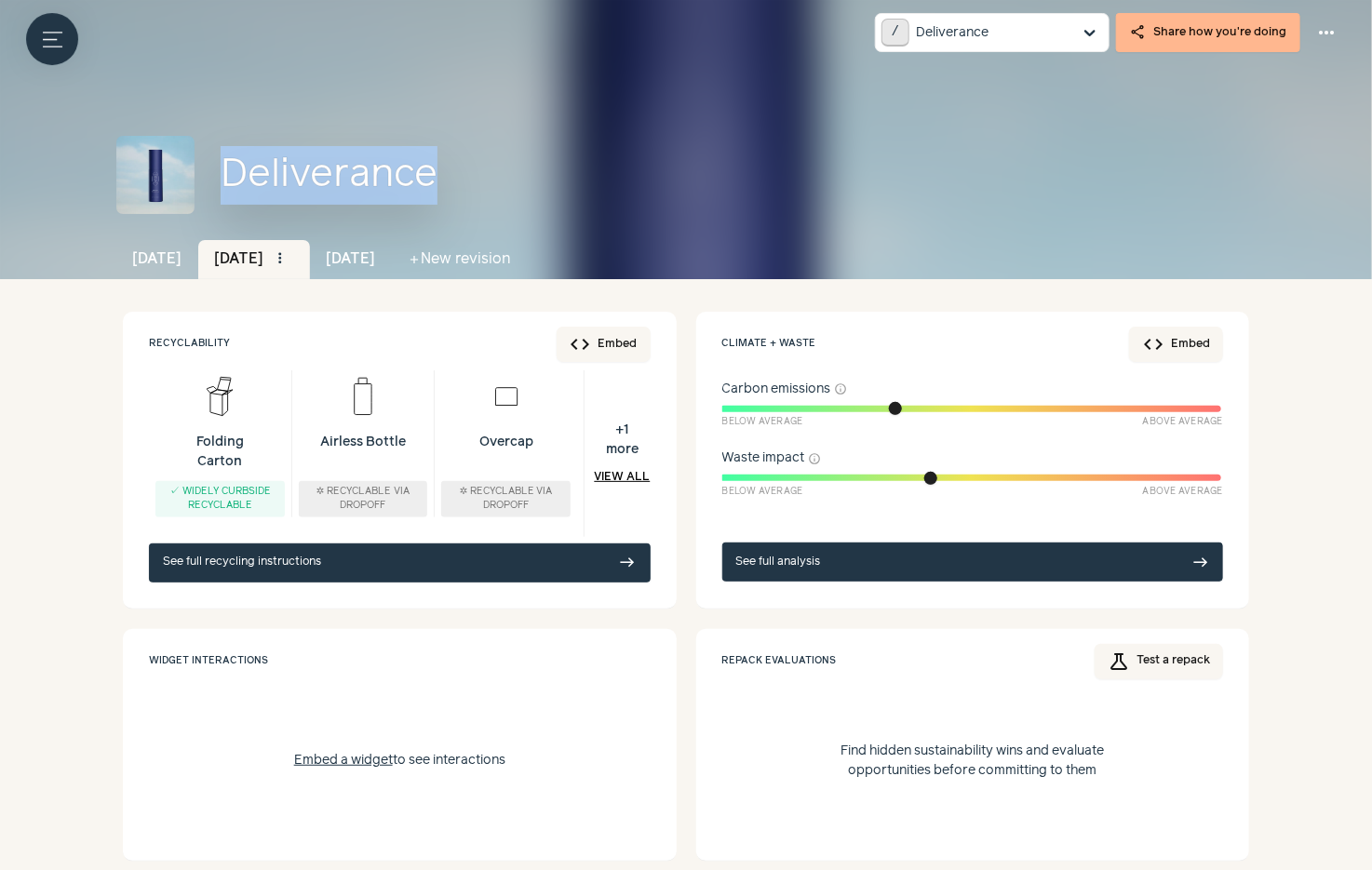 click on "Deliverance" at bounding box center [738, 175] 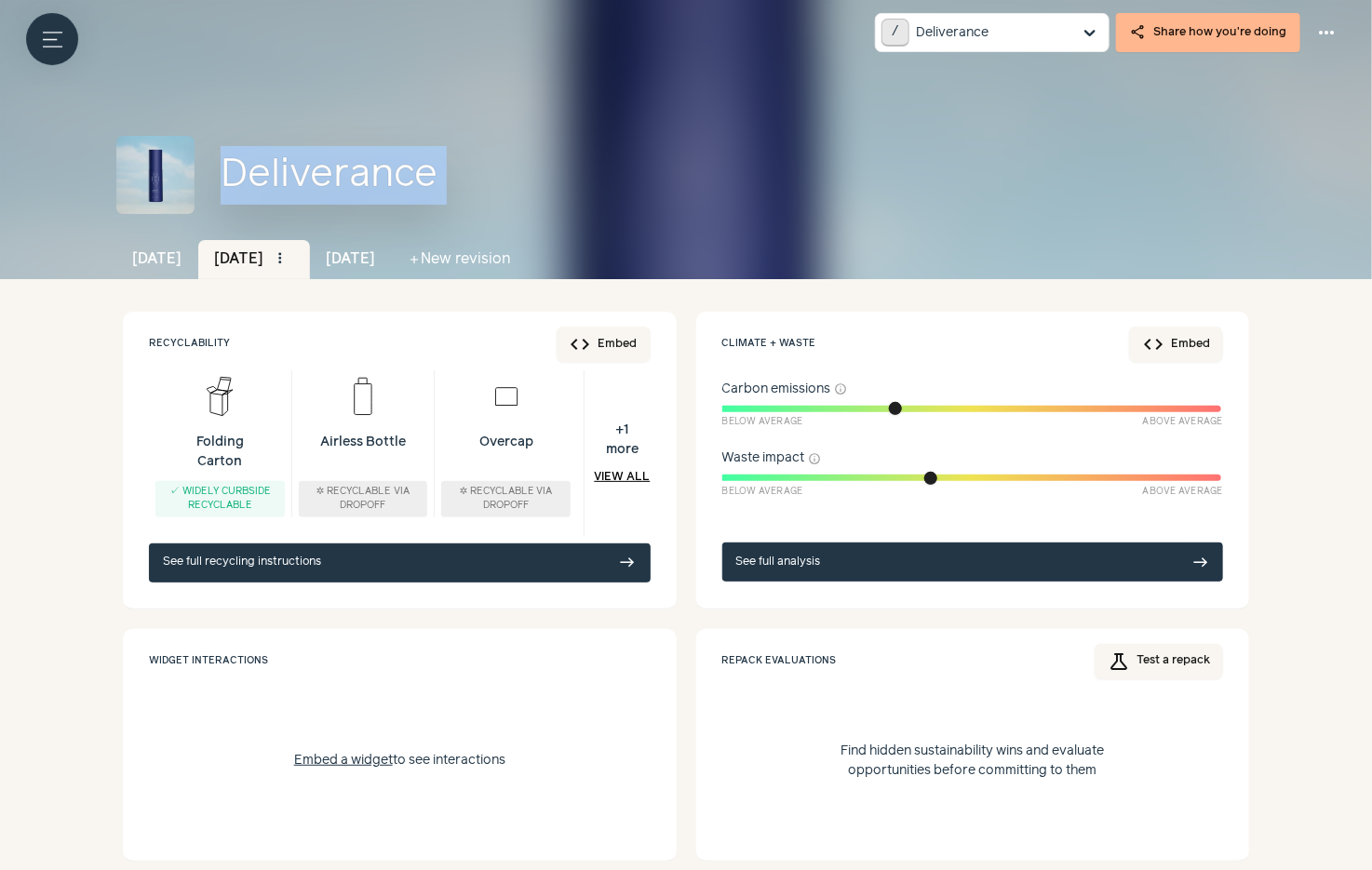 click on "Deliverance" at bounding box center (738, 175) 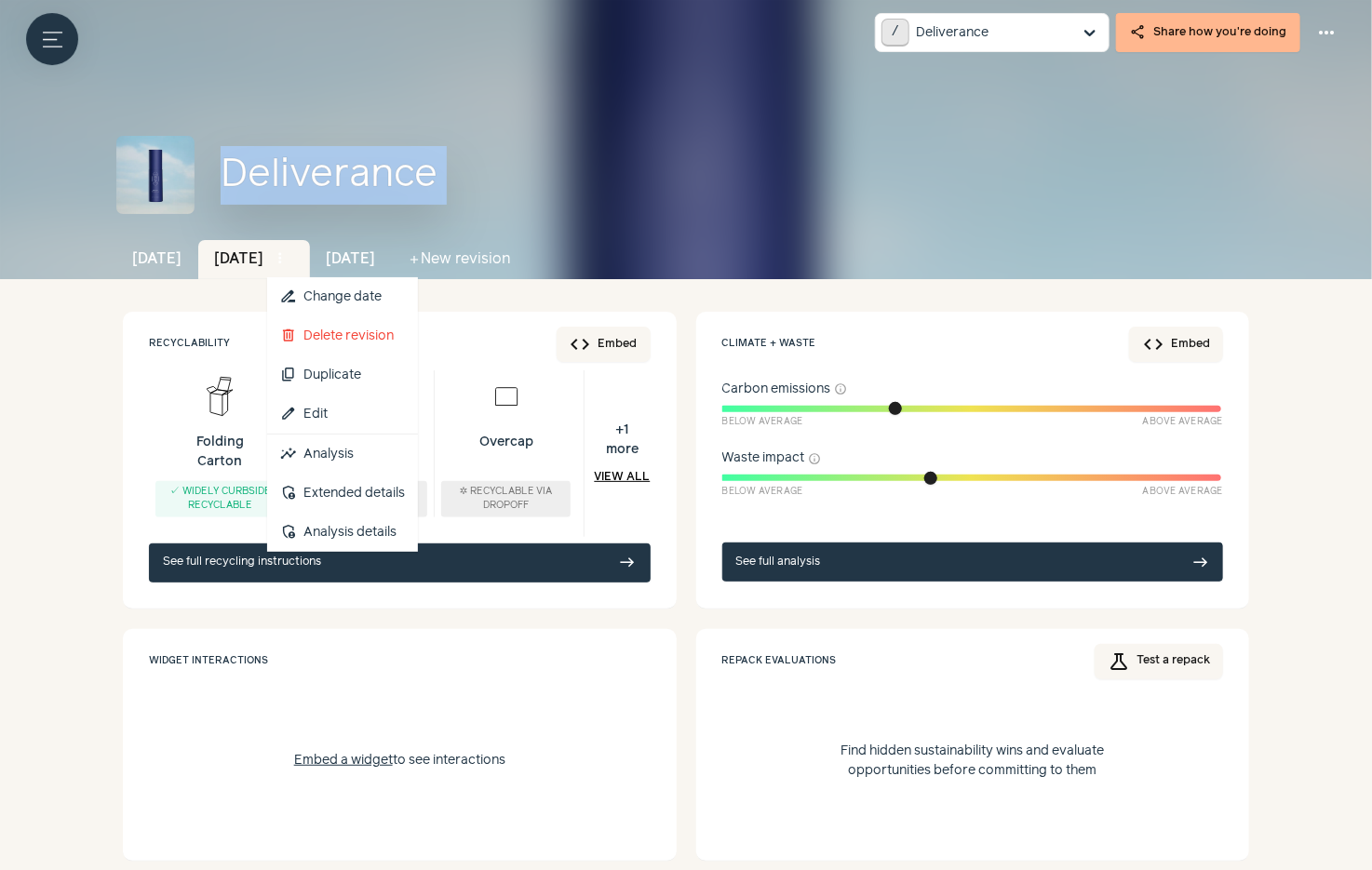 click on "more_vert" at bounding box center [280, 259] 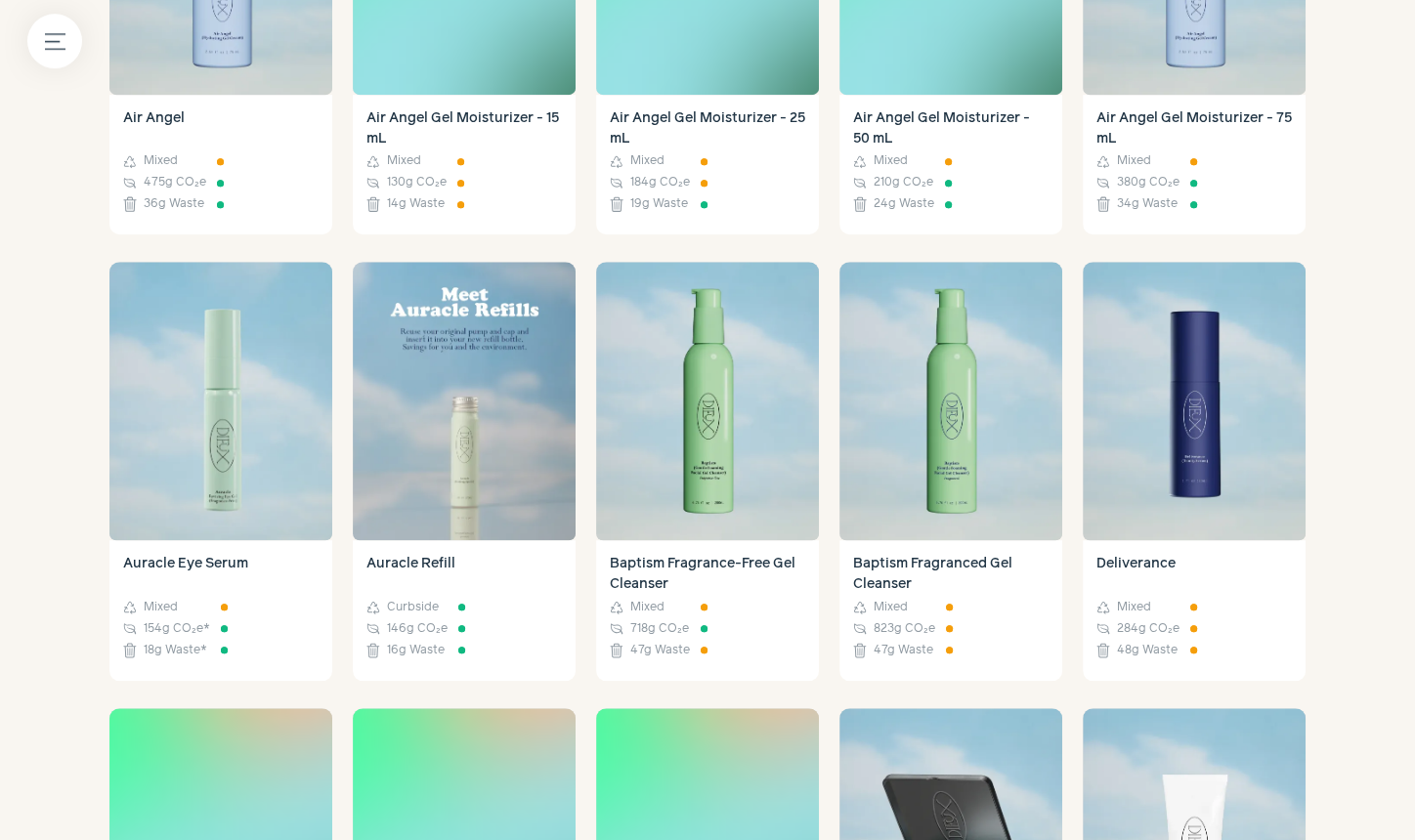 scroll, scrollTop: 955, scrollLeft: 0, axis: vertical 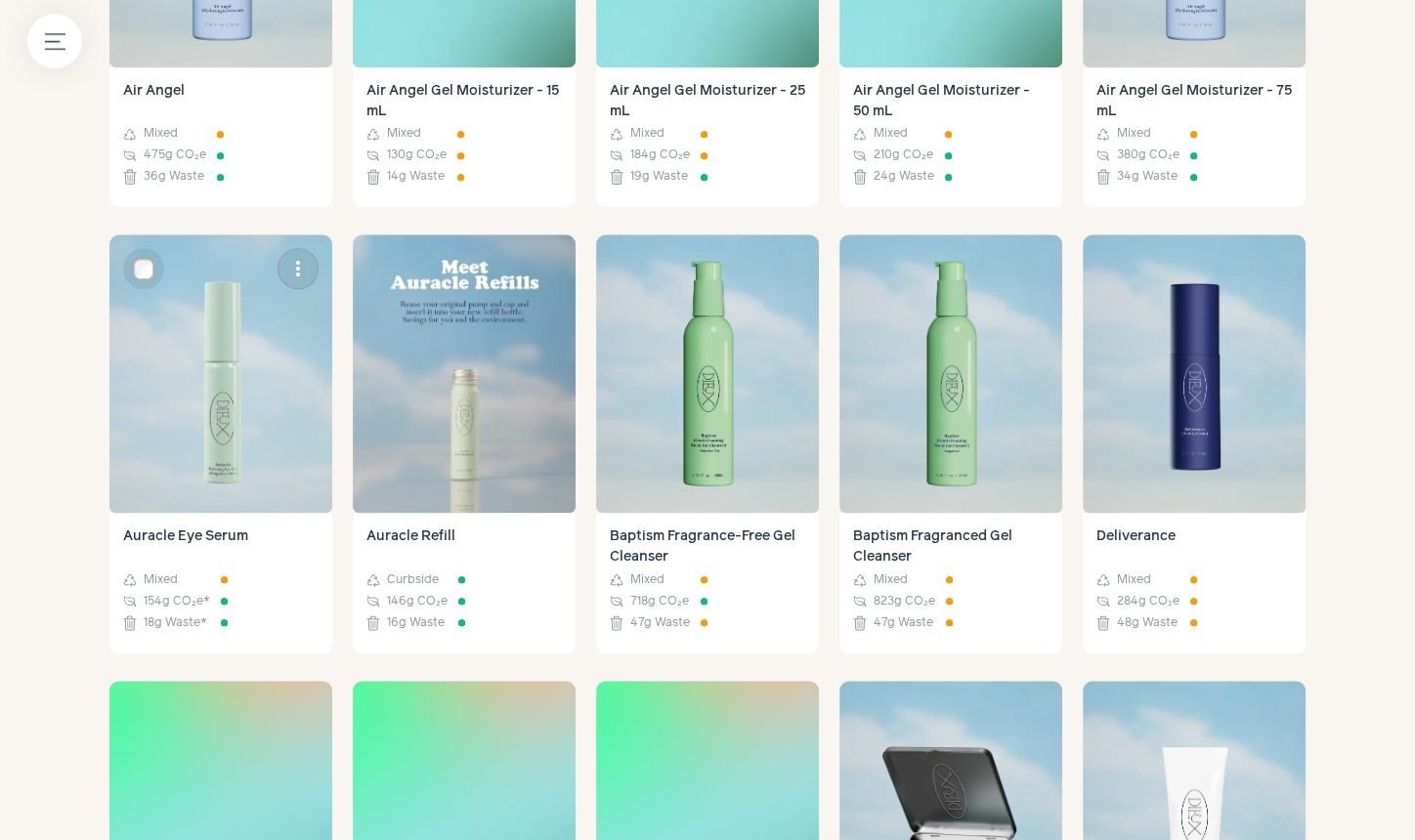 click at bounding box center (221, 373) 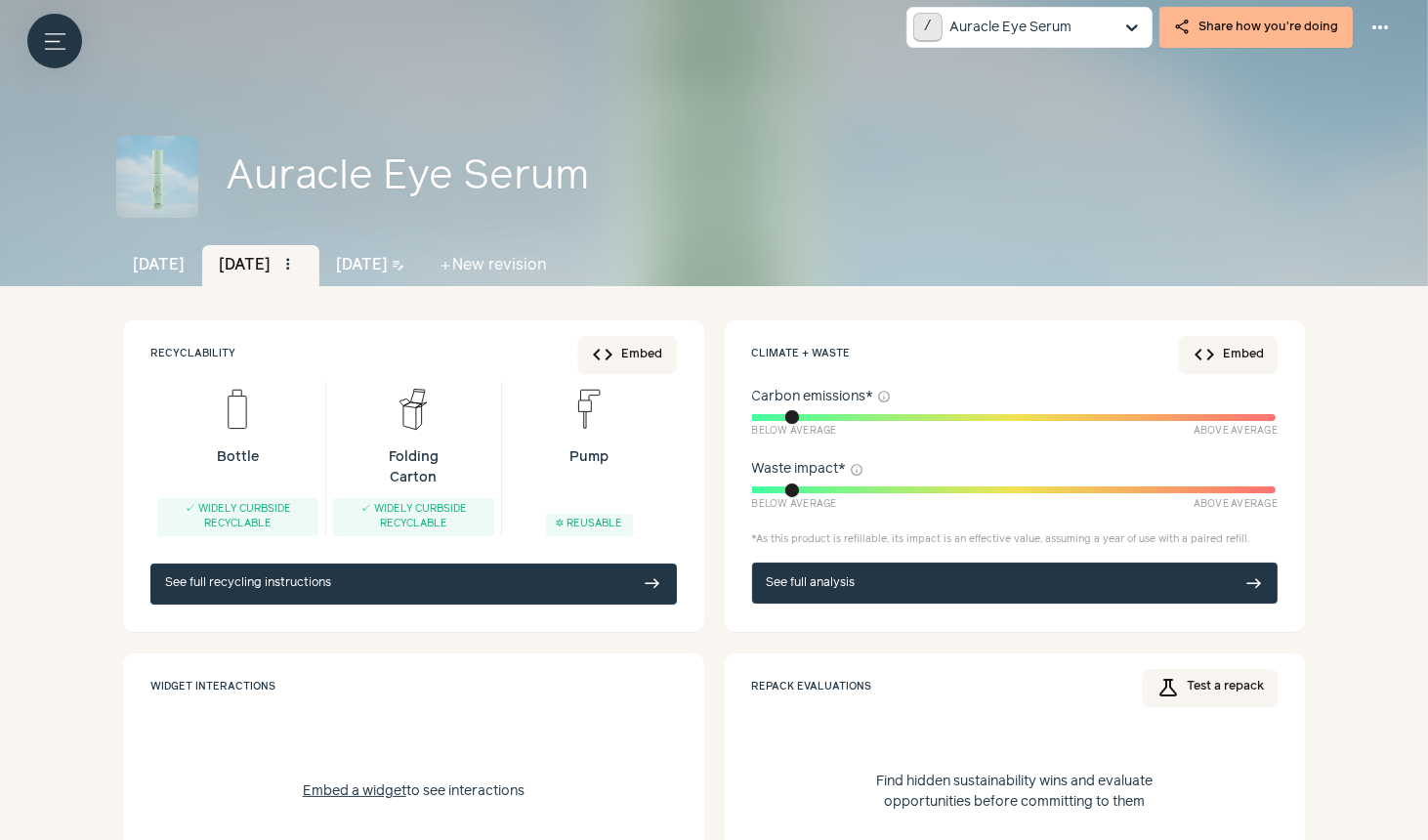 scroll, scrollTop: 0, scrollLeft: 0, axis: both 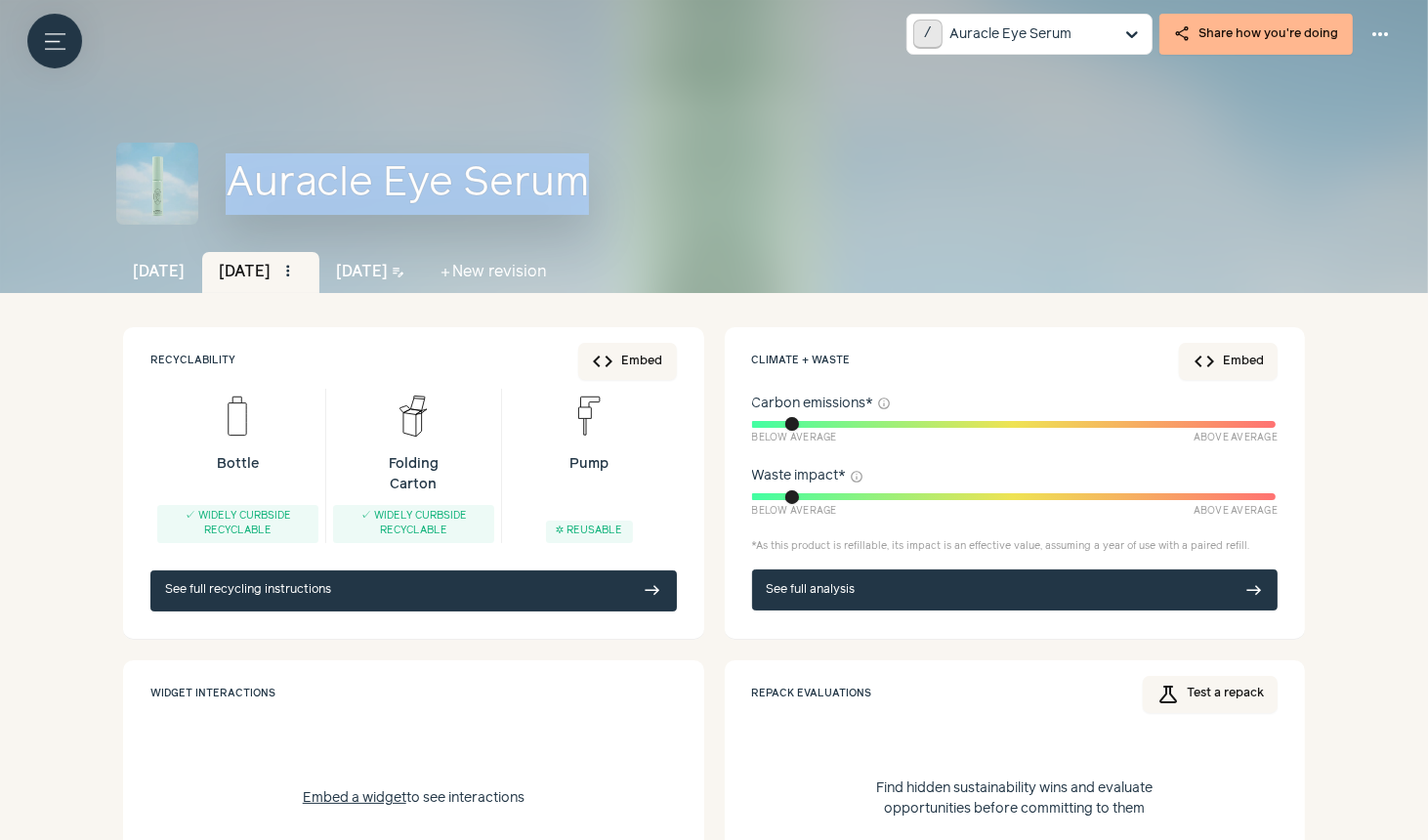 drag, startPoint x: 623, startPoint y: 194, endPoint x: 227, endPoint y: 180, distance: 396.247 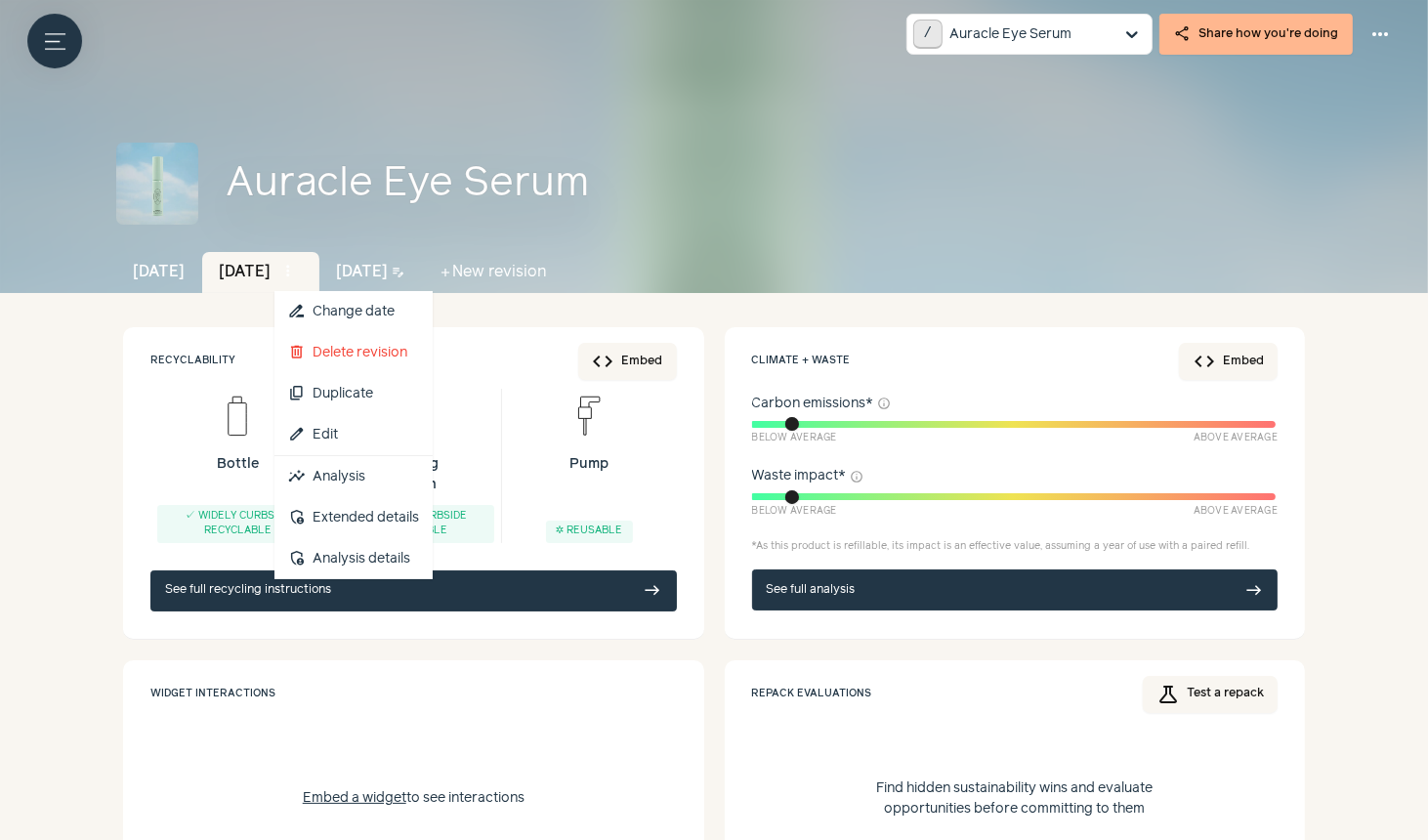 click on "more_vert" at bounding box center (288, 272) 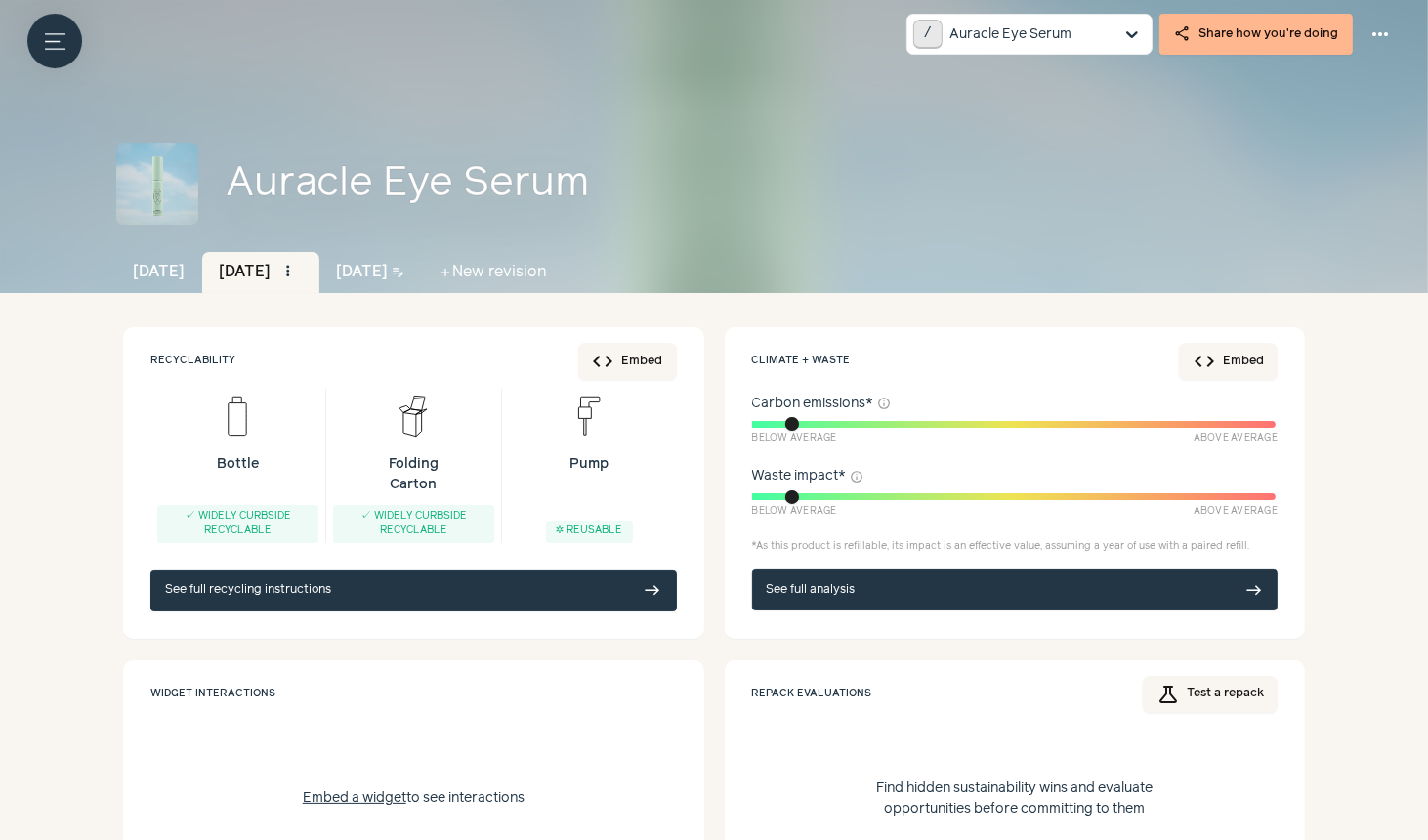 click on "Bottle   ✓   Widely curbside recyclable" at bounding box center [237, 466] 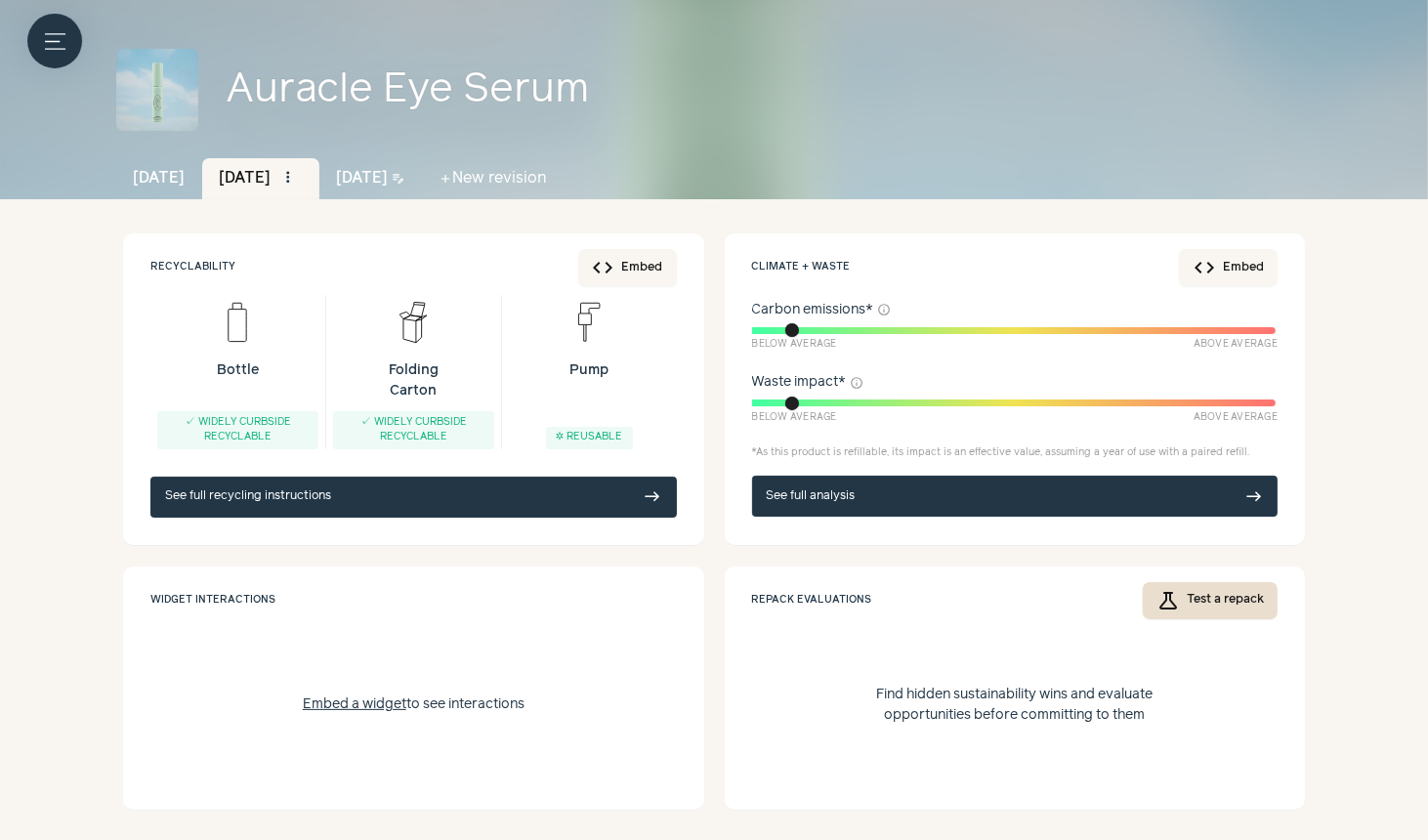 scroll, scrollTop: 107, scrollLeft: 0, axis: vertical 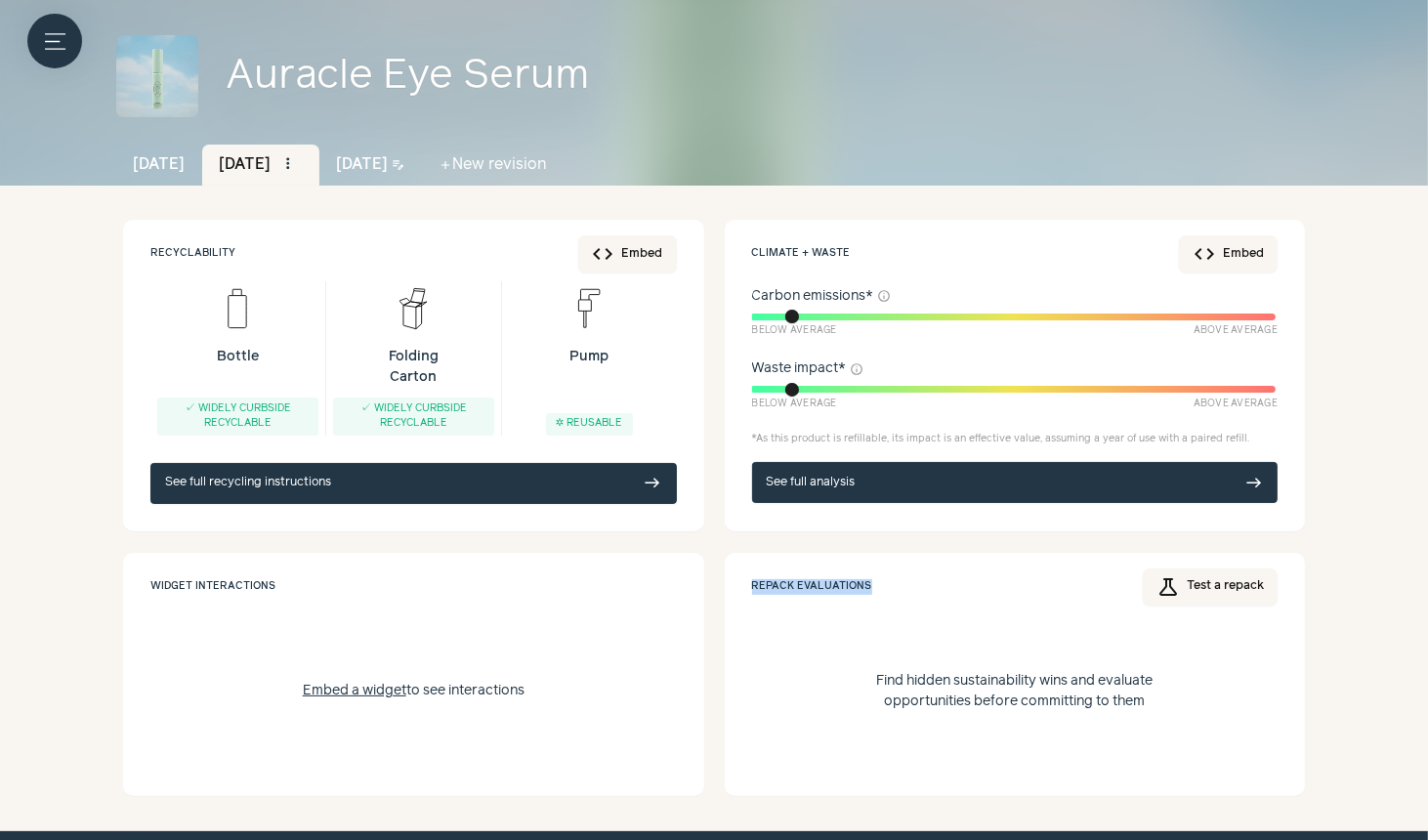 drag, startPoint x: 746, startPoint y: 586, endPoint x: 893, endPoint y: 583, distance: 147.03 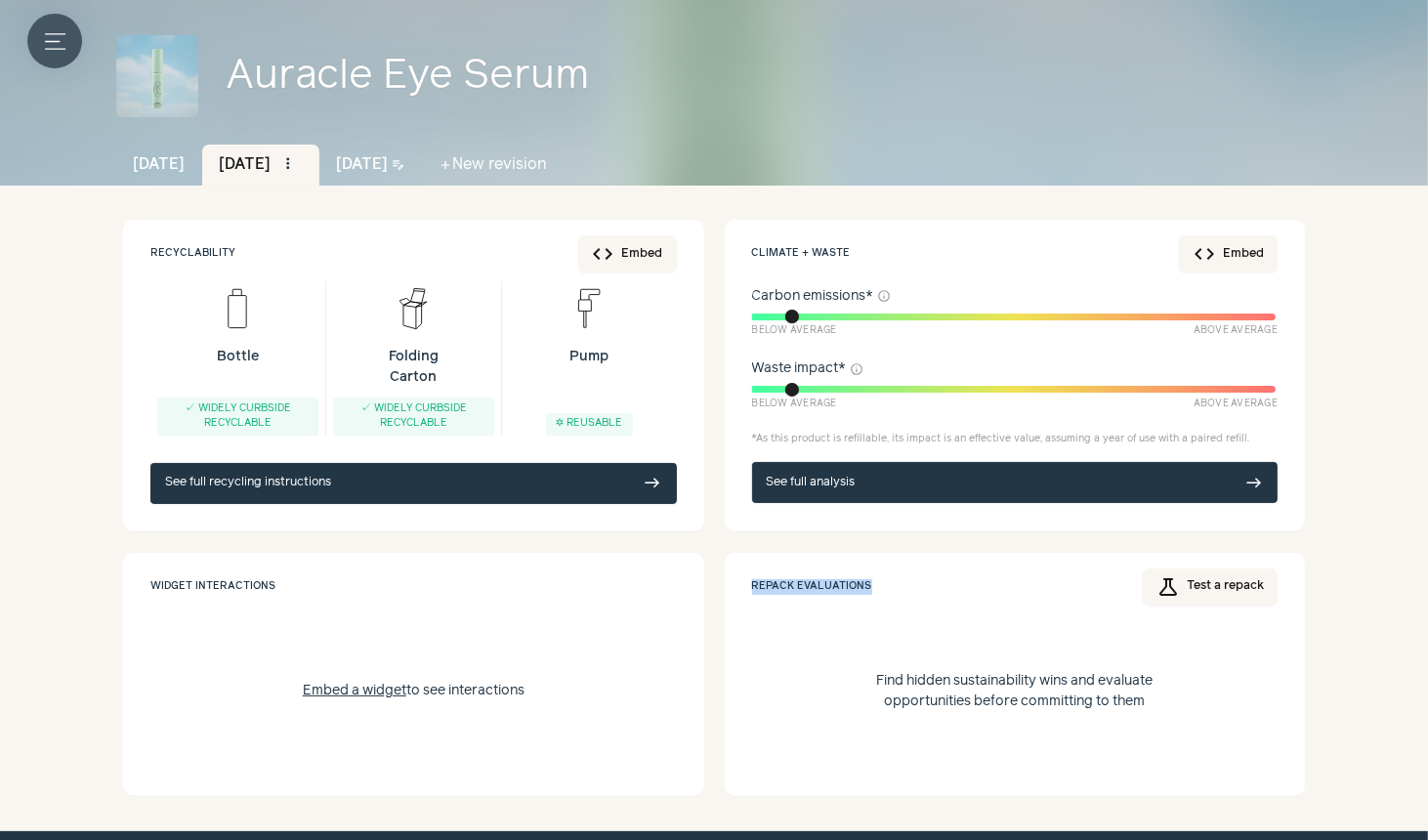 click on "Menu button" at bounding box center [55, 41] 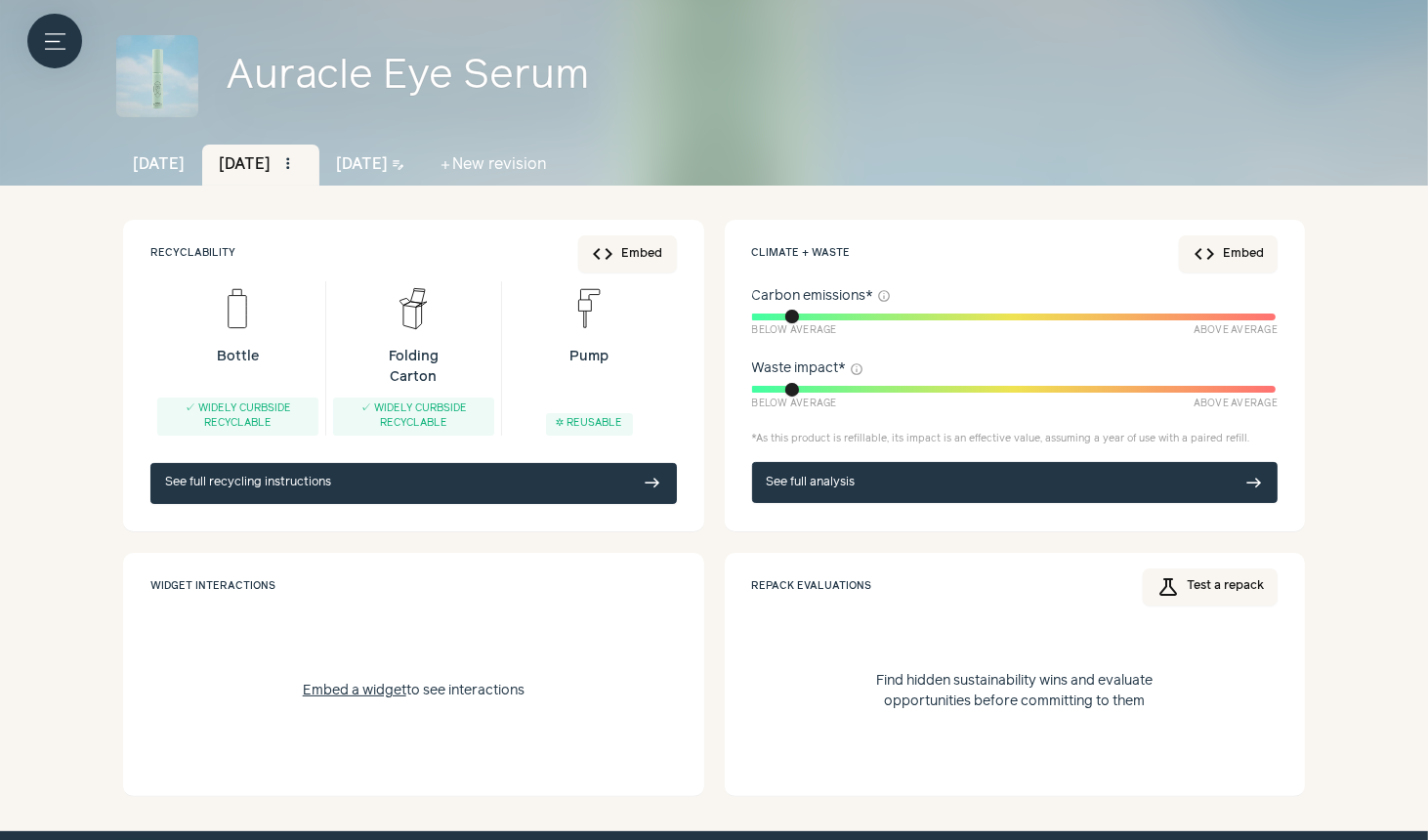 click at bounding box center [714, 420] 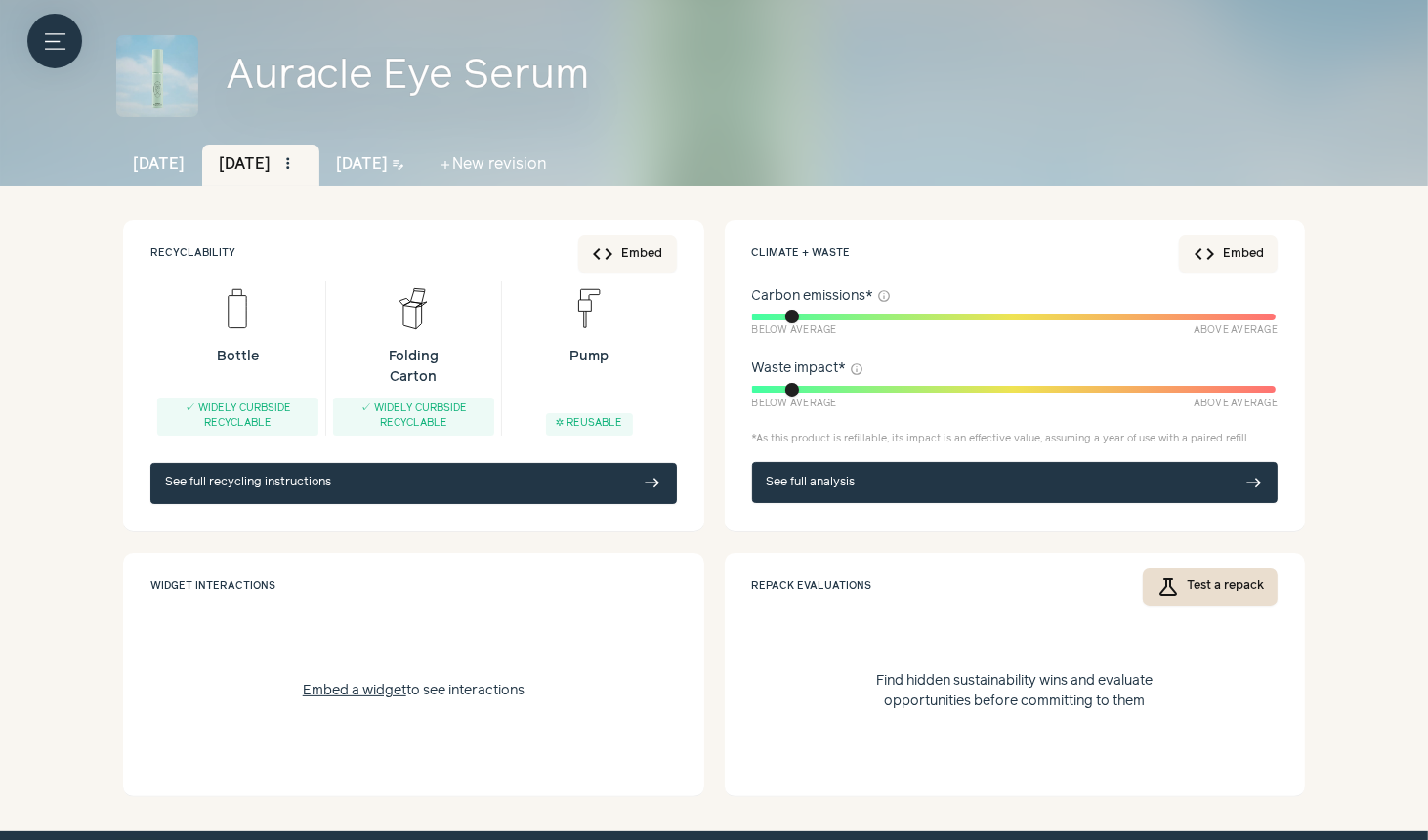 click on "science
Test a repack" at bounding box center [1210, 587] 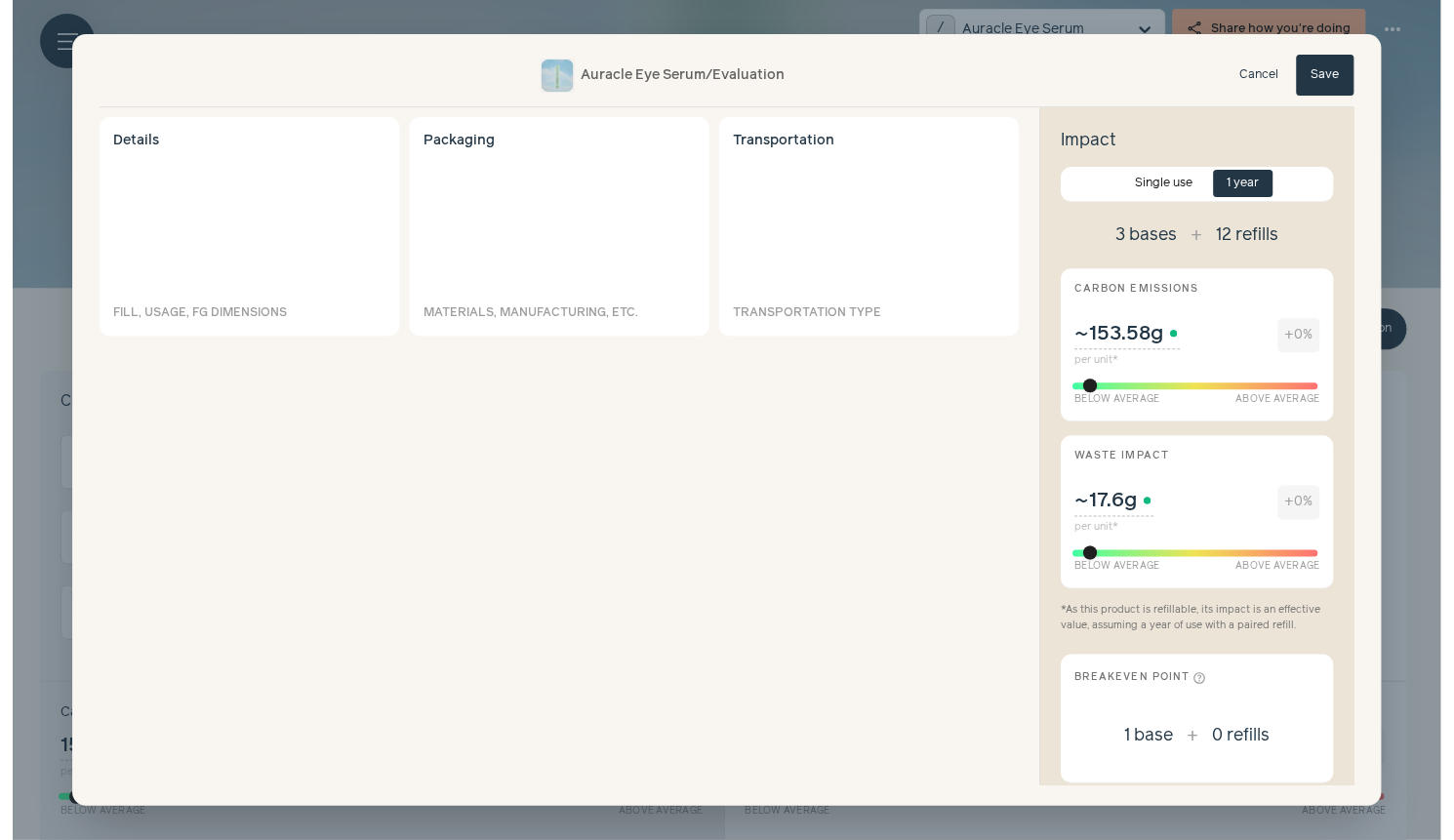 scroll, scrollTop: 0, scrollLeft: 0, axis: both 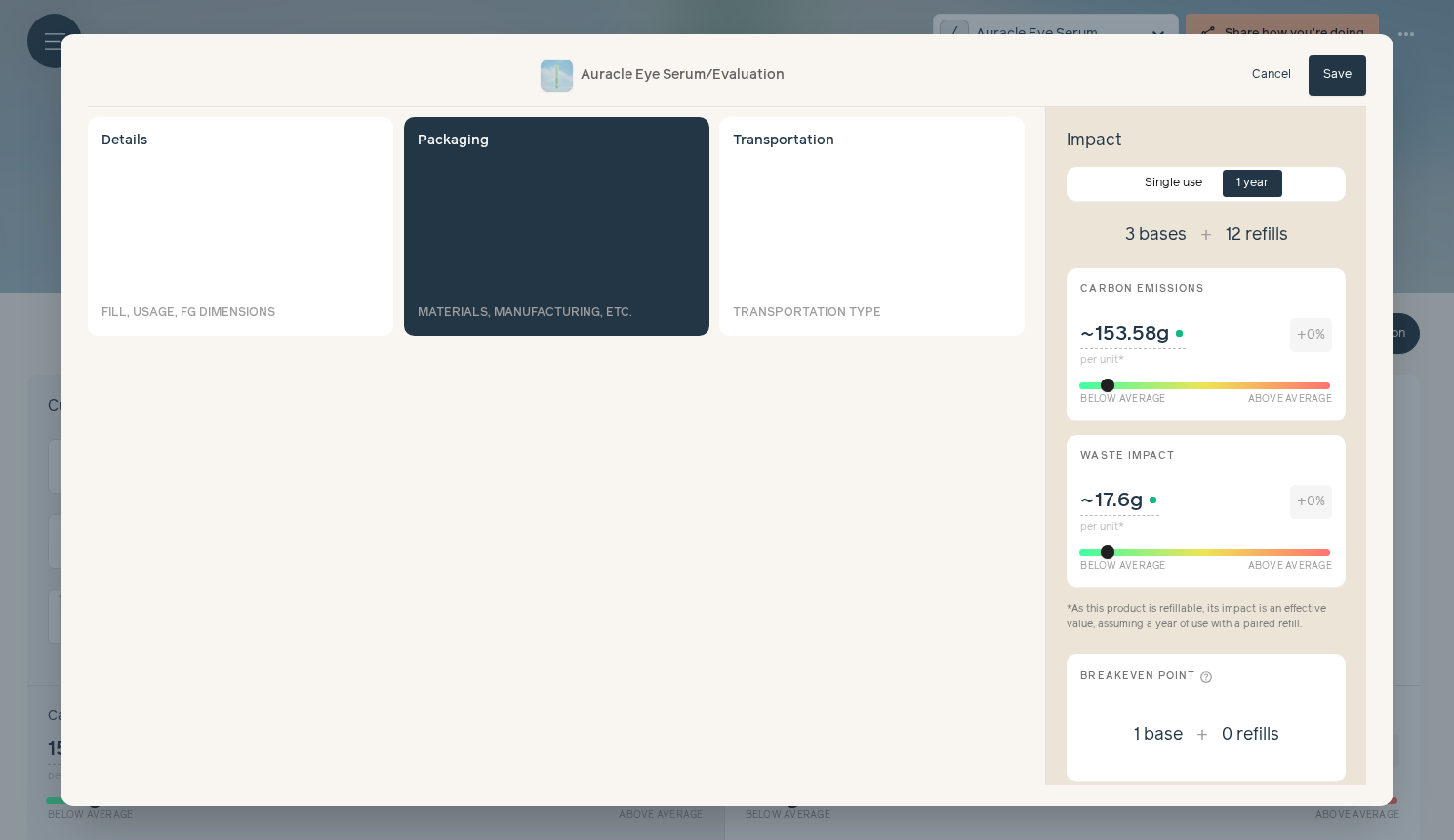click on "Packaging   Materials, manufacturing, etc." at bounding box center [556, 226] 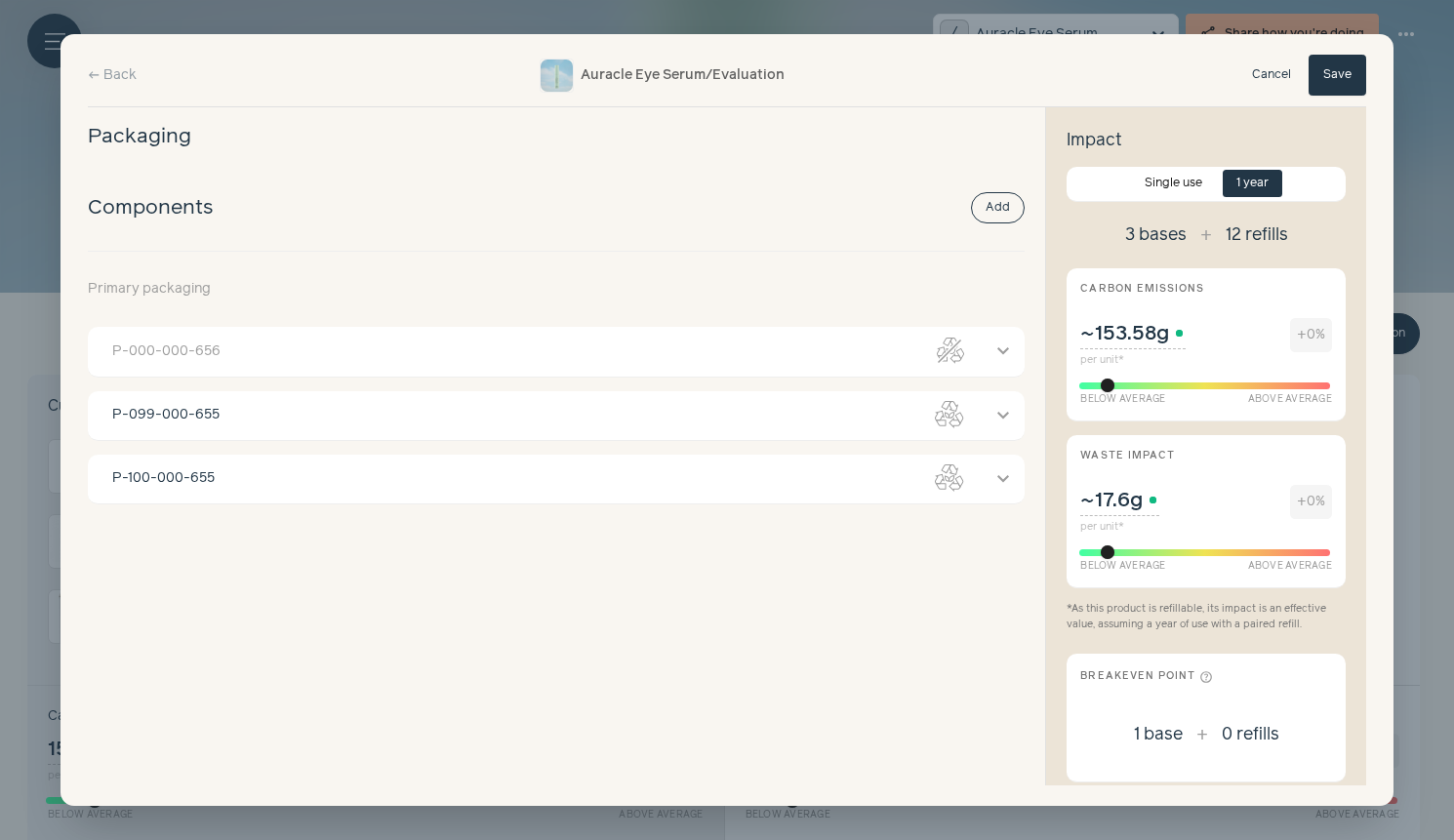click on "P-000-000-656         Crossed-out recycle symbol" at bounding box center (538, 351) 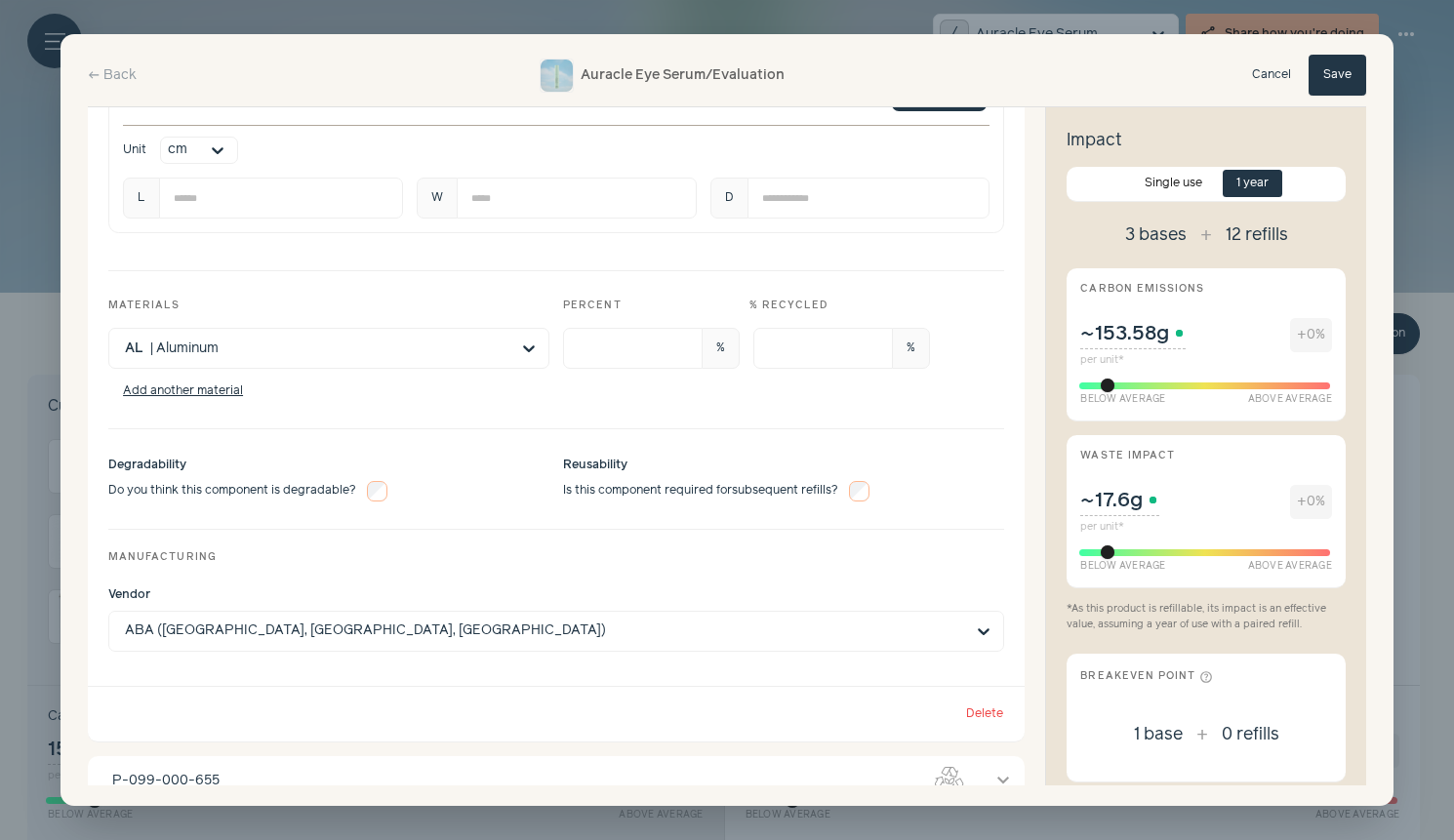 scroll, scrollTop: 700, scrollLeft: 0, axis: vertical 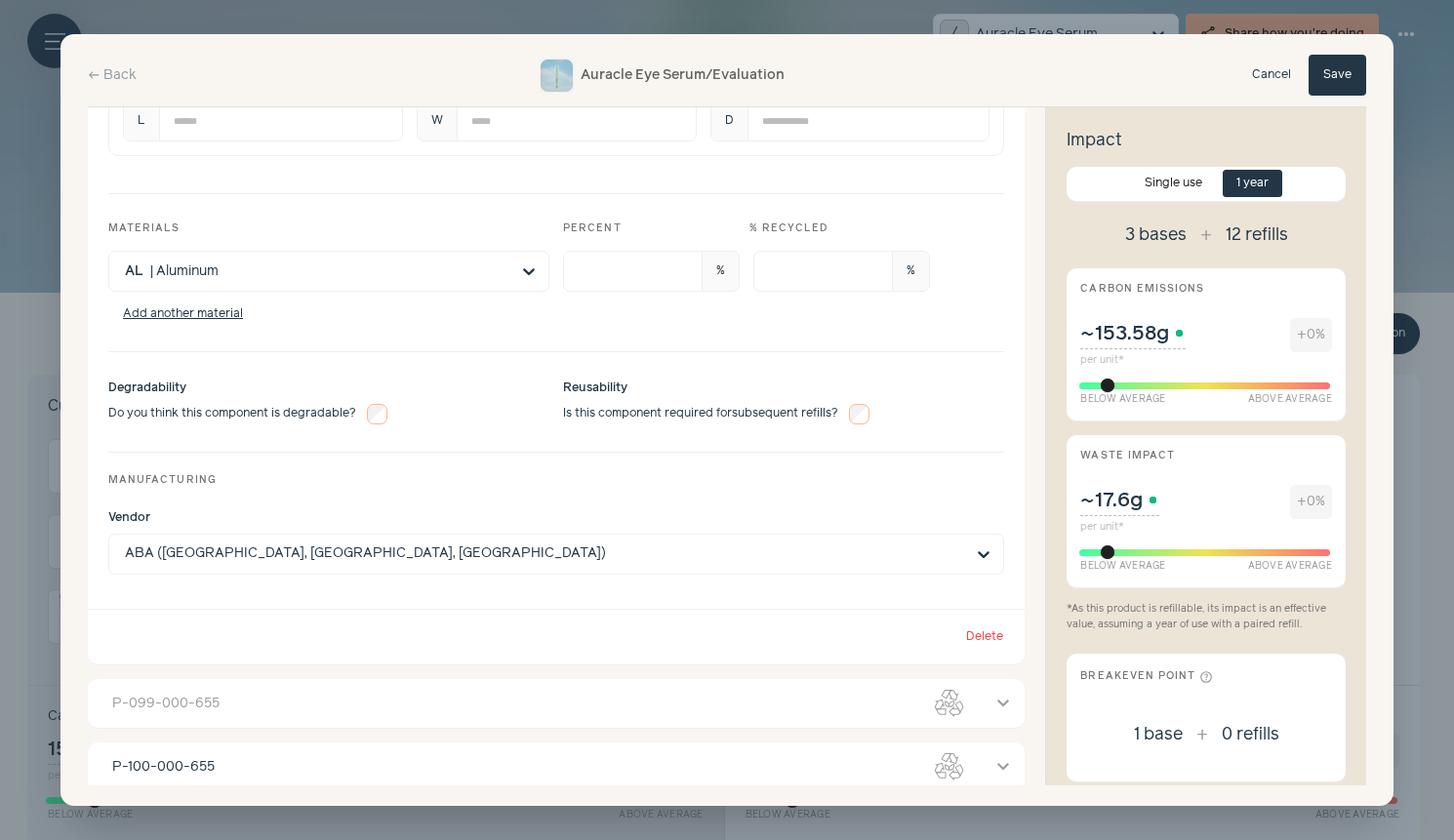 click on "P-099-000-655         Recycle symbol" at bounding box center (538, 703) 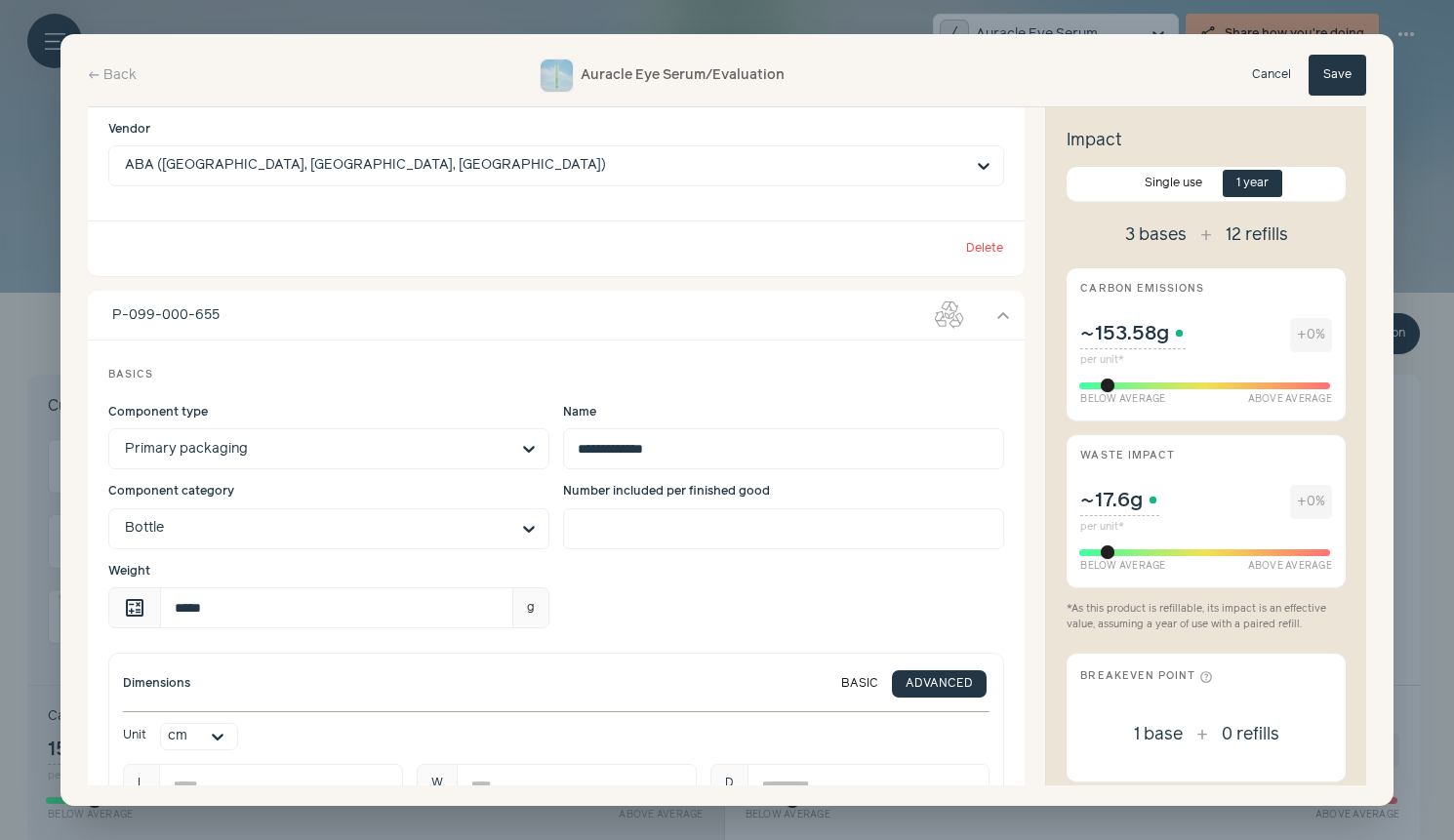 scroll, scrollTop: 1185, scrollLeft: 0, axis: vertical 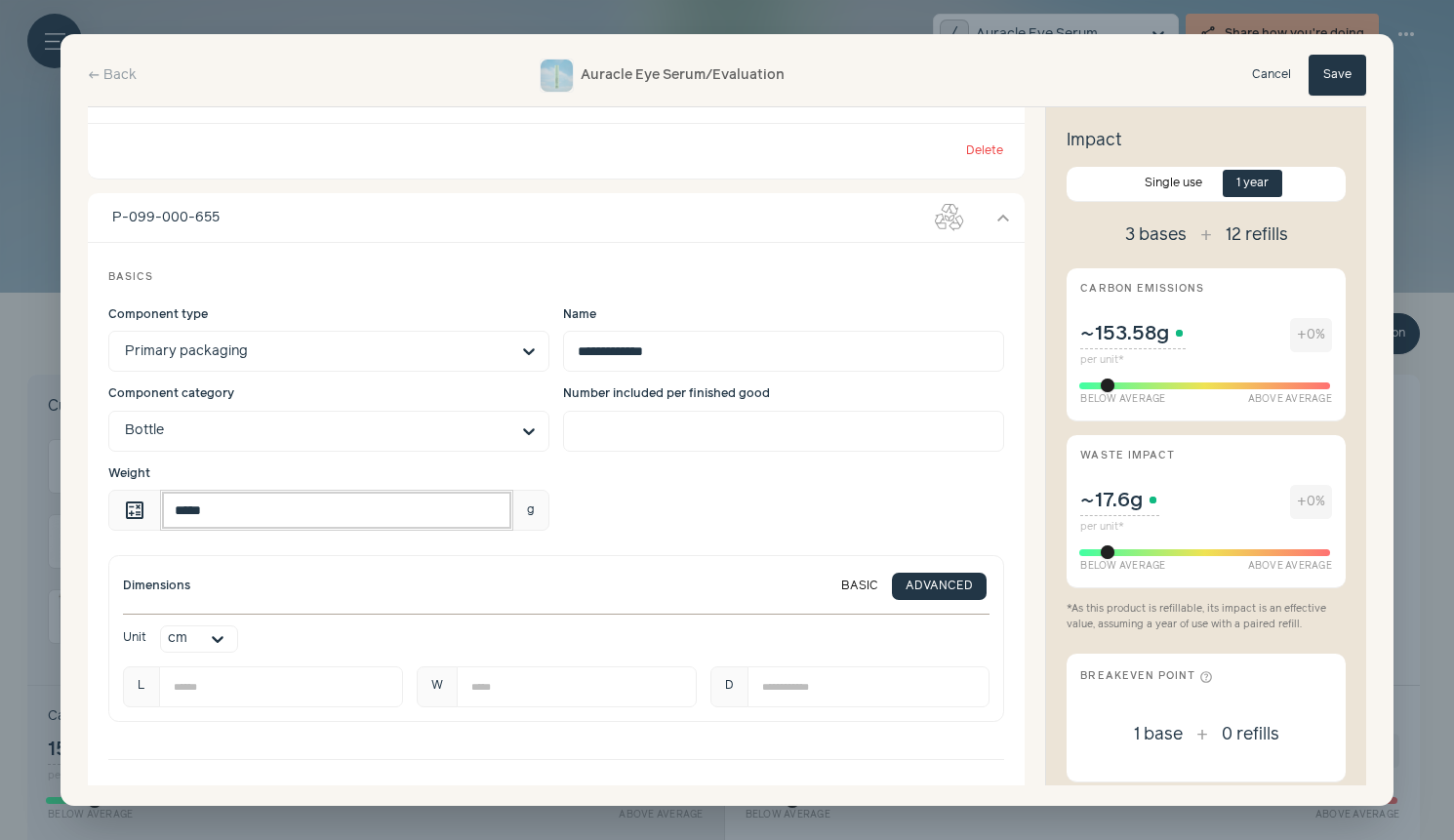 drag, startPoint x: 264, startPoint y: 492, endPoint x: 301, endPoint y: 511, distance: 41.593269 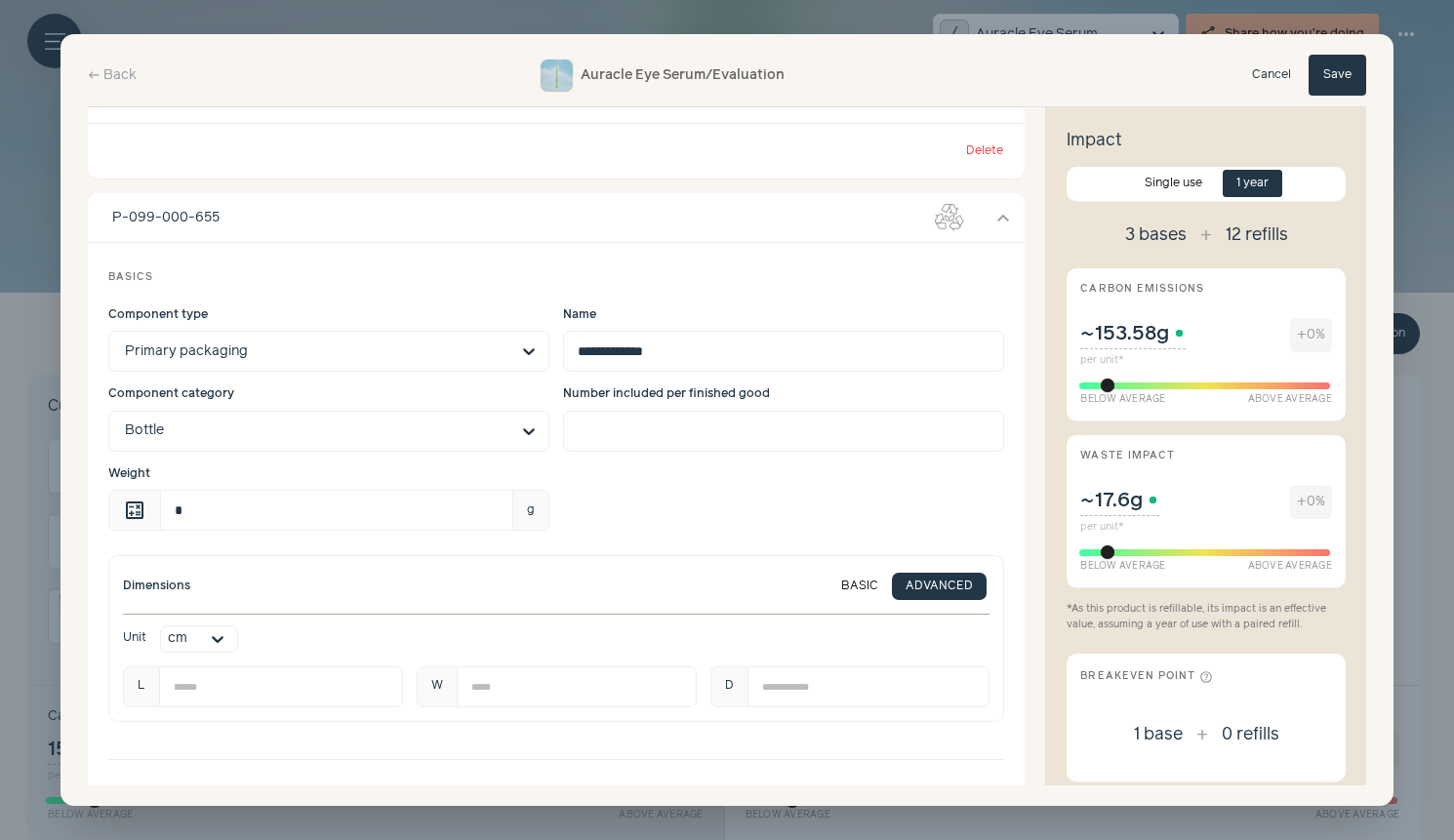 type on "*" 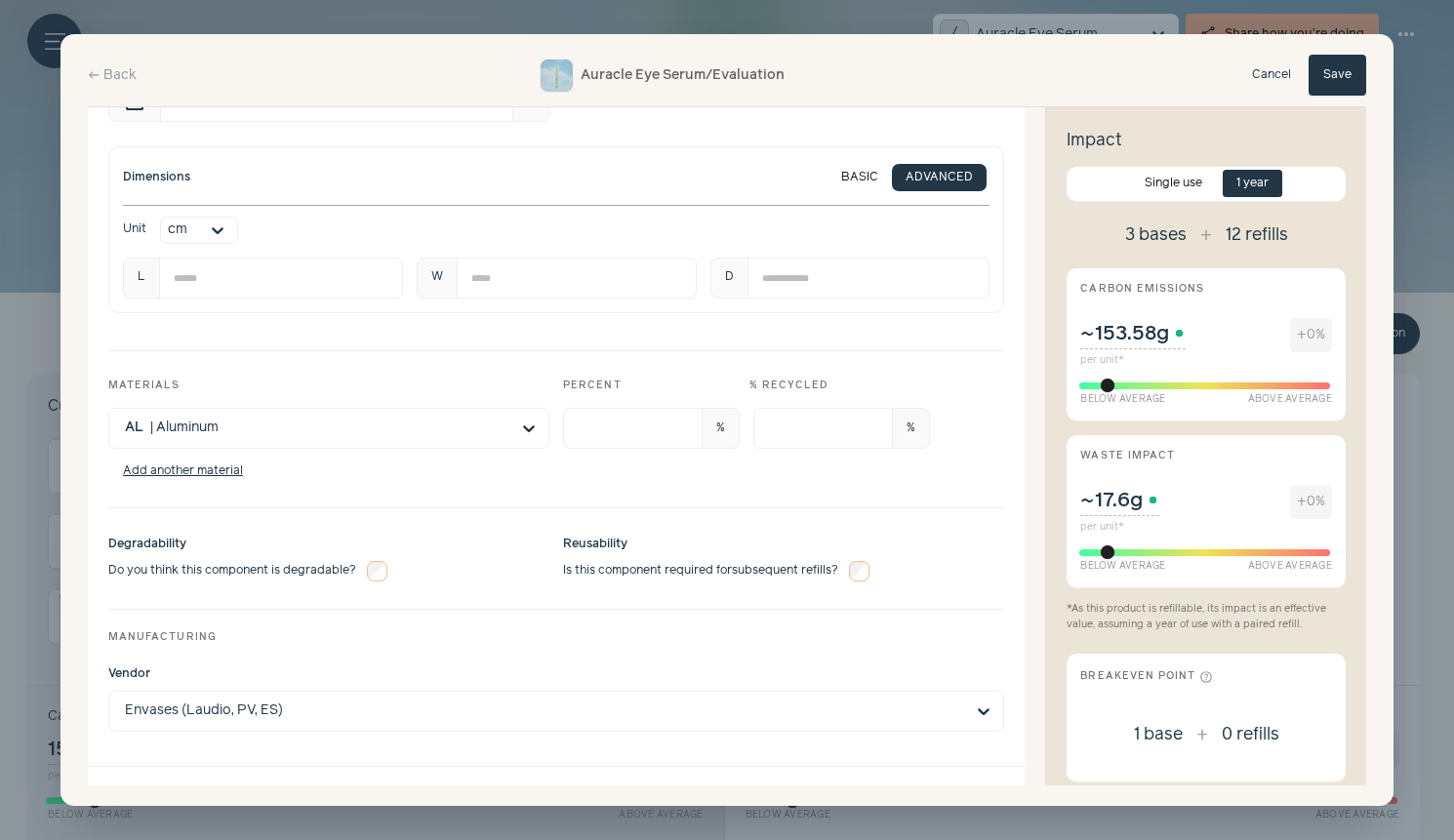 scroll, scrollTop: 1683, scrollLeft: 0, axis: vertical 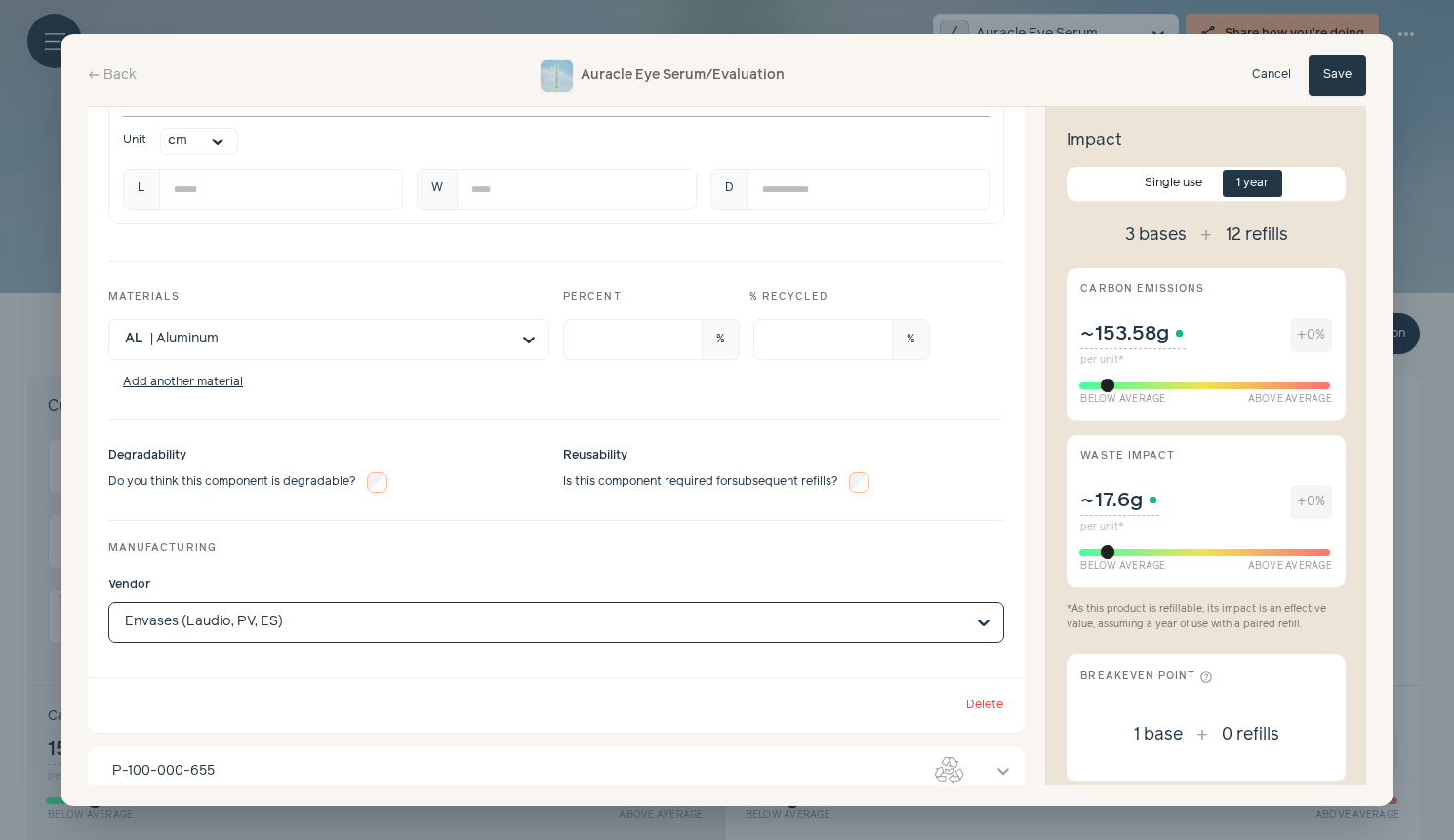 click on "Vendor" 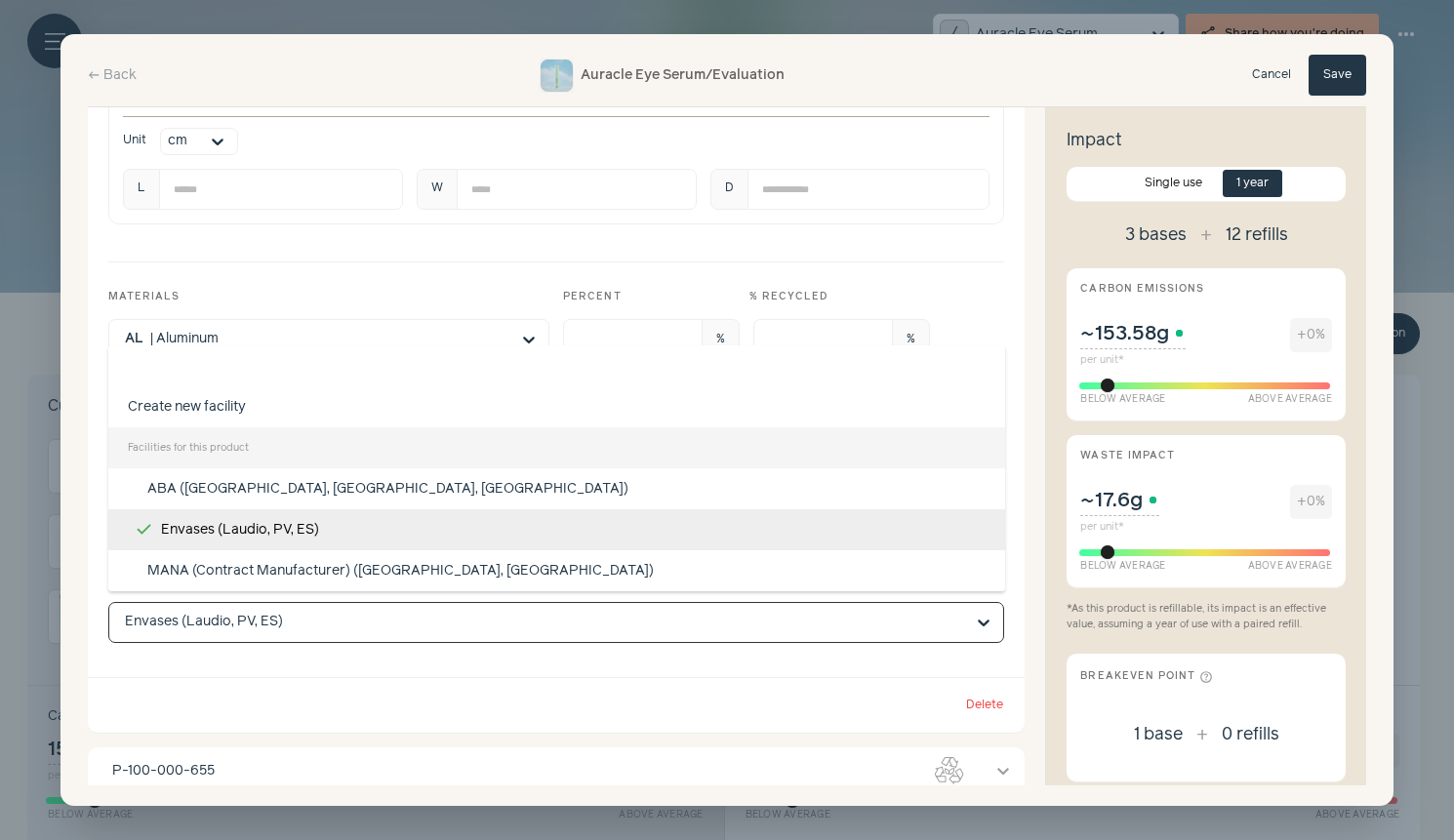 scroll, scrollTop: 0, scrollLeft: 0, axis: both 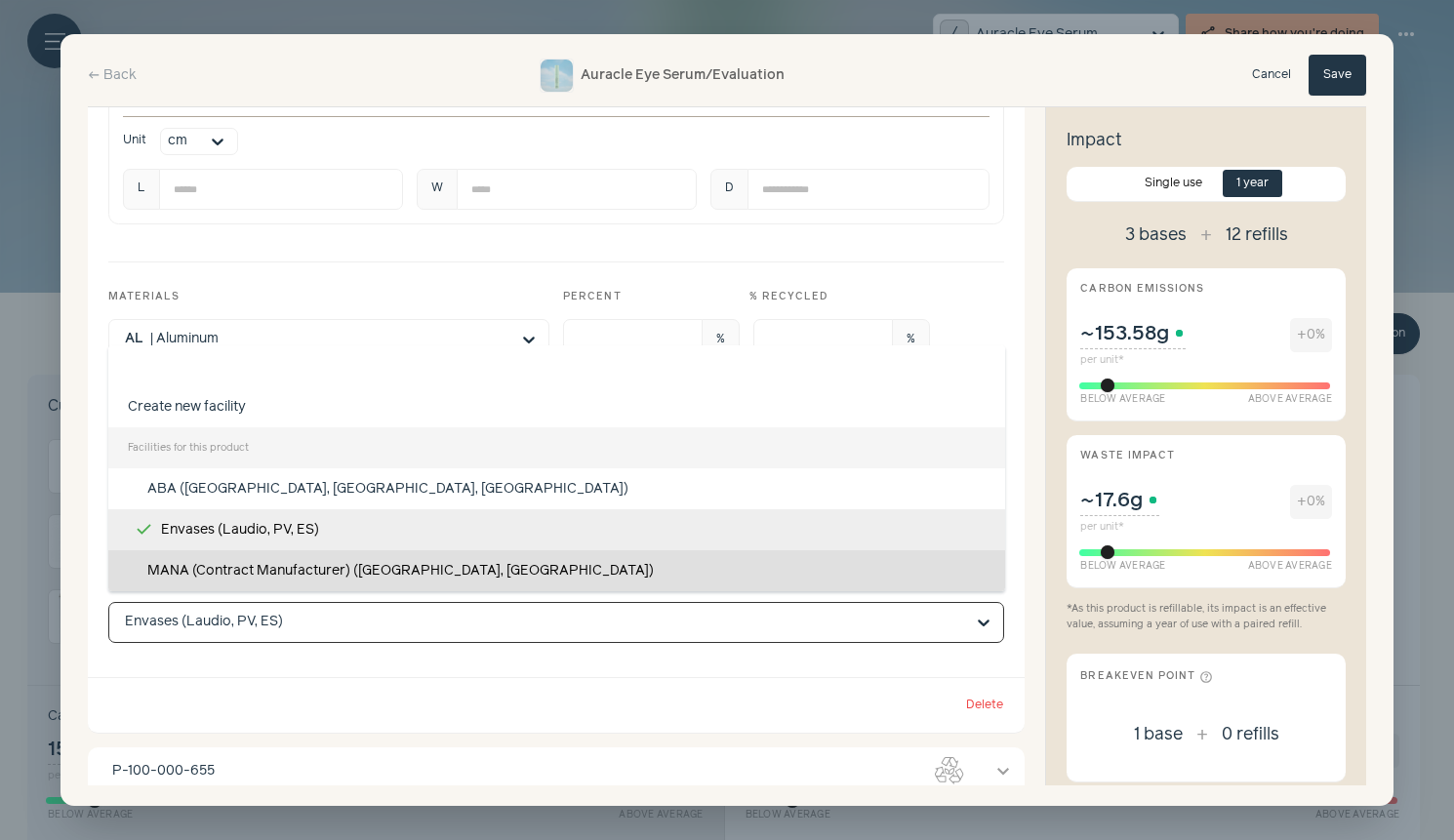 click on "MANA (Contract Manufacturer) ([GEOGRAPHIC_DATA], [GEOGRAPHIC_DATA])" at bounding box center [556, 571] 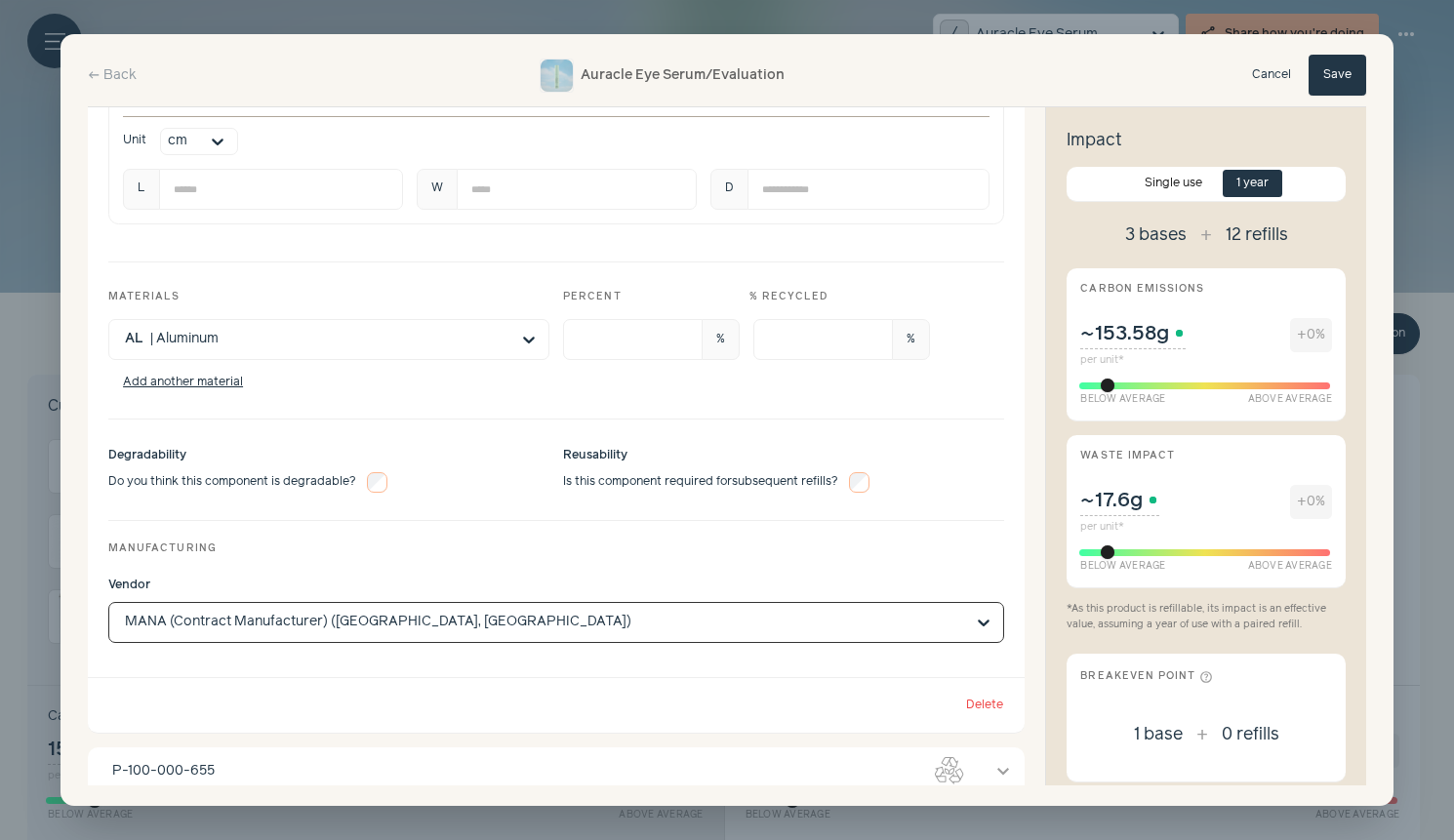 click on "Manufacturing" at bounding box center (556, 549) 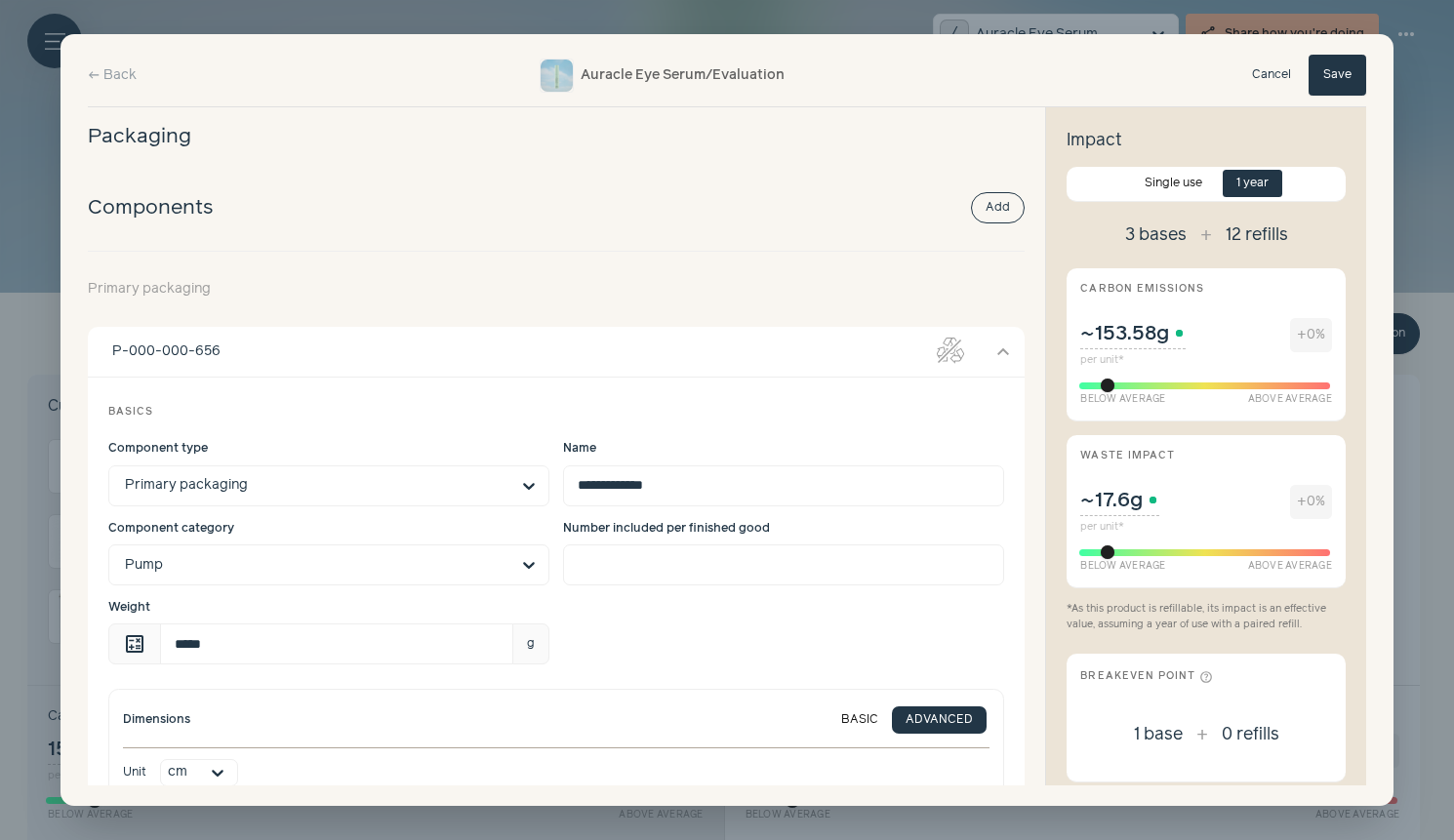 scroll, scrollTop: 0, scrollLeft: 0, axis: both 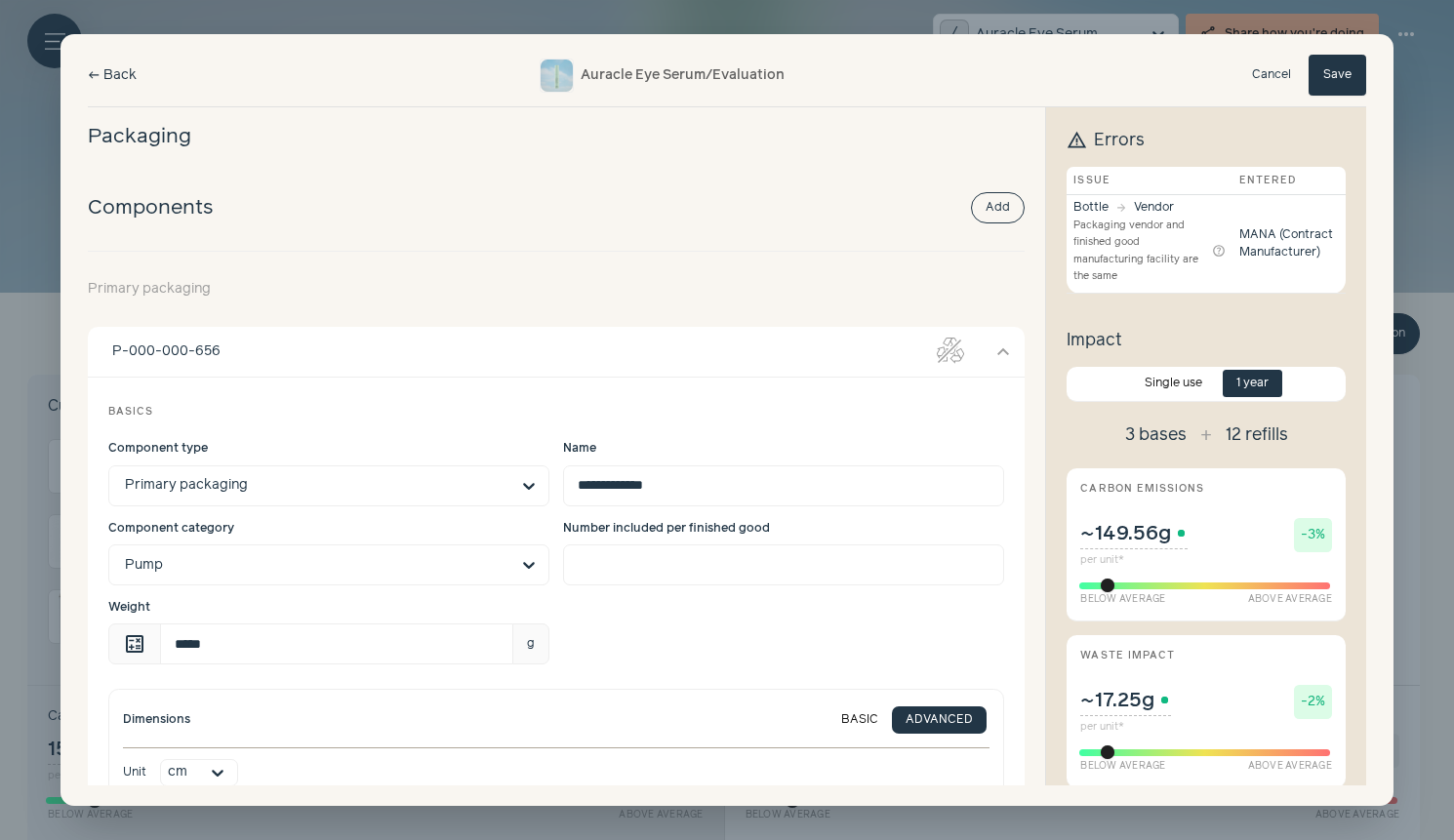 click on "west Back" at bounding box center [112, 75] 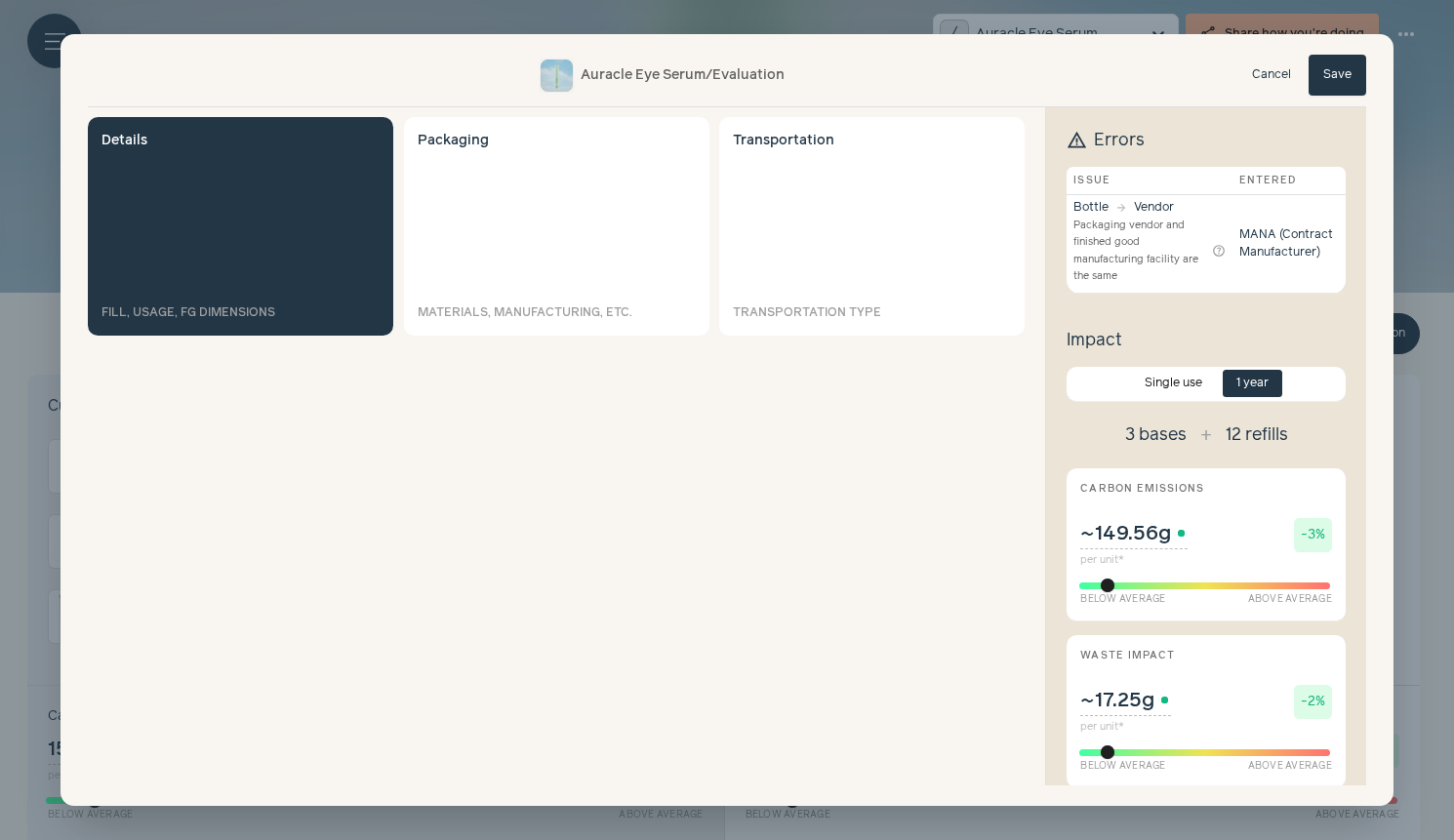 click on "Details   Fill, usage, FG dimensions" at bounding box center (240, 226) 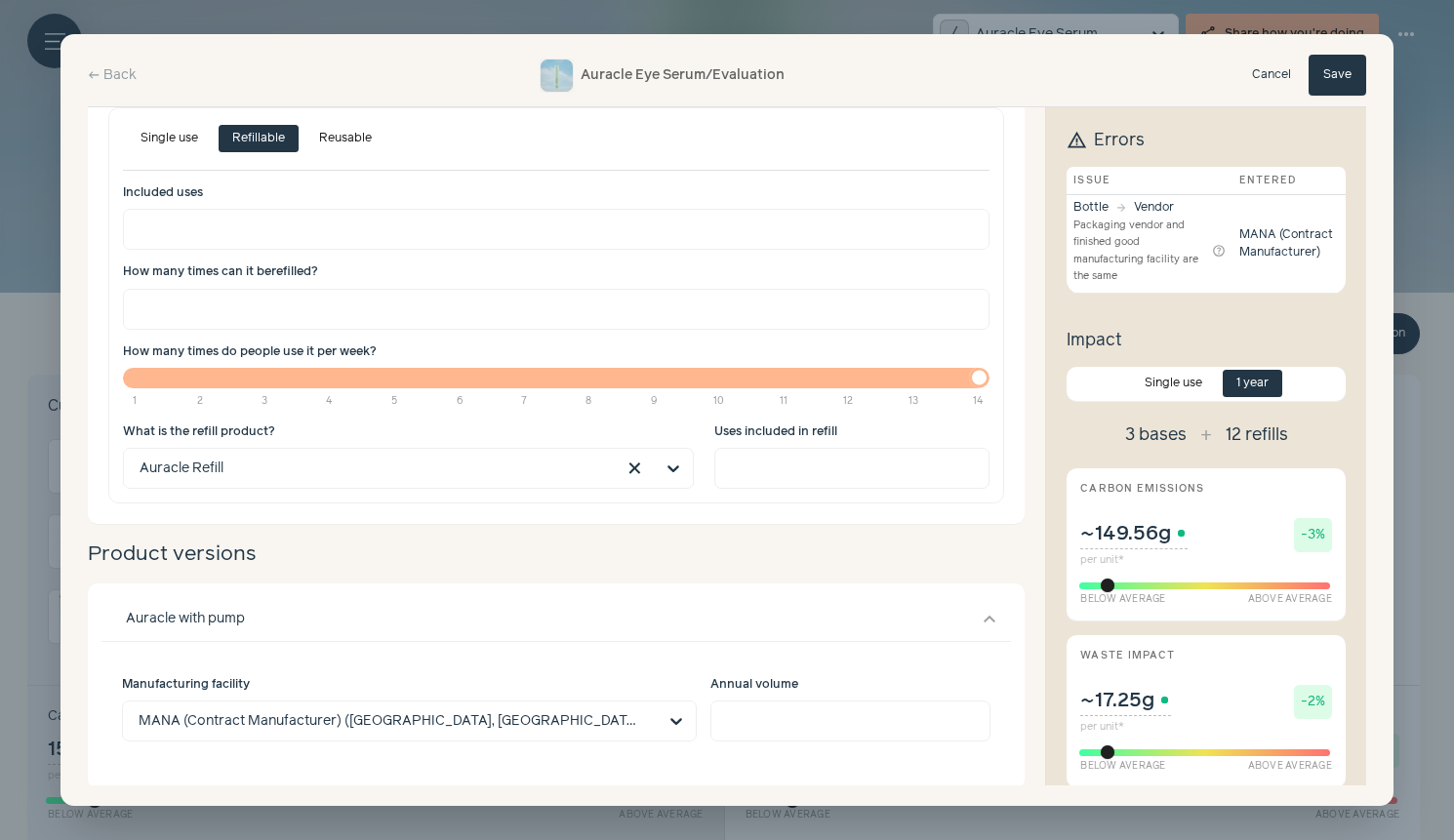 scroll, scrollTop: 367, scrollLeft: 0, axis: vertical 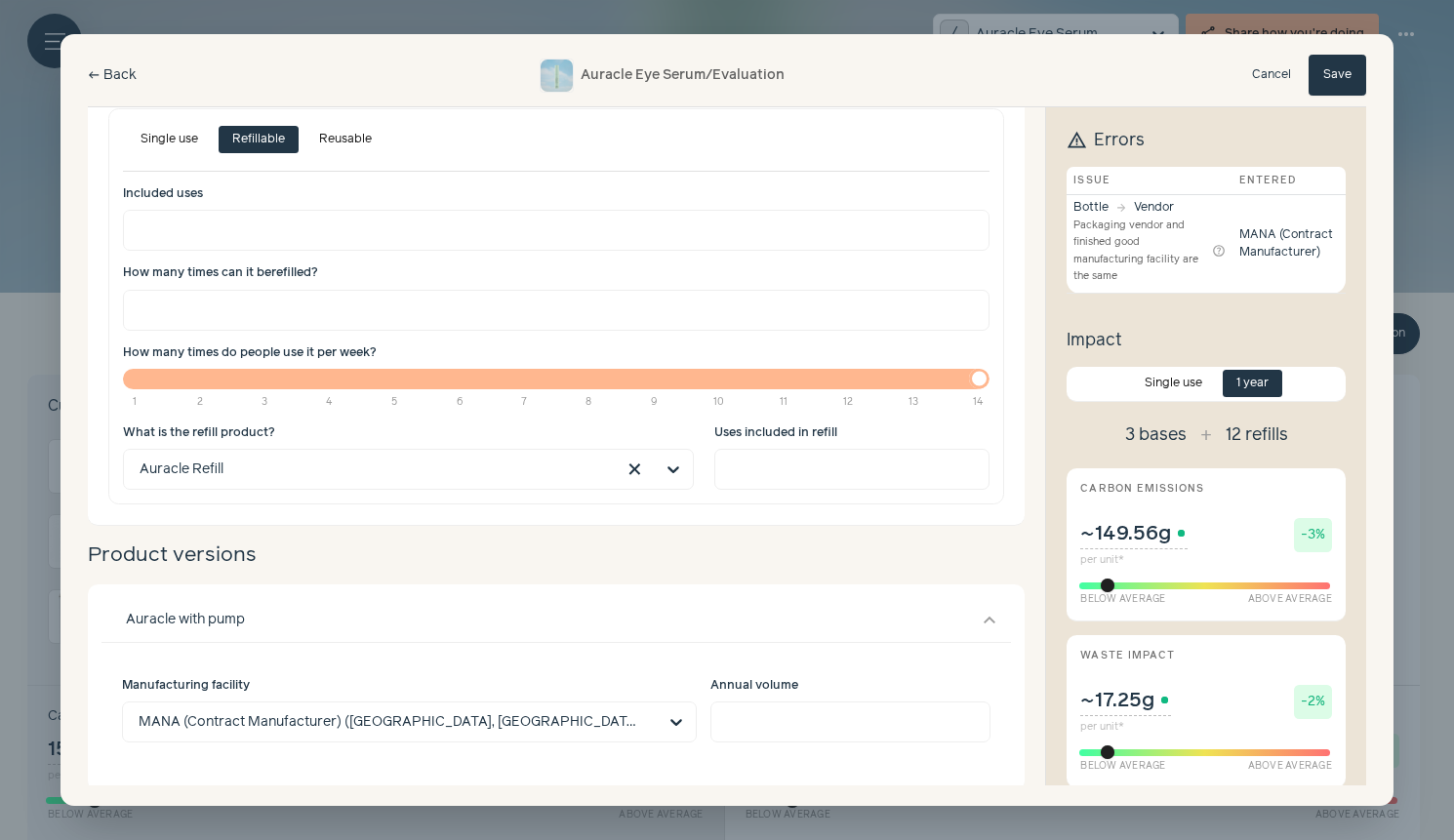 click on "west Back" at bounding box center (112, 75) 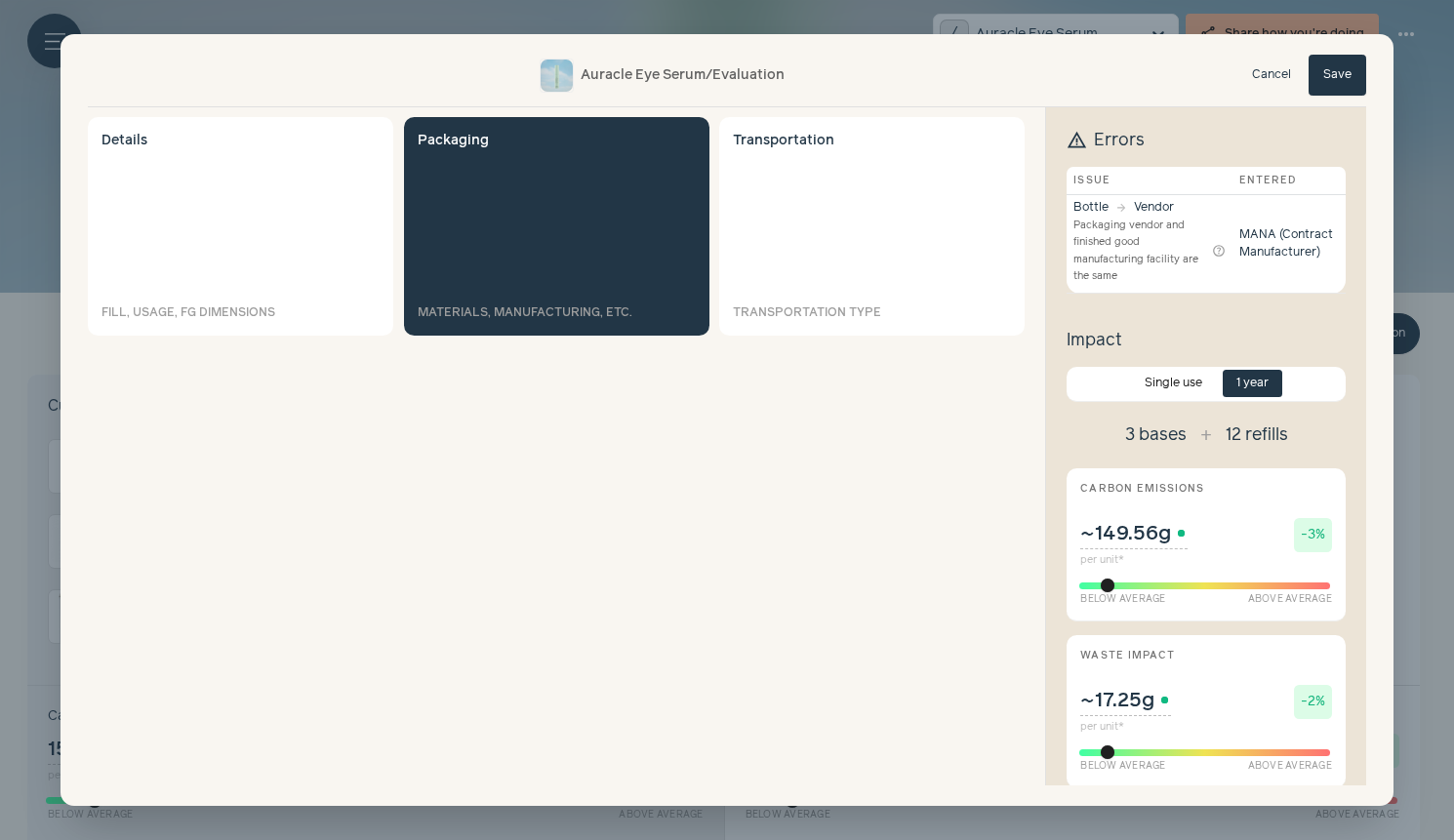 click on "Packaging   Materials, manufacturing, etc." at bounding box center (556, 226) 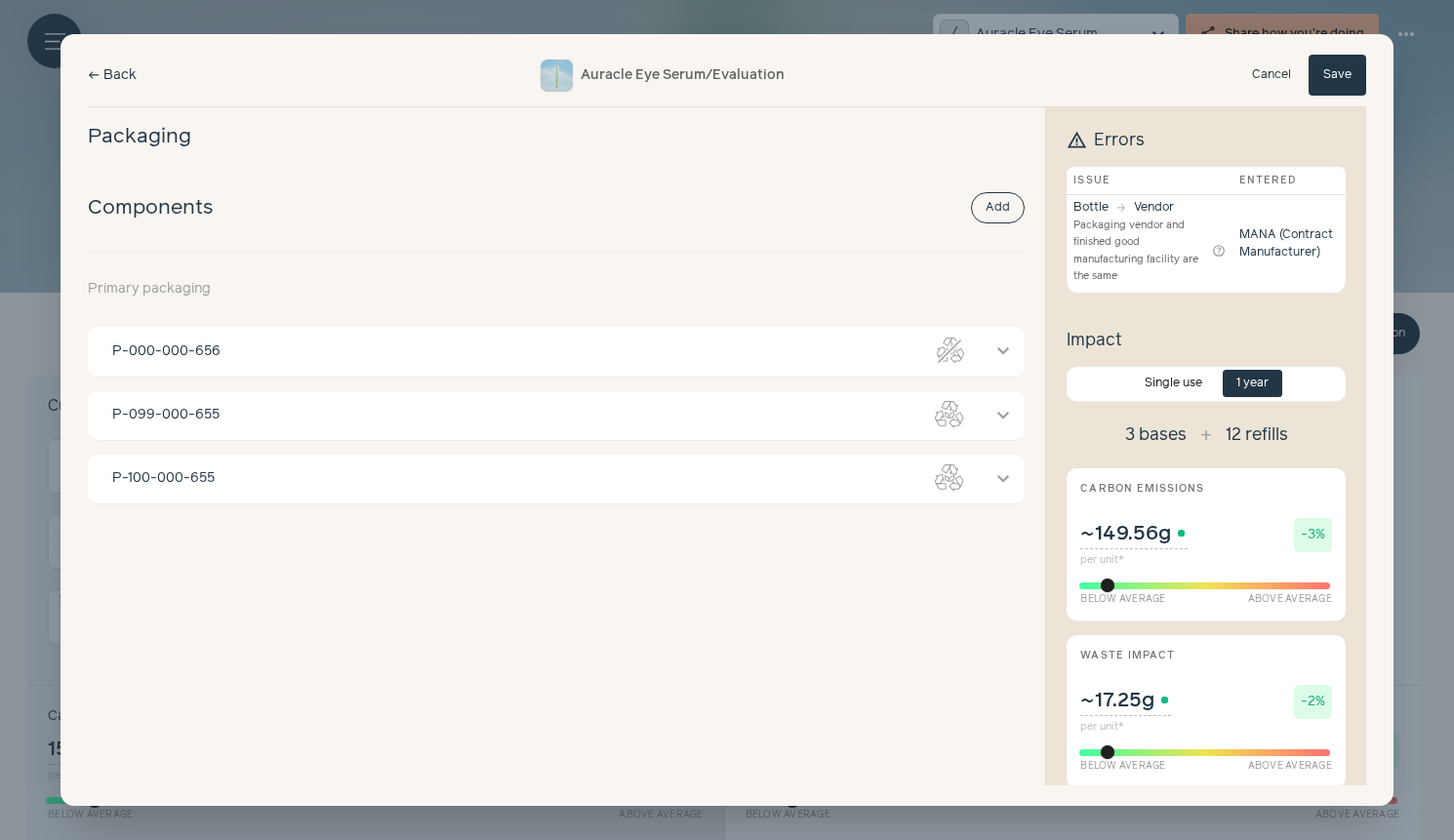 click on "west Back" at bounding box center [112, 75] 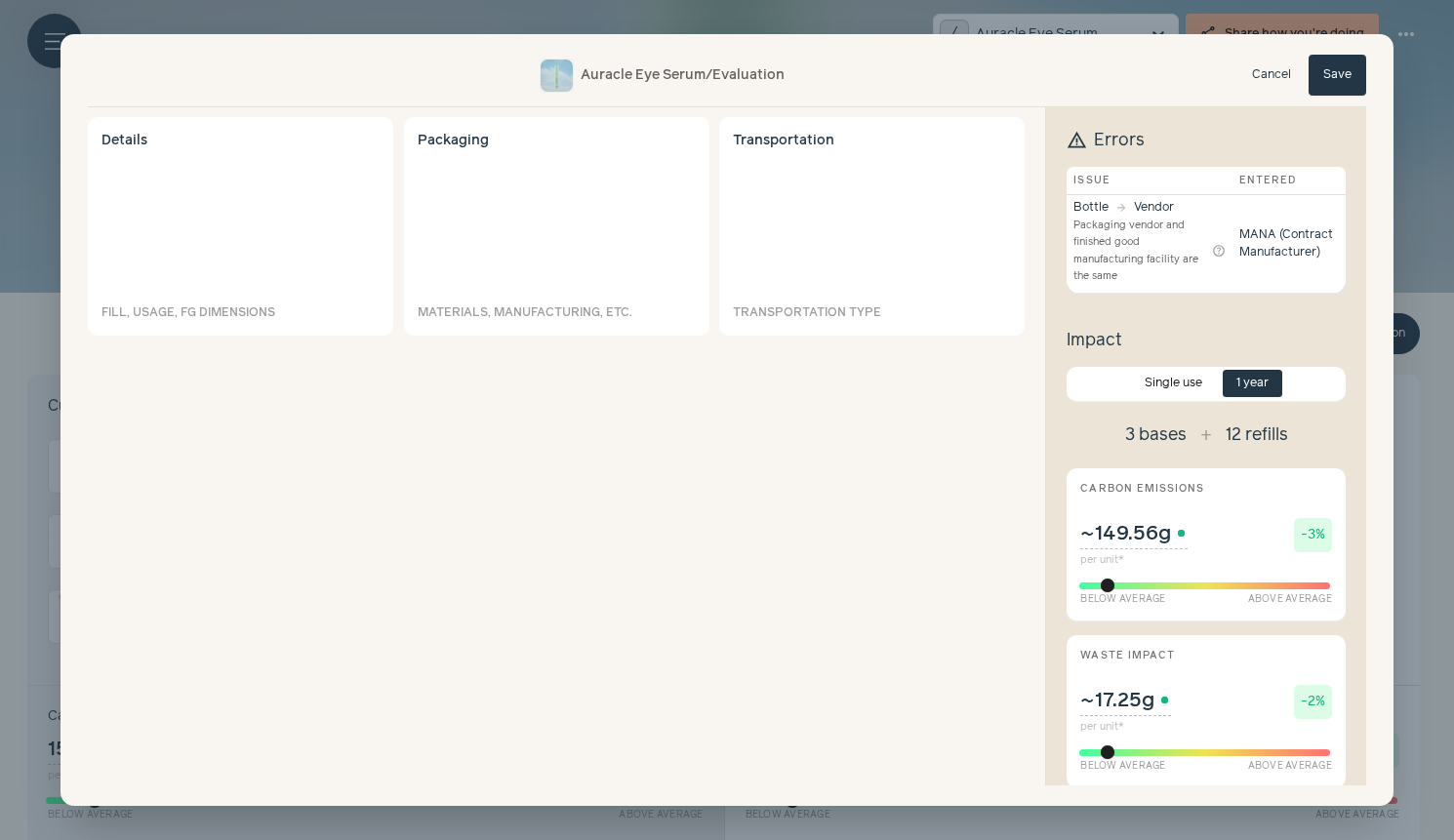 click on "Save" at bounding box center [1337, 75] 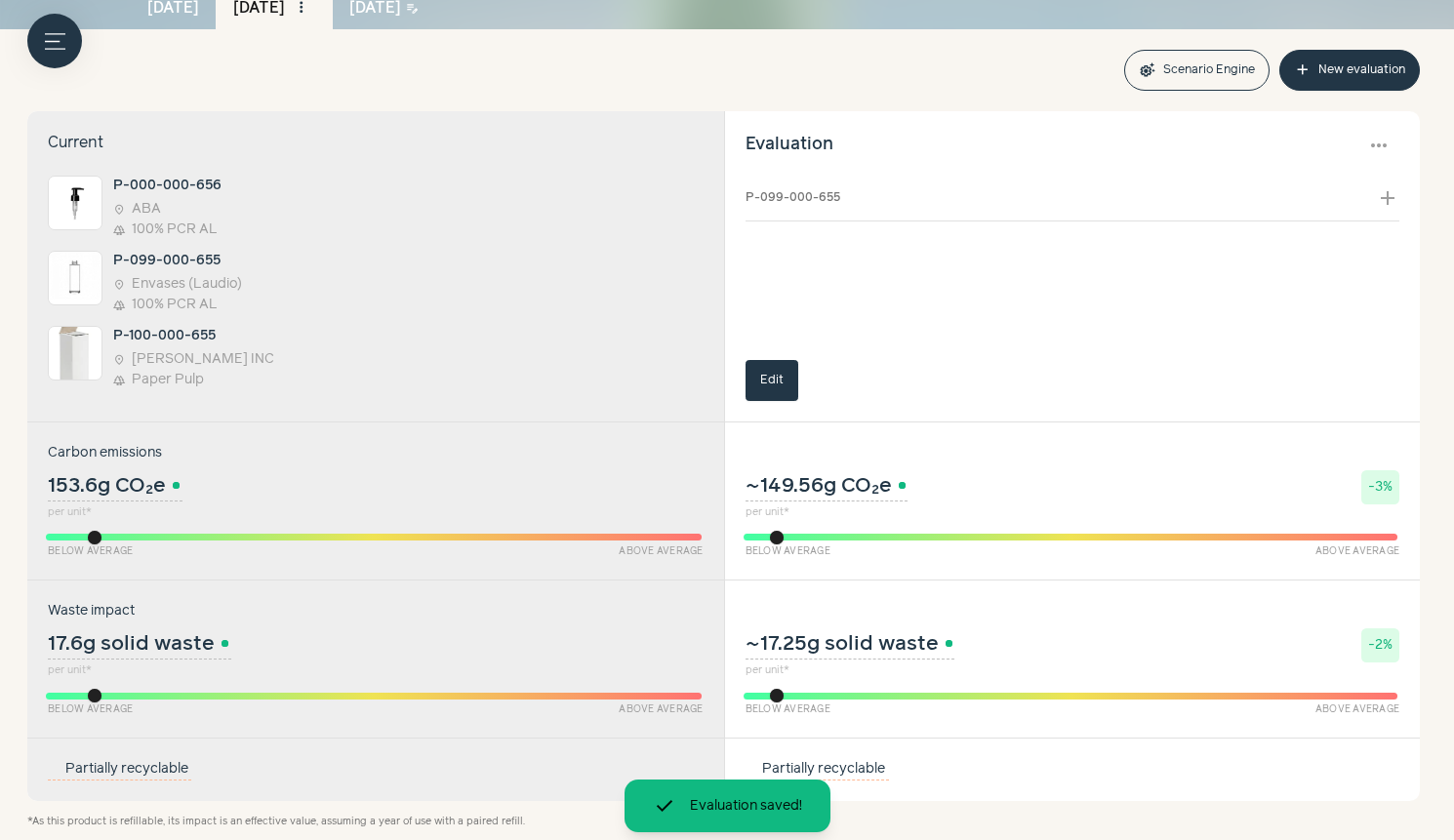 scroll, scrollTop: 265, scrollLeft: 0, axis: vertical 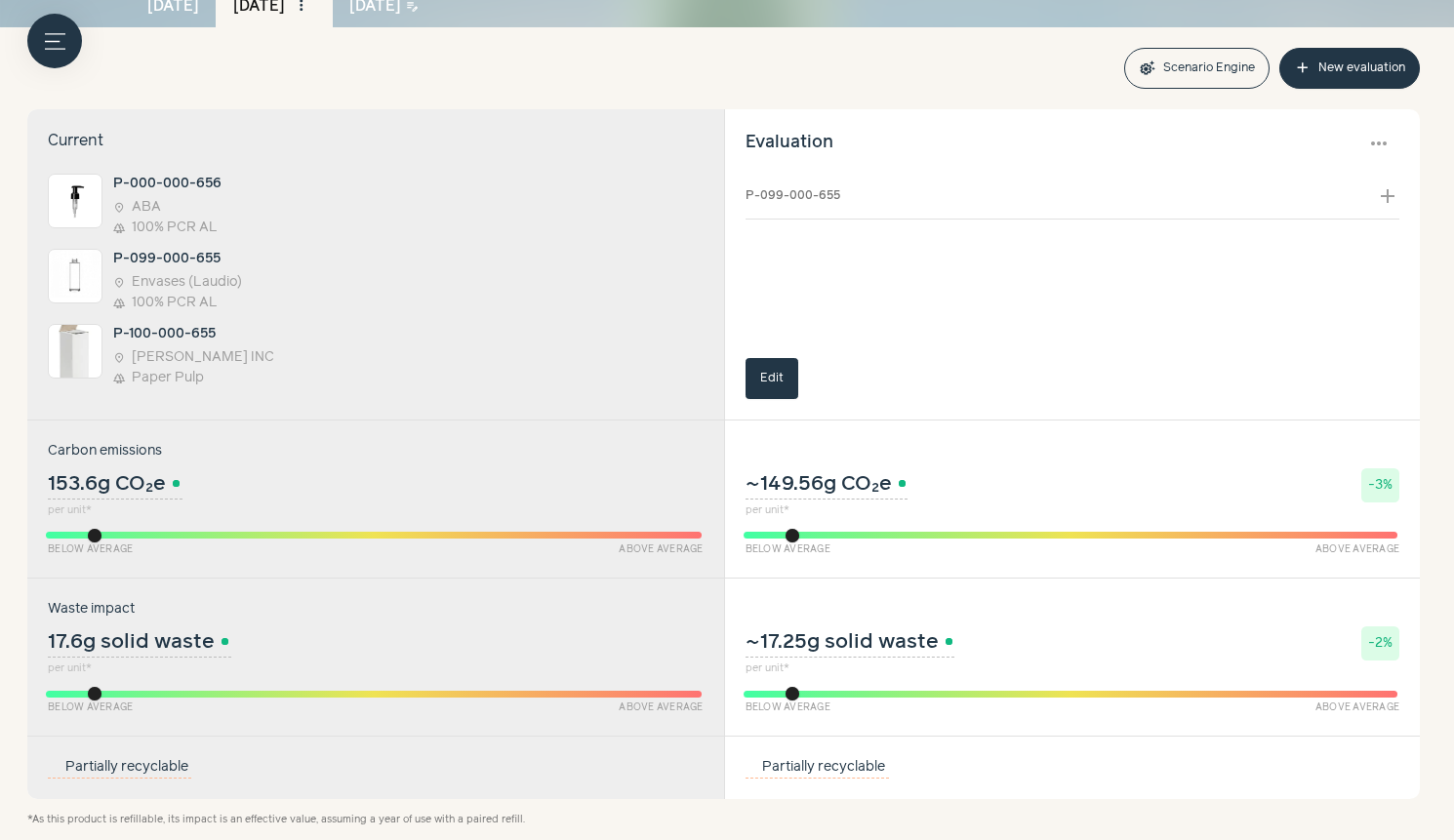 click on "P-099-000-655     add" at bounding box center (1072, 196) 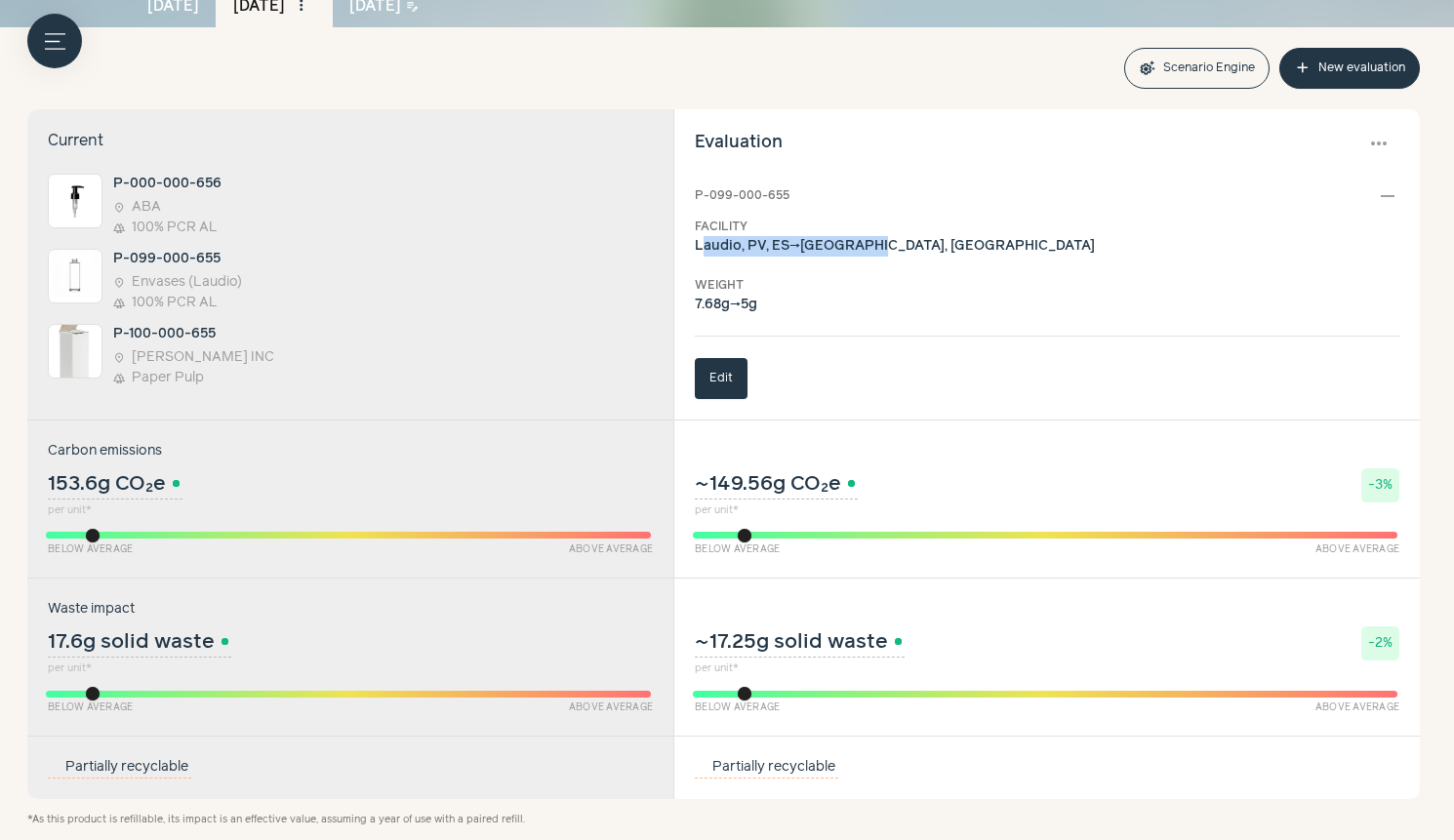 drag, startPoint x: 754, startPoint y: 241, endPoint x: 950, endPoint y: 238, distance: 196.02296 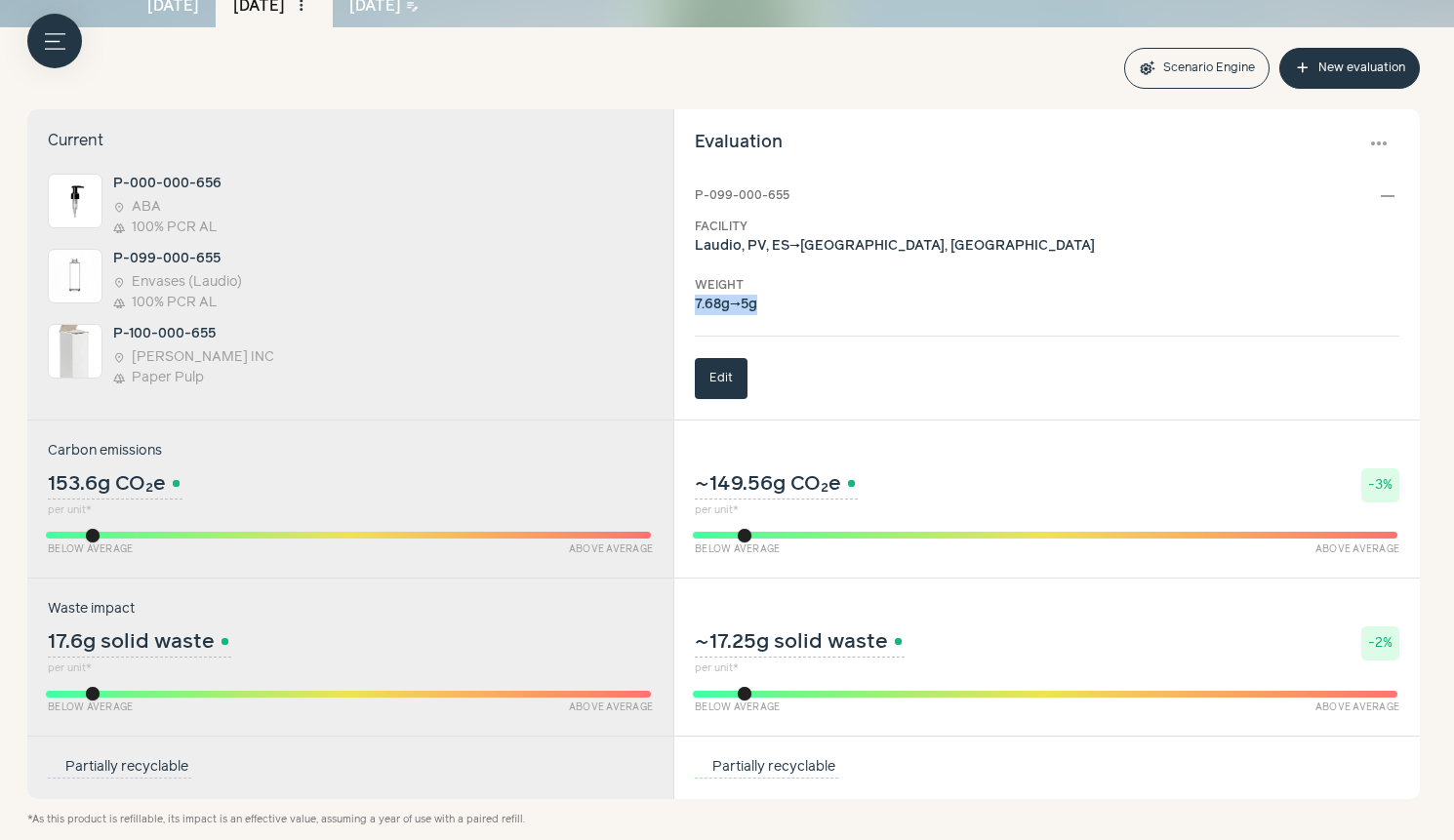 drag, startPoint x: 746, startPoint y: 300, endPoint x: 816, endPoint y: 300, distance: 70 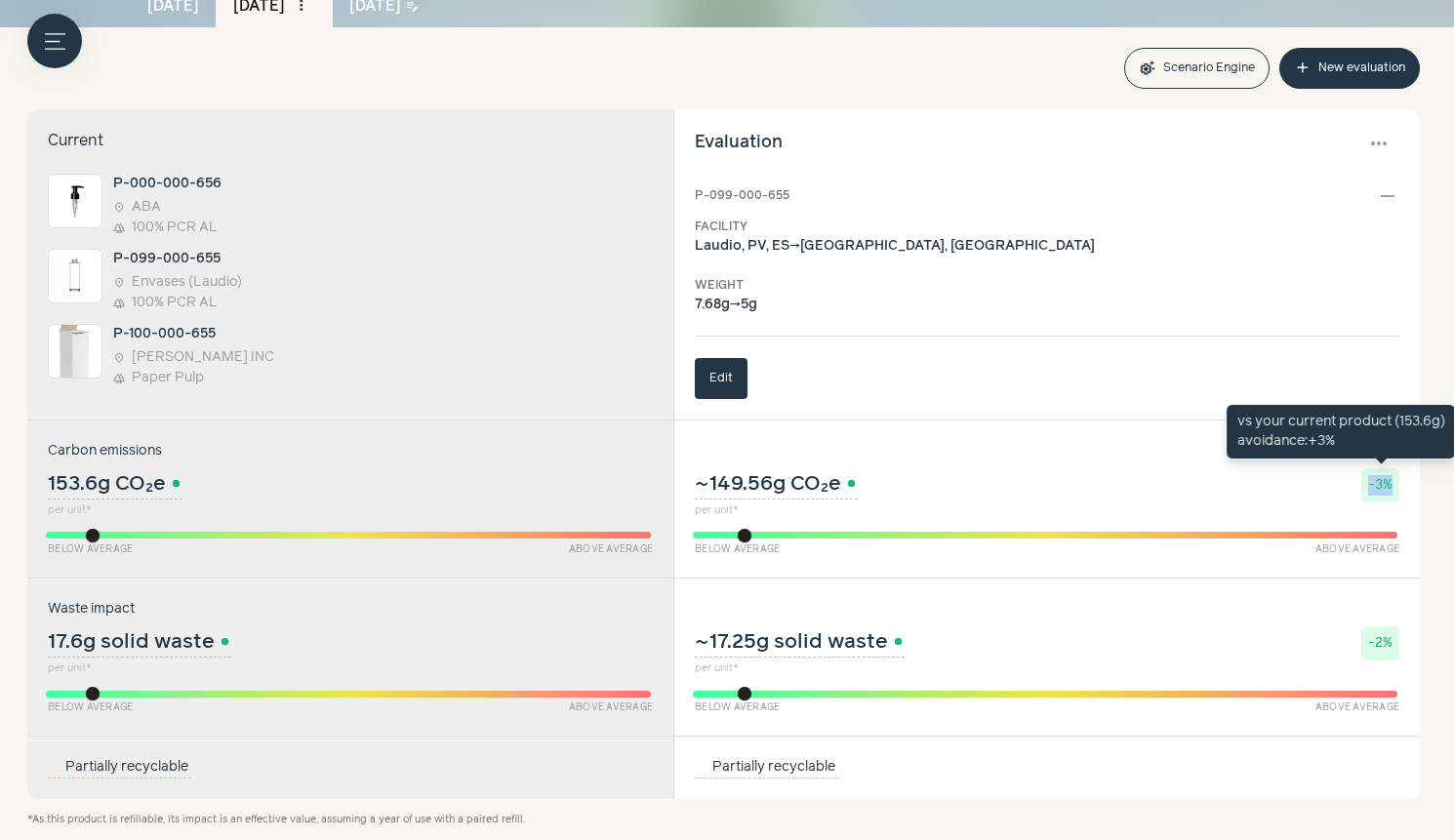 drag, startPoint x: 1359, startPoint y: 489, endPoint x: 1393, endPoint y: 490, distance: 34.014703 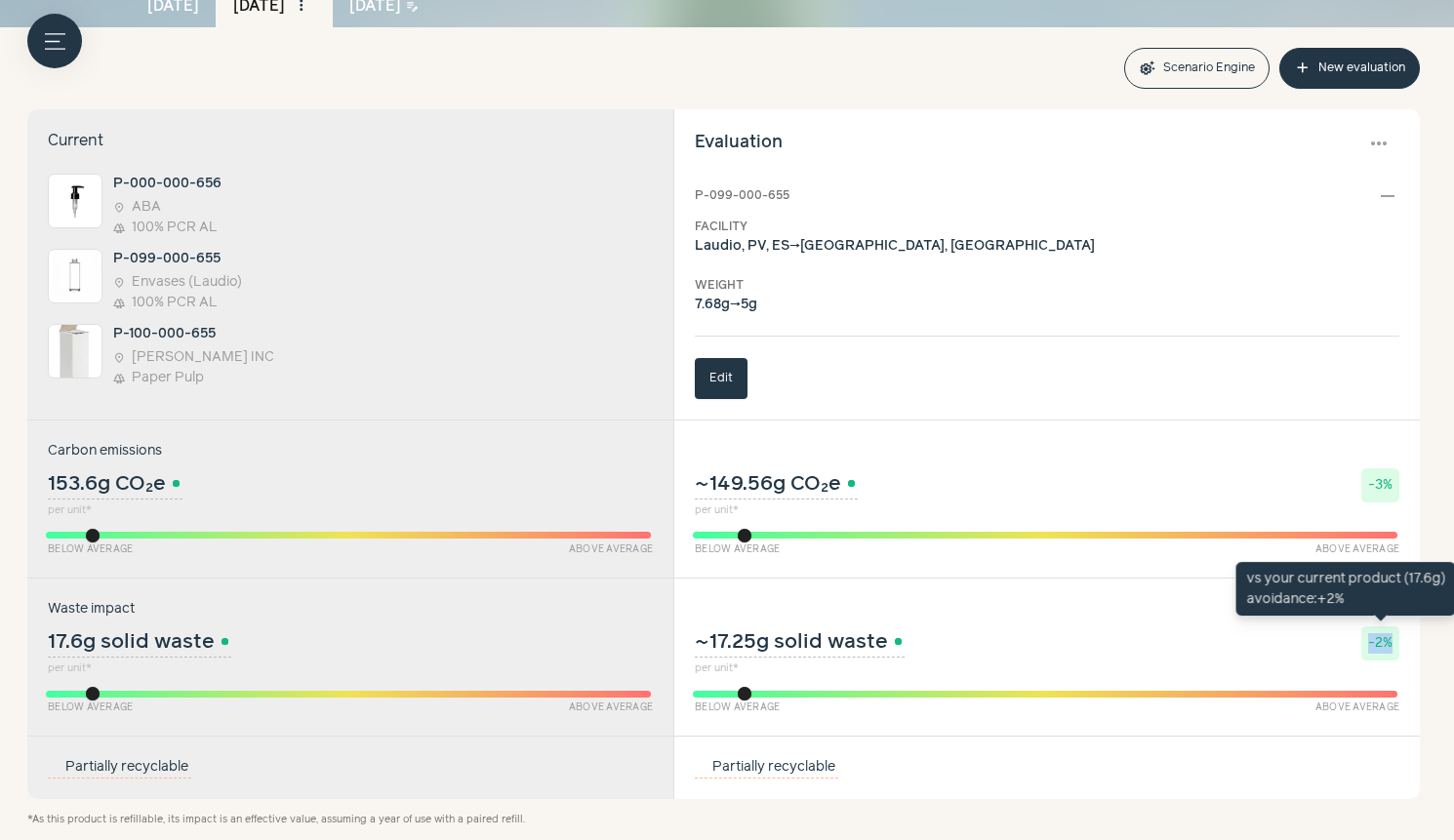 drag, startPoint x: 1362, startPoint y: 645, endPoint x: 1400, endPoint y: 645, distance: 38 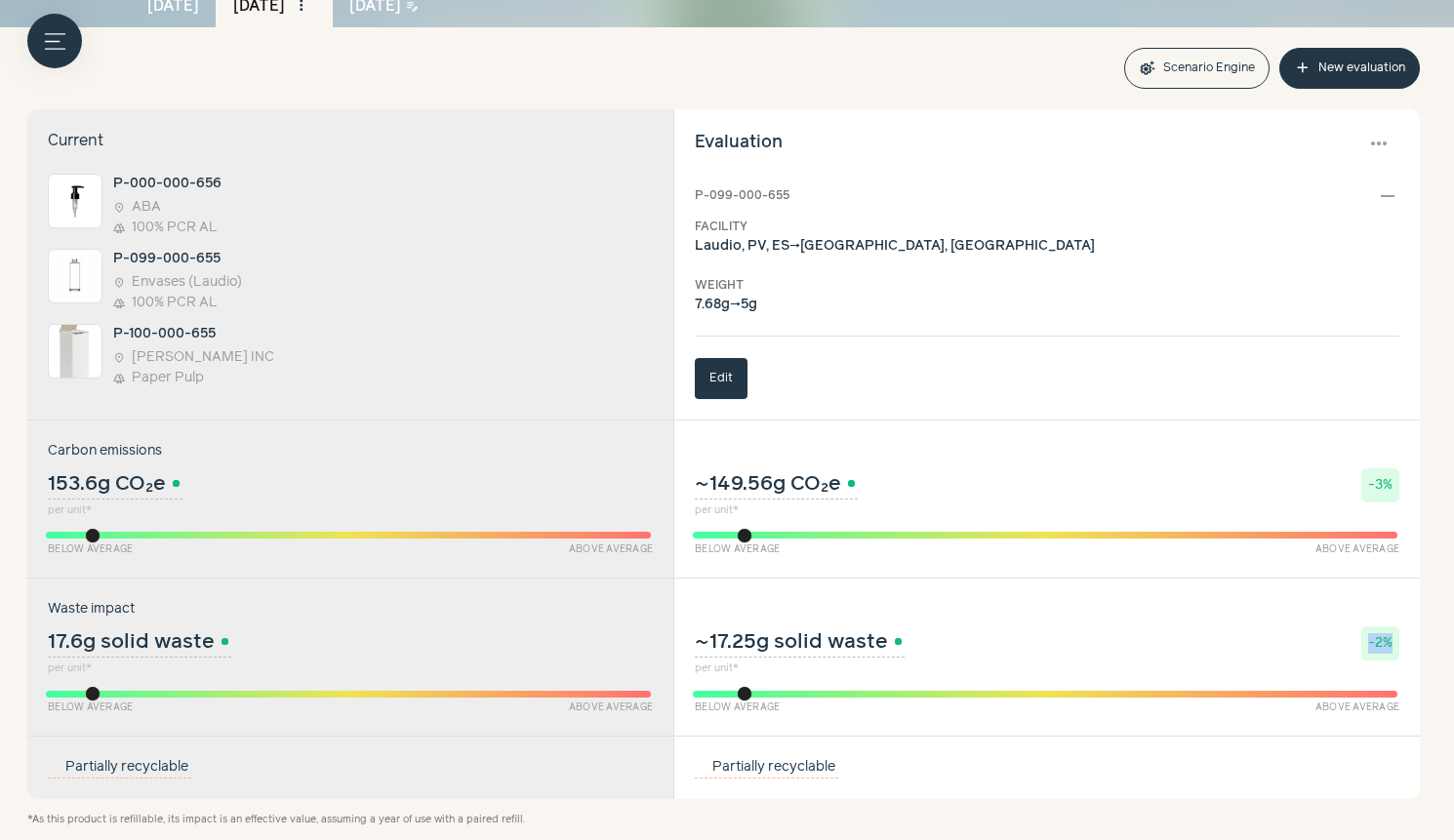 click on "~17.25g   solid waste         per unit *   -2%" at bounding box center (1047, 652) 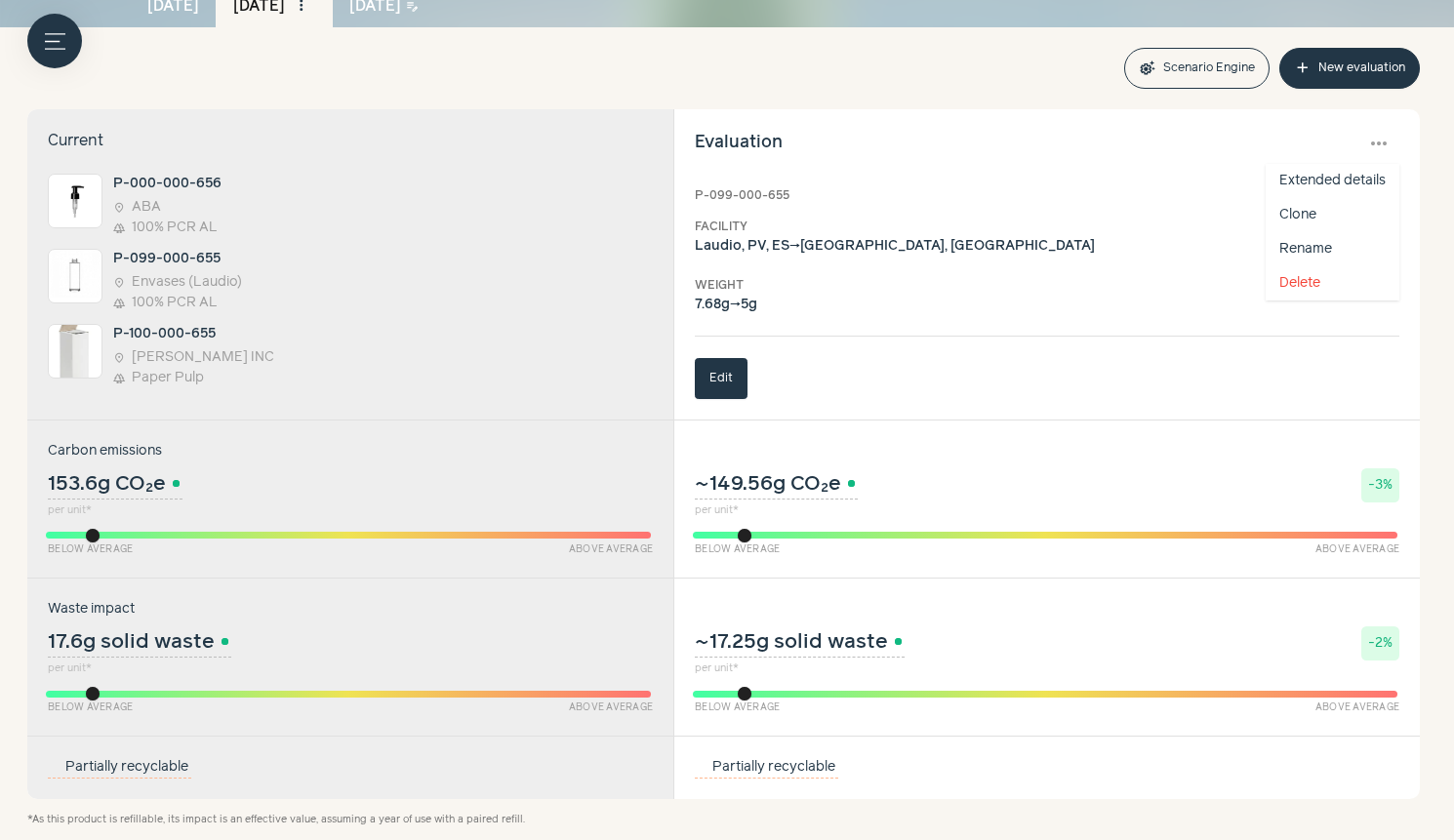 click on "more_horiz" at bounding box center [1379, 143] 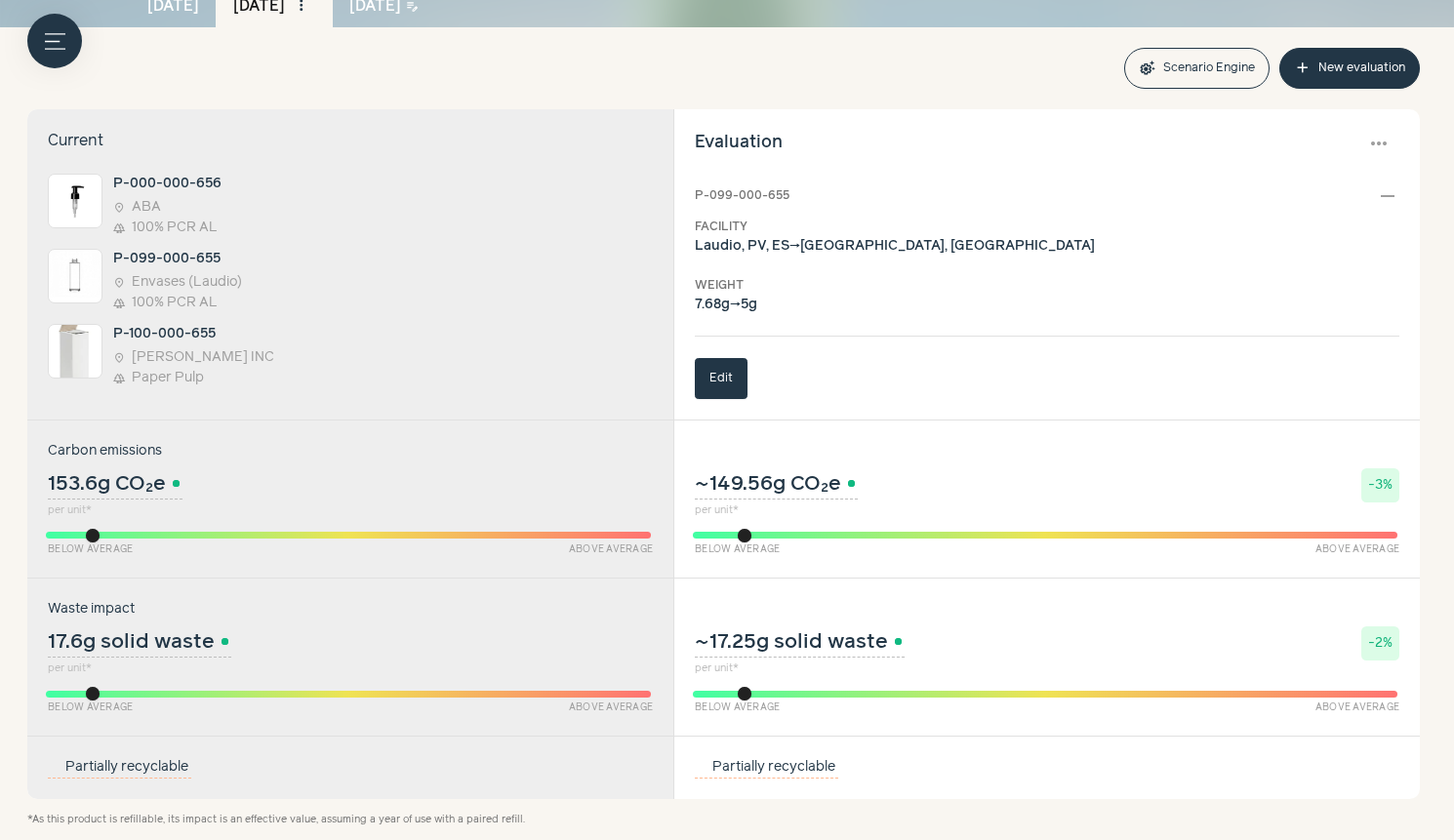 click on "Evaluation     more_horiz         Extended details   Clone   Rename   Delete" at bounding box center [1047, 157] 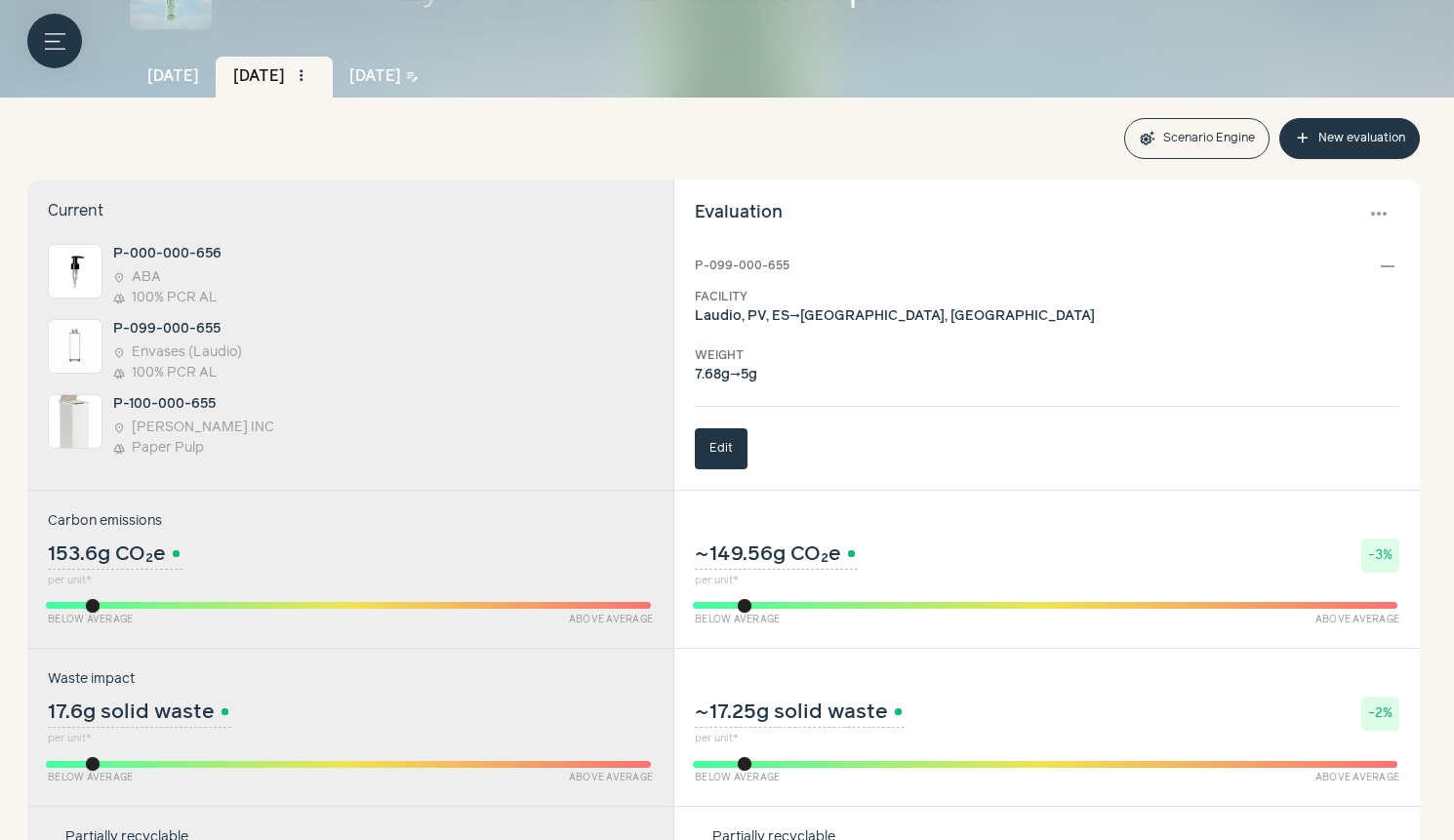 scroll, scrollTop: 199, scrollLeft: 0, axis: vertical 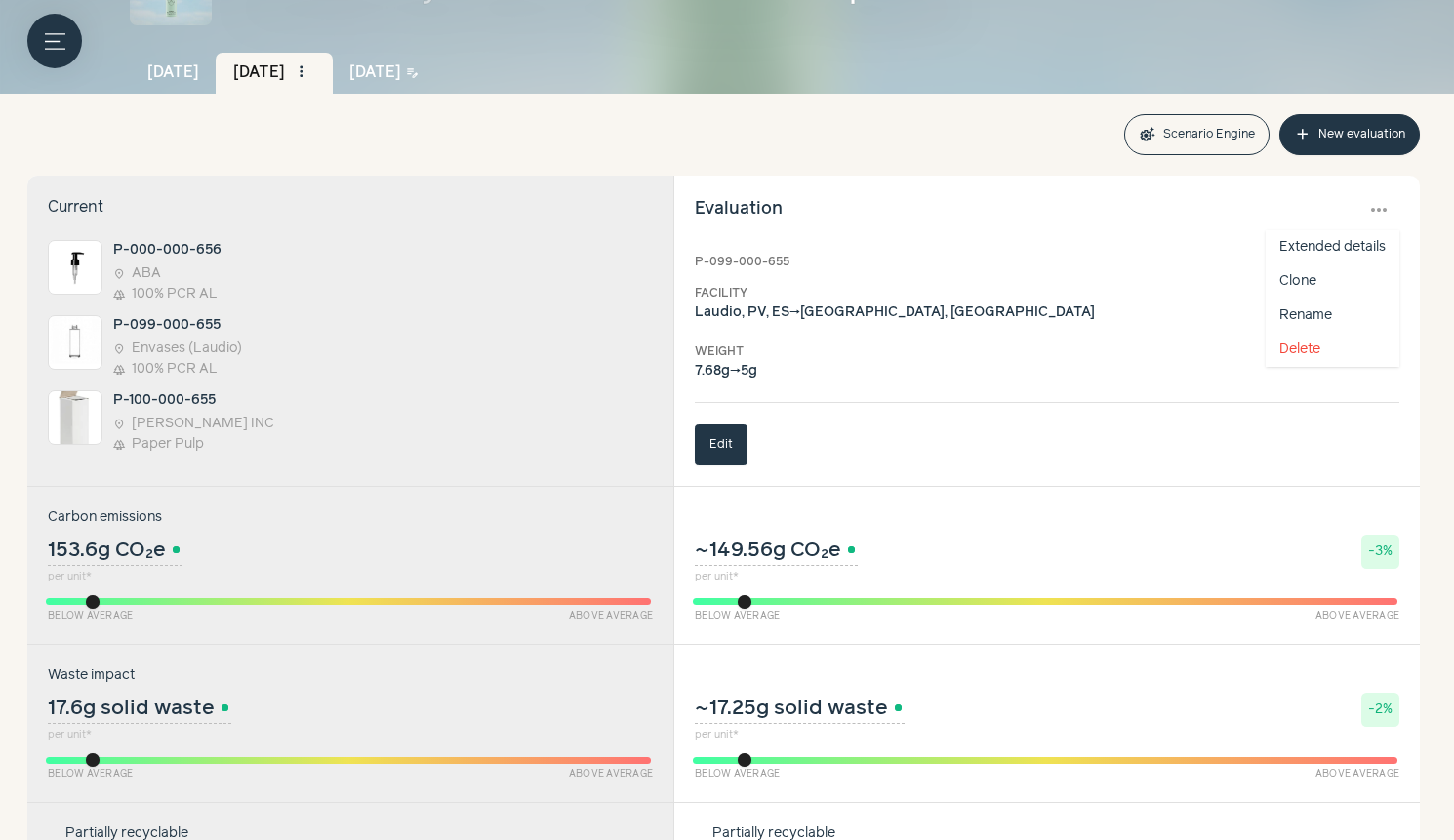 click on "more_horiz" at bounding box center [1379, 210] 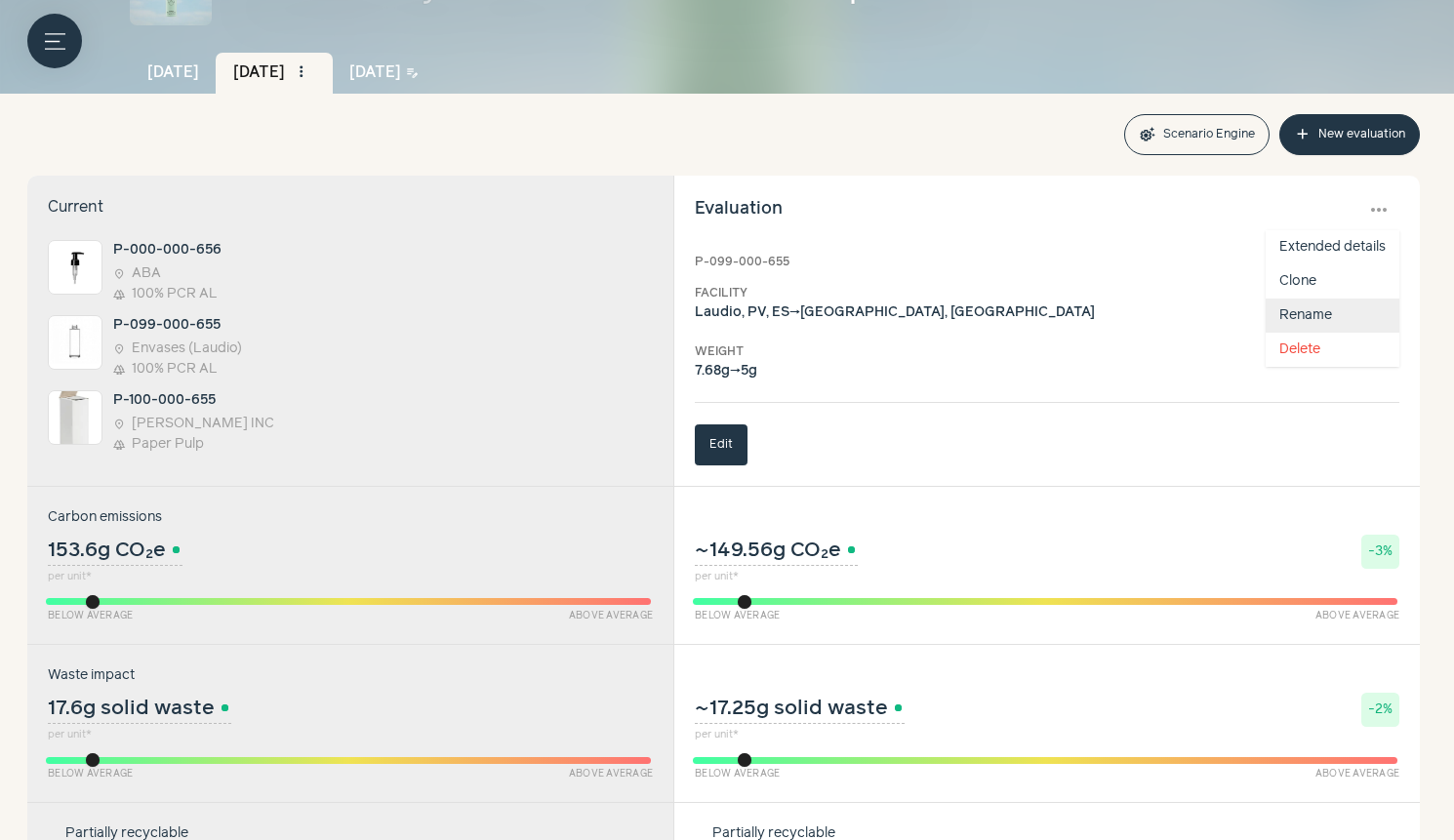 click on "Rename" at bounding box center [1332, 315] 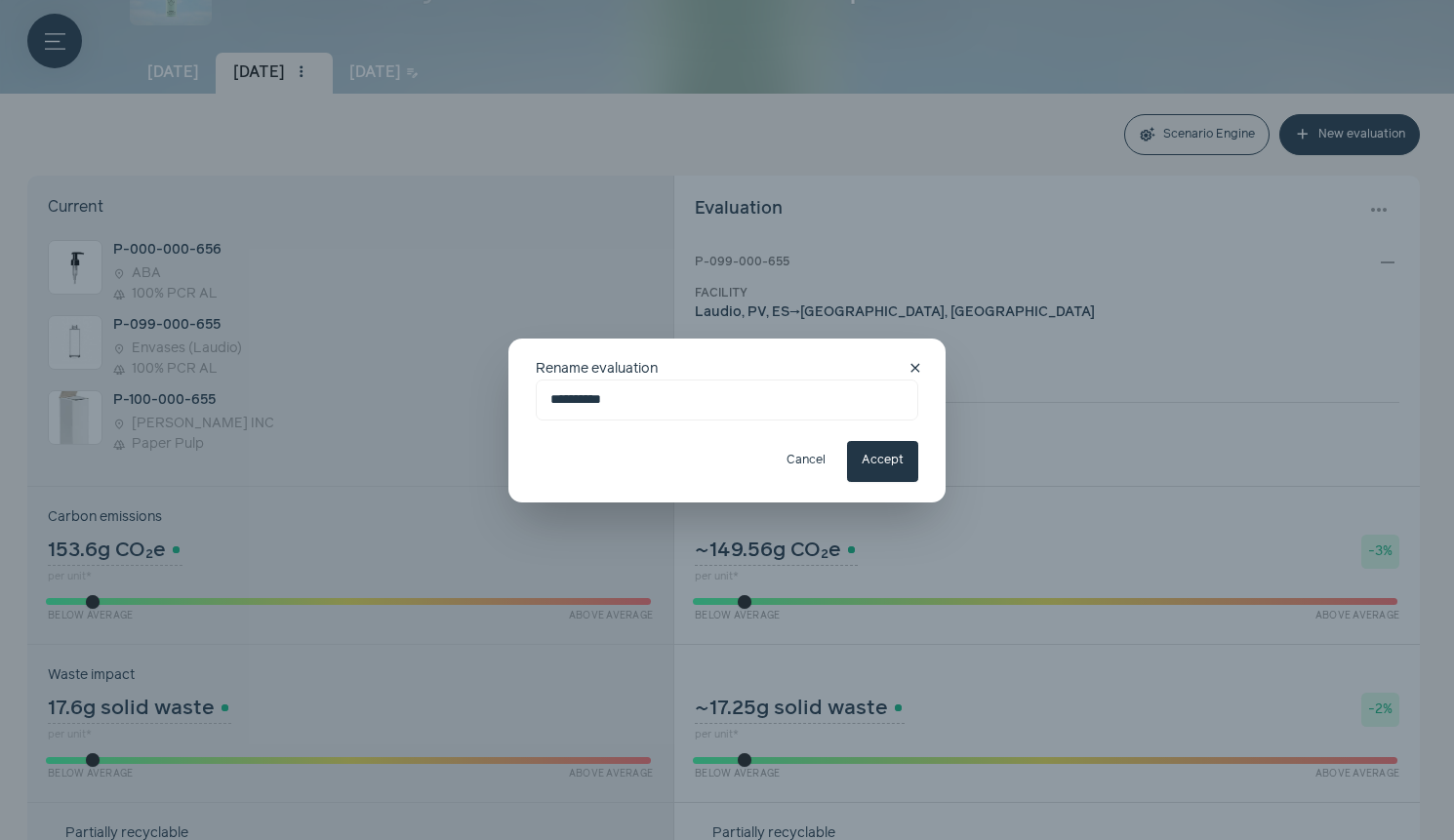 click on "**********" at bounding box center [727, 400] 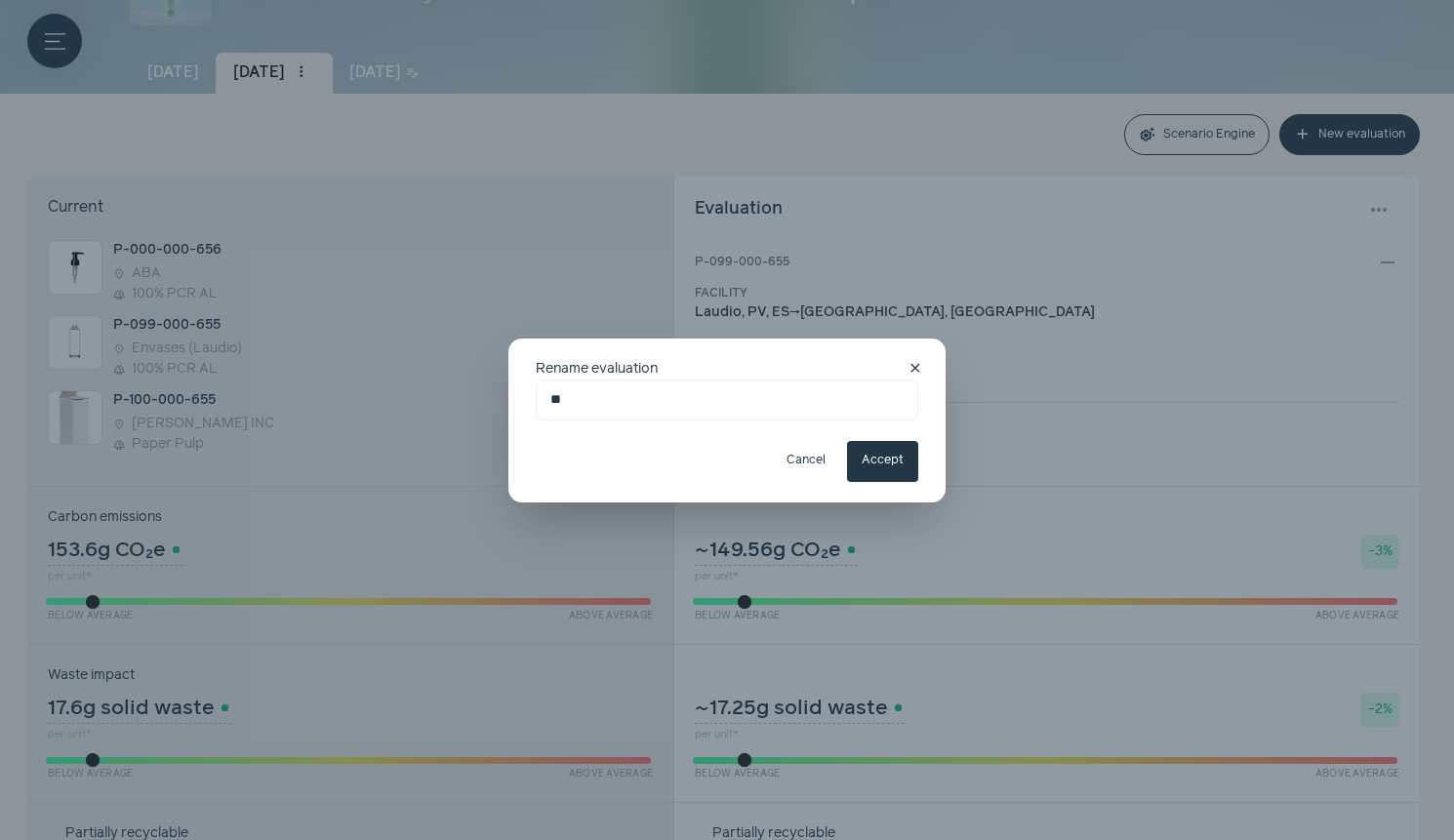type on "*" 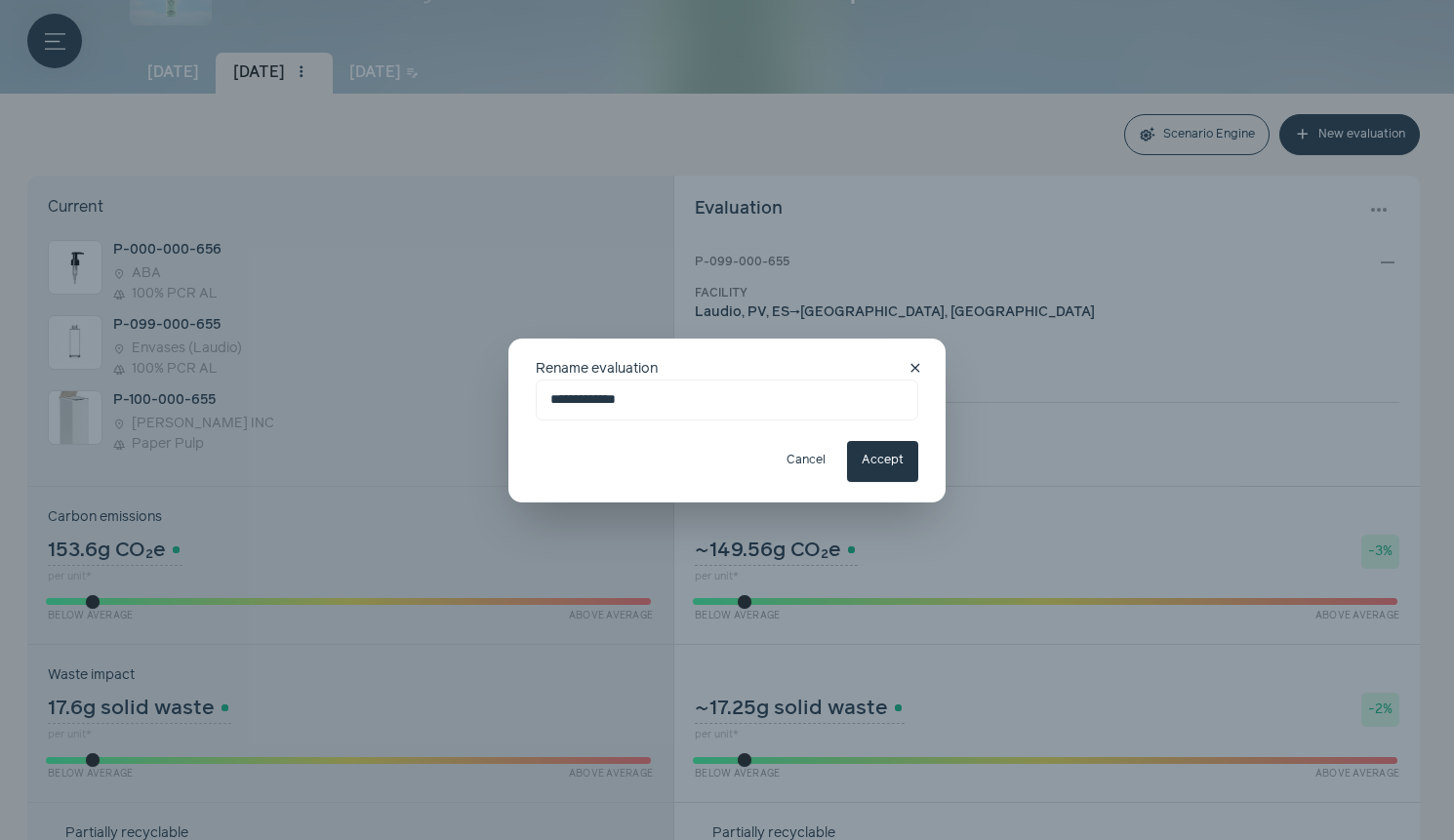 type on "**********" 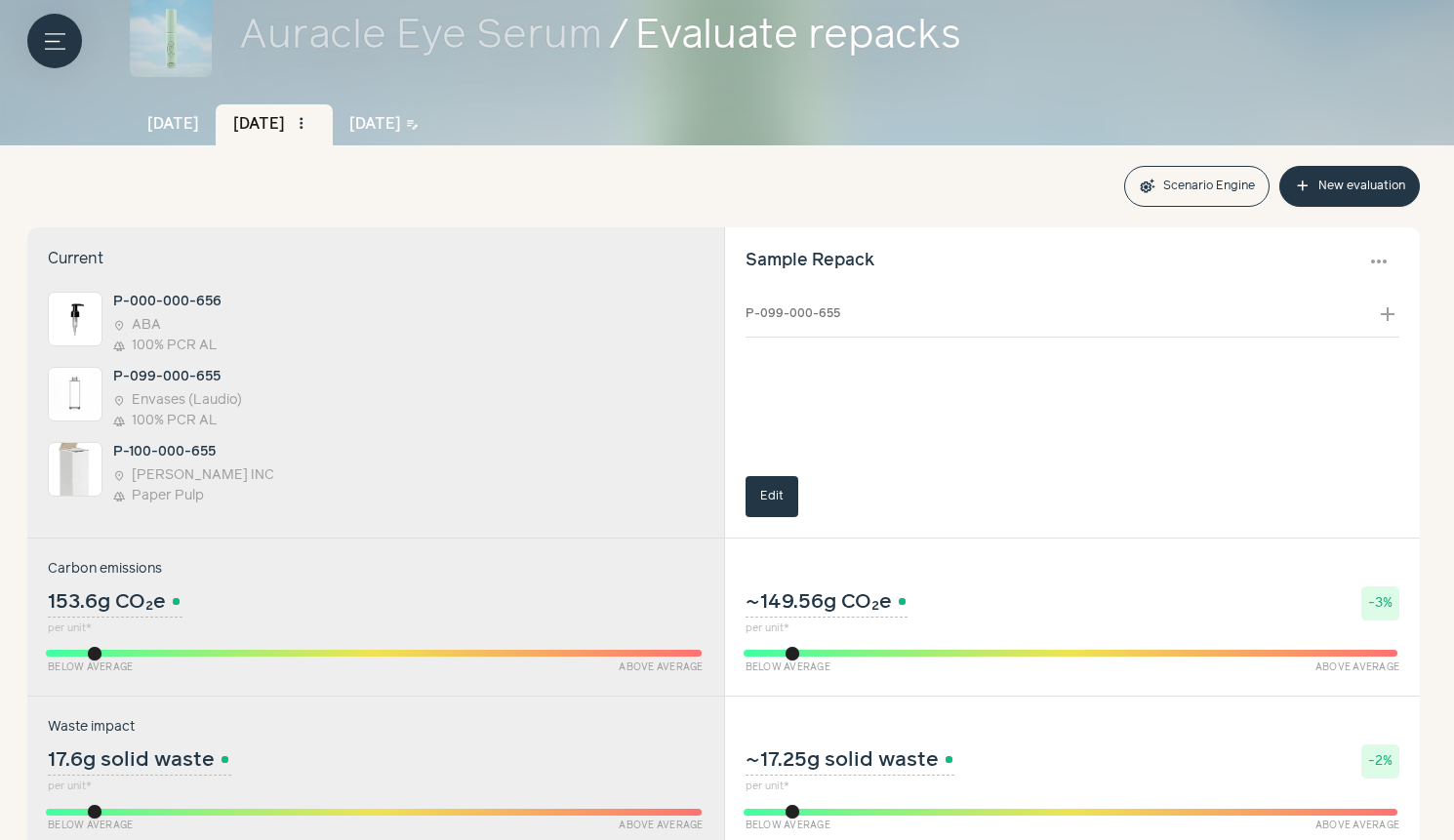 scroll, scrollTop: 0, scrollLeft: 0, axis: both 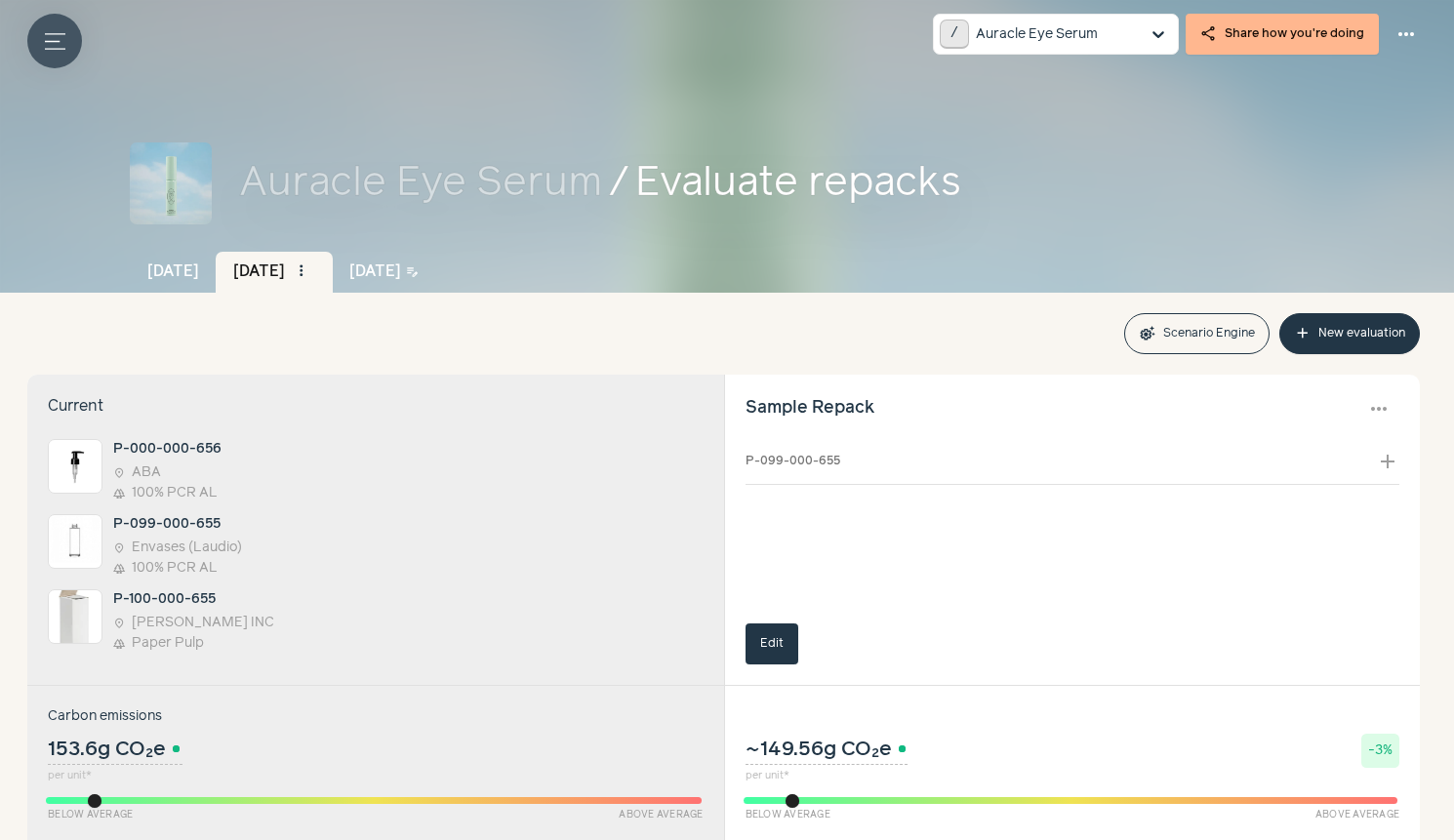 click on "Menu button" 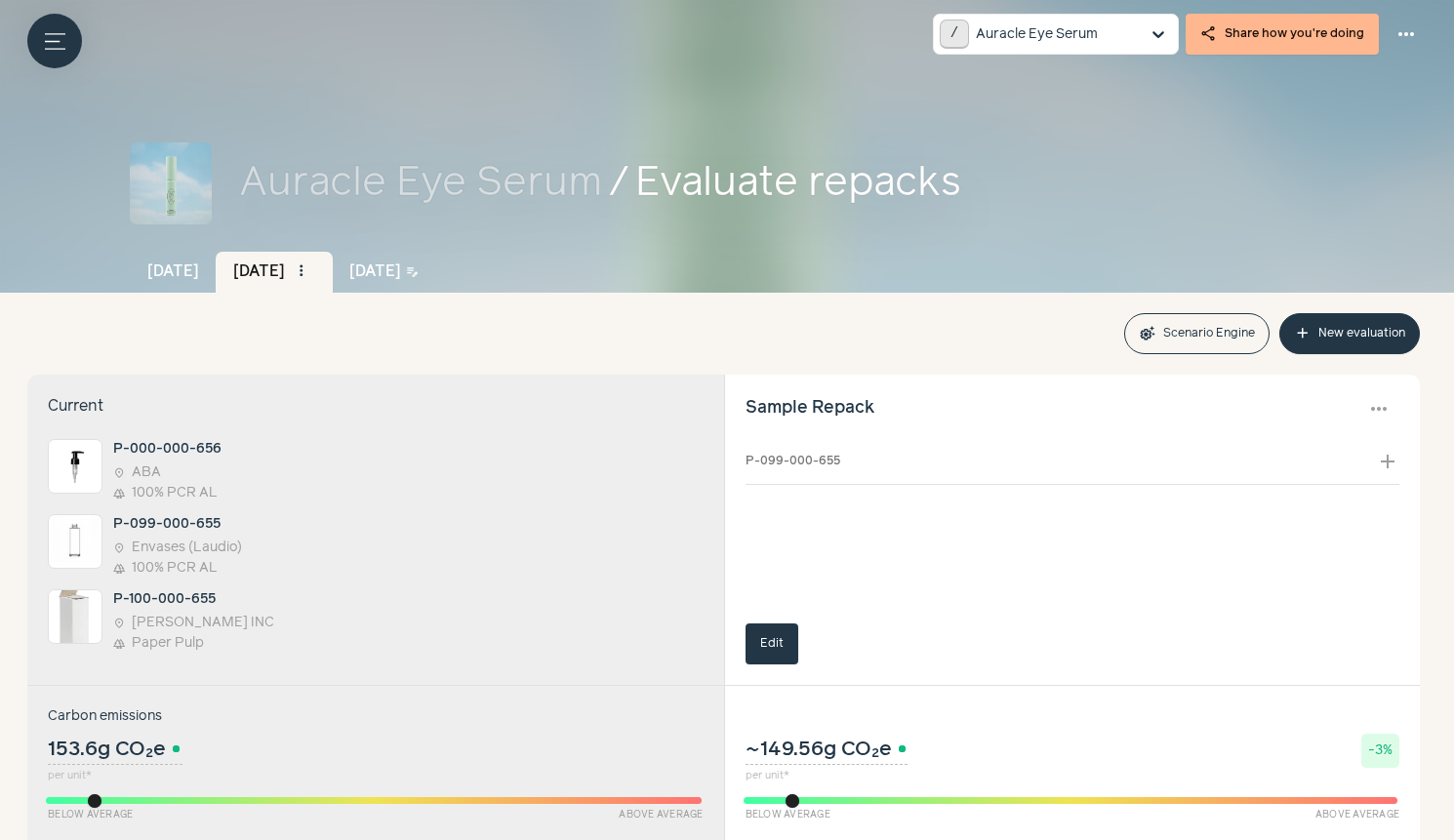 click on "speed   Dashboard" at bounding box center (-169, 224) 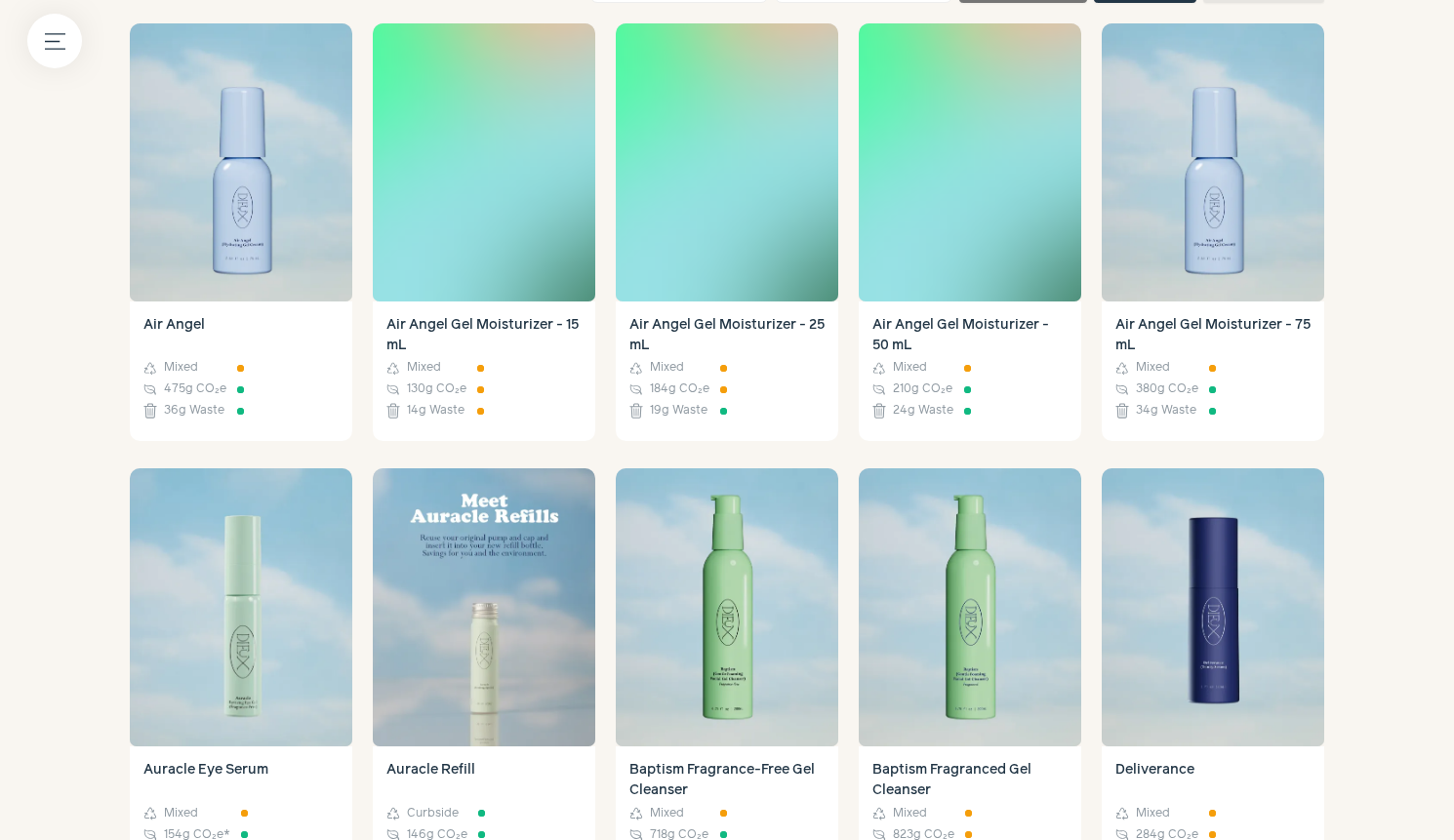 scroll, scrollTop: 718, scrollLeft: 0, axis: vertical 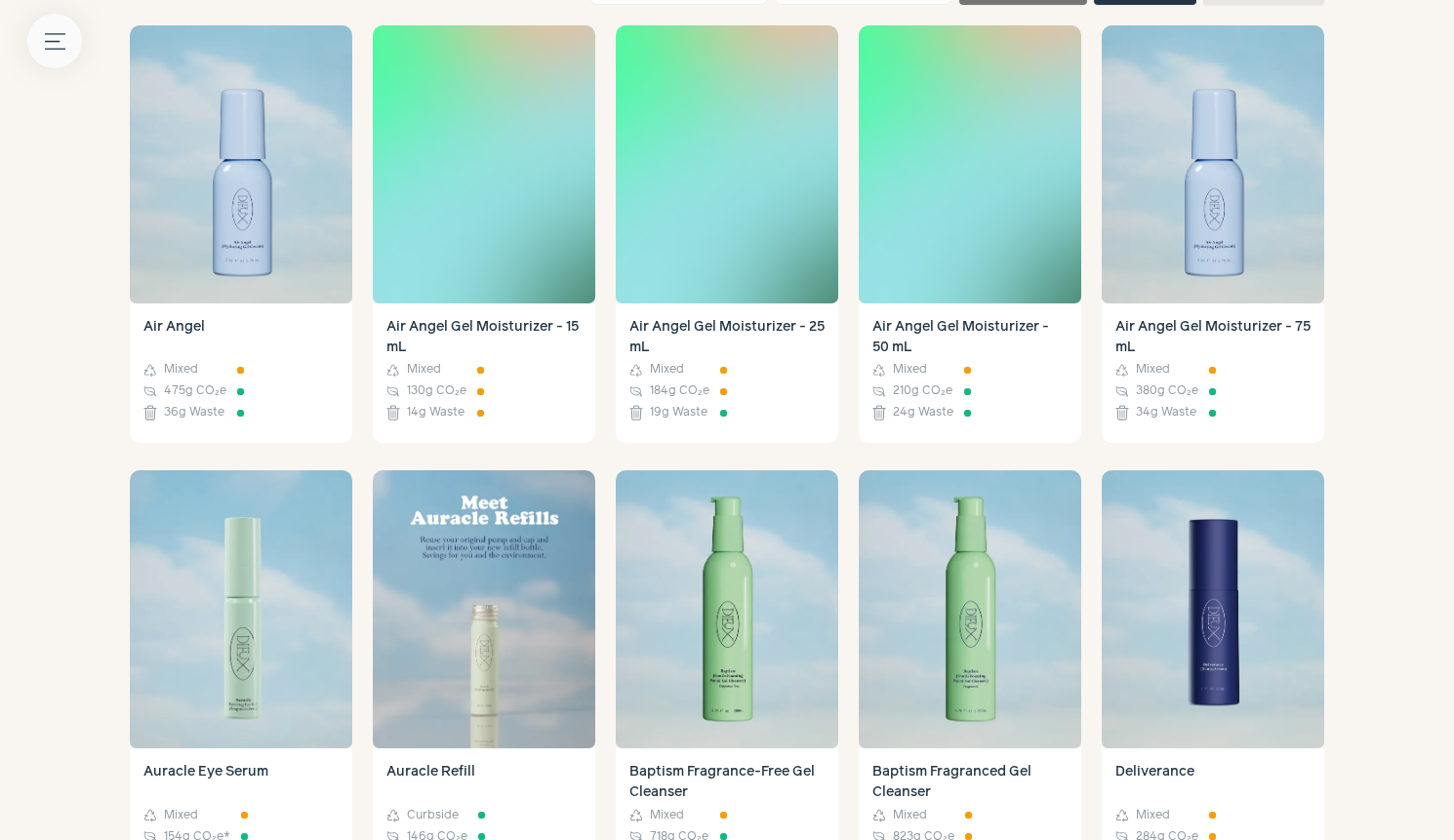 click on "Menu button" at bounding box center (55, 41) 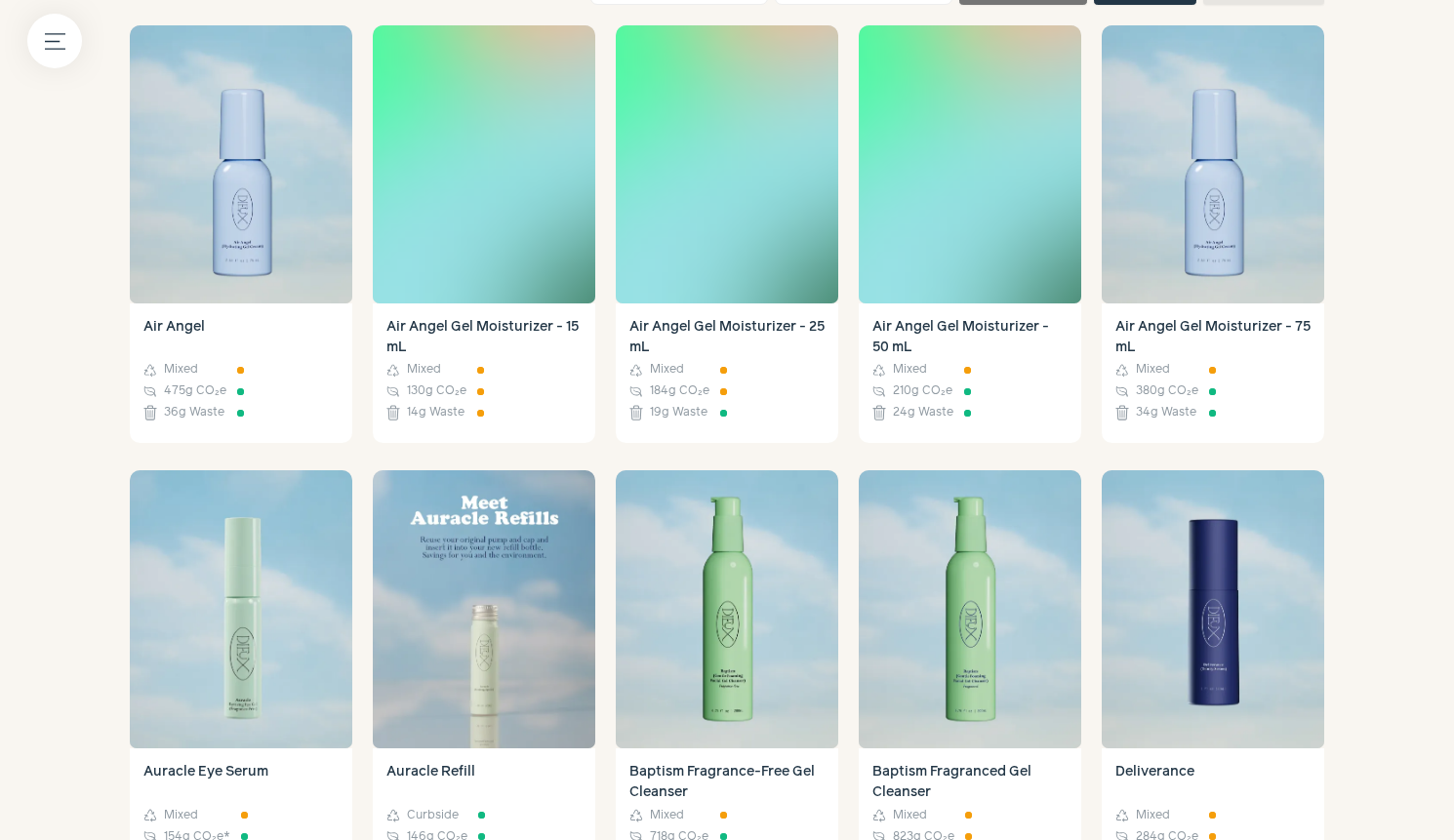click on "Admin" at bounding box center (-165, 49) 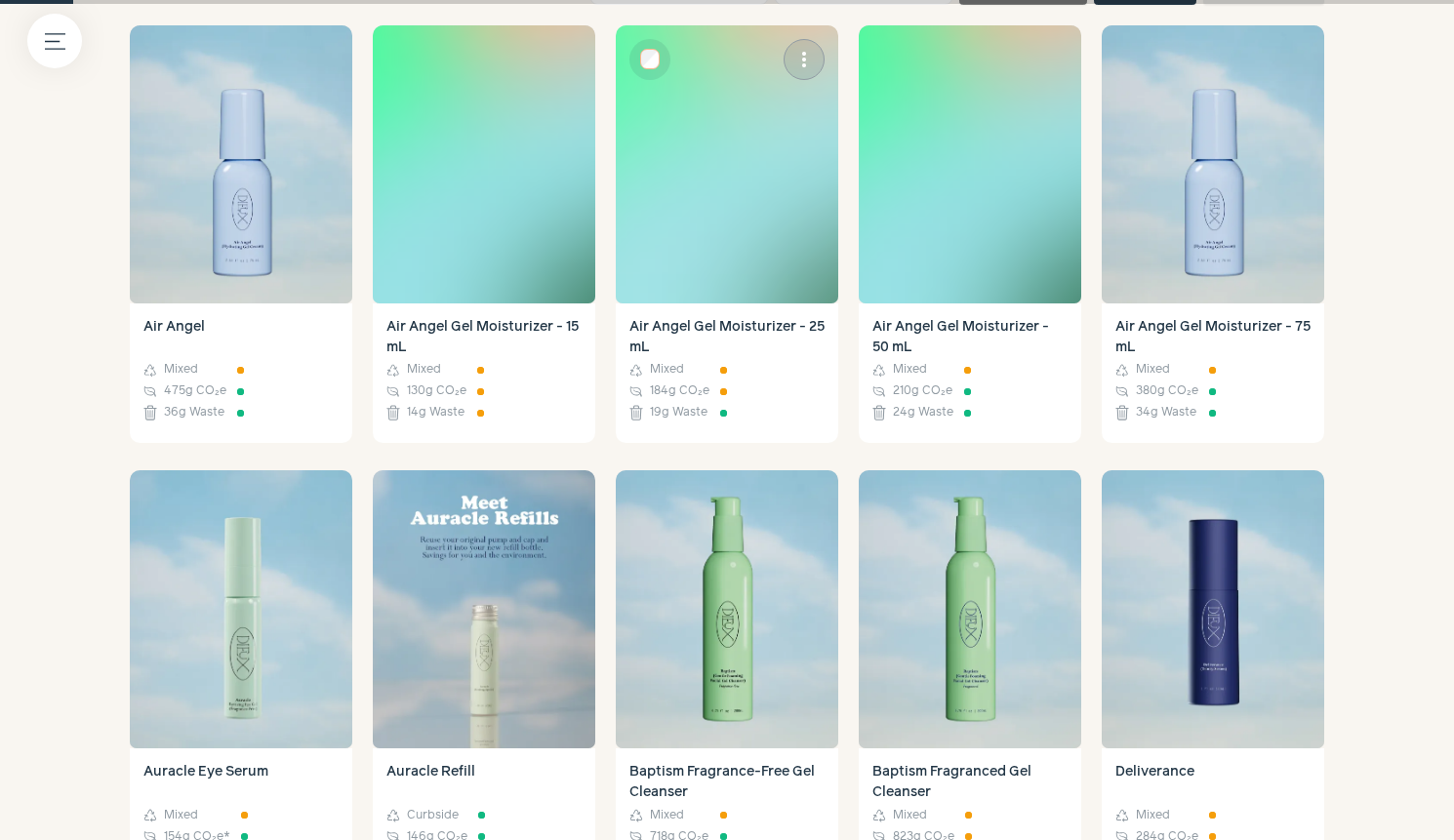 scroll, scrollTop: 0, scrollLeft: 0, axis: both 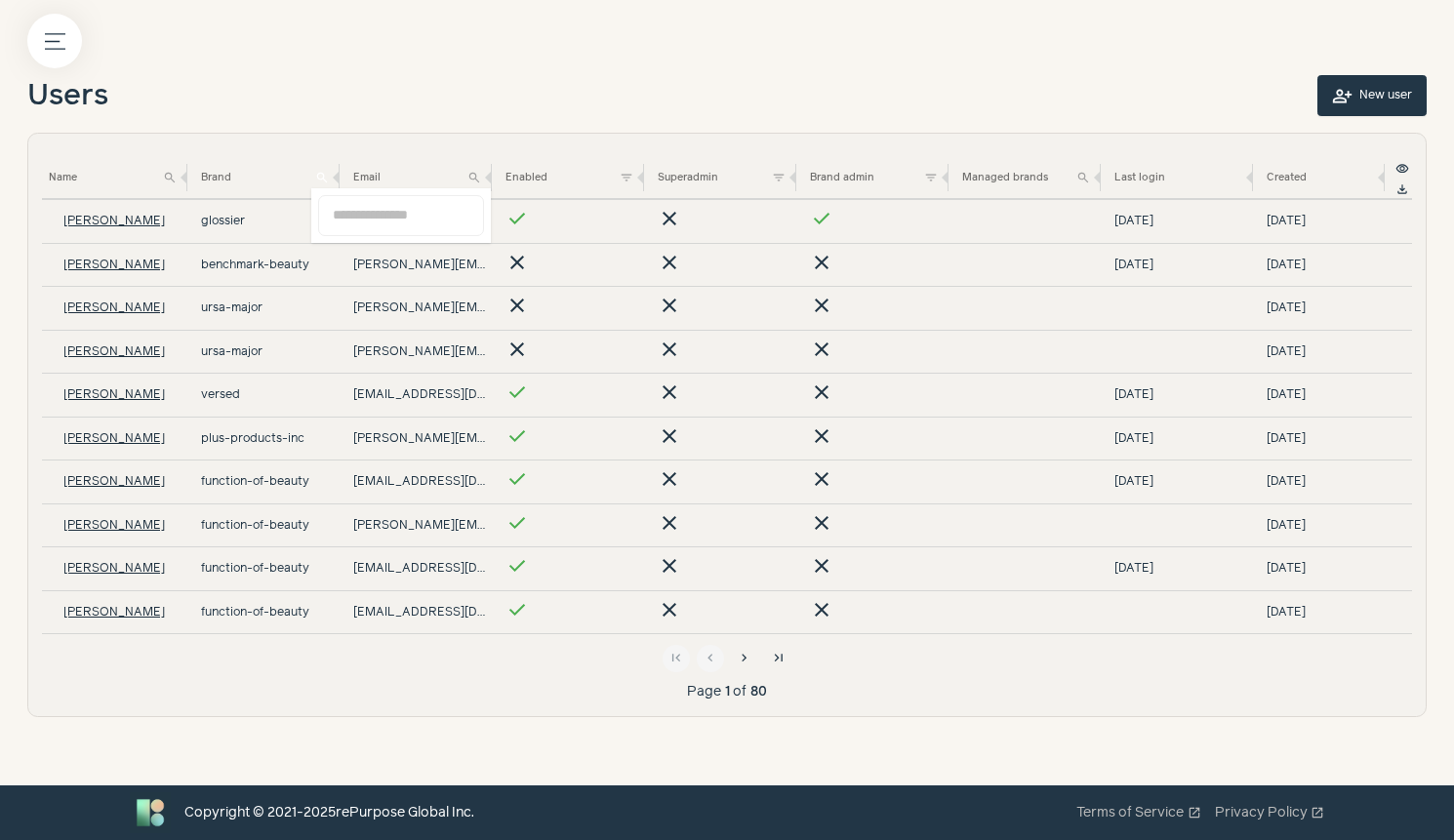 click on "search" at bounding box center [322, 178] 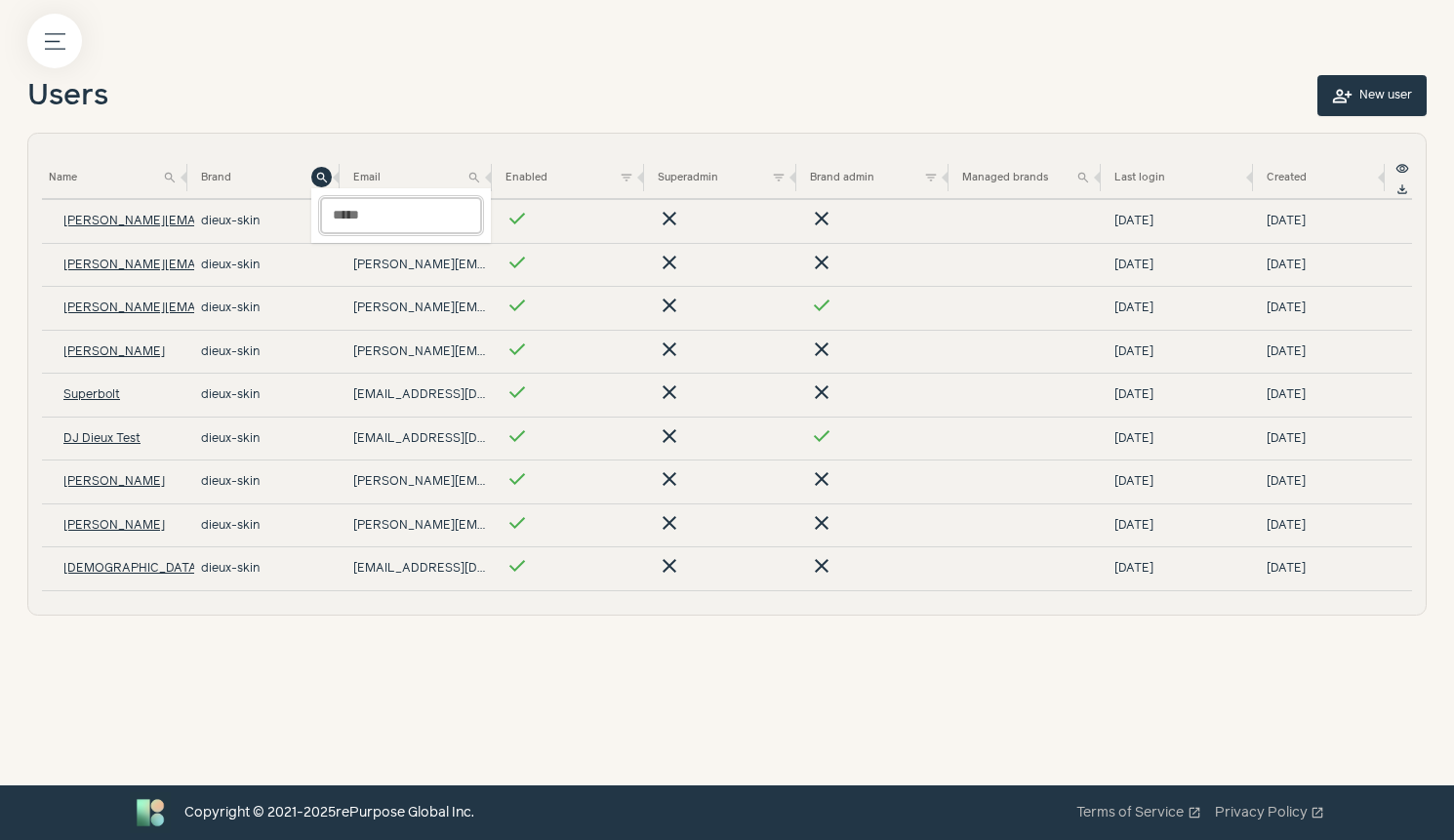 click on "*****" at bounding box center [401, 216] 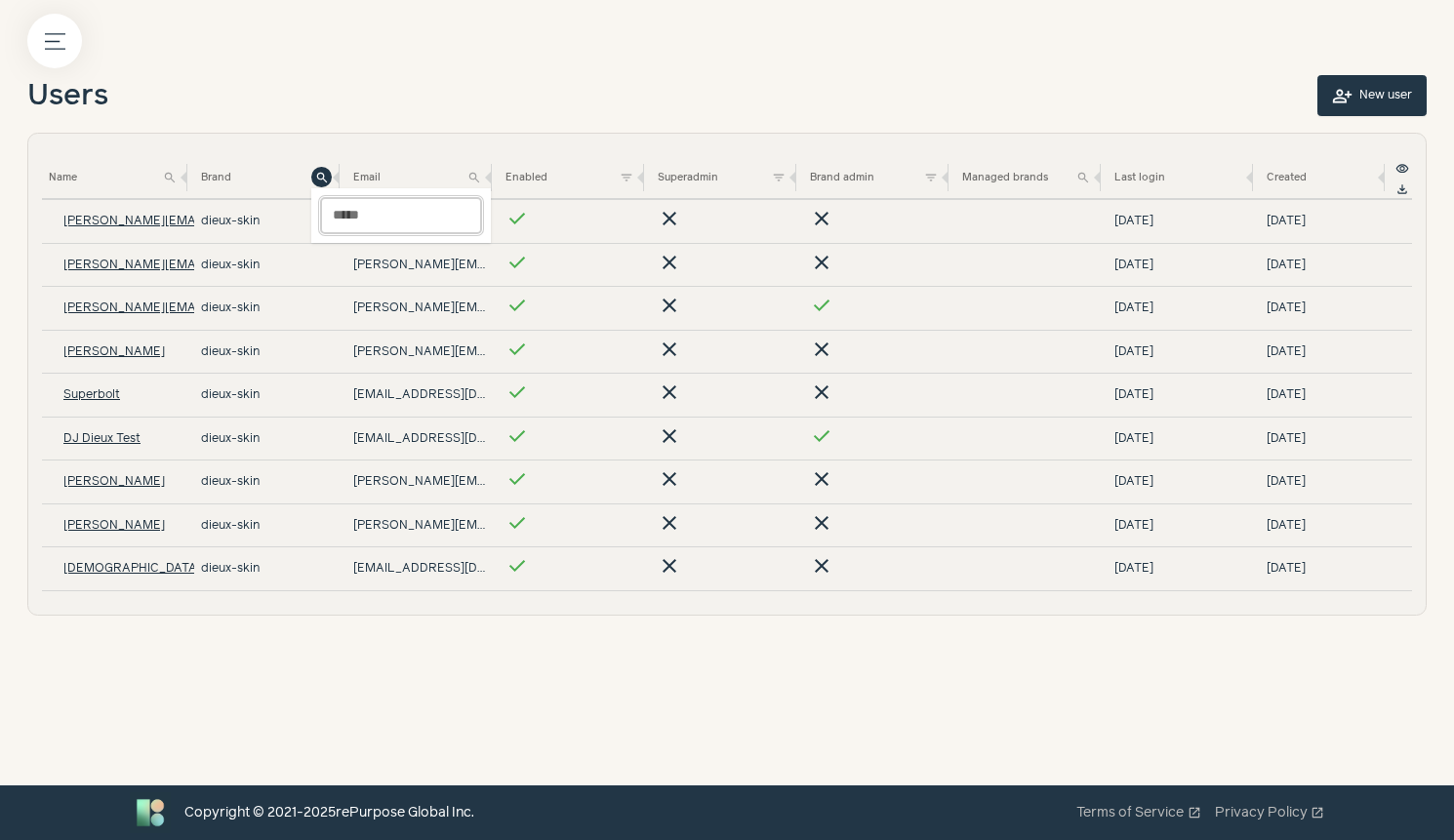 type on "*****" 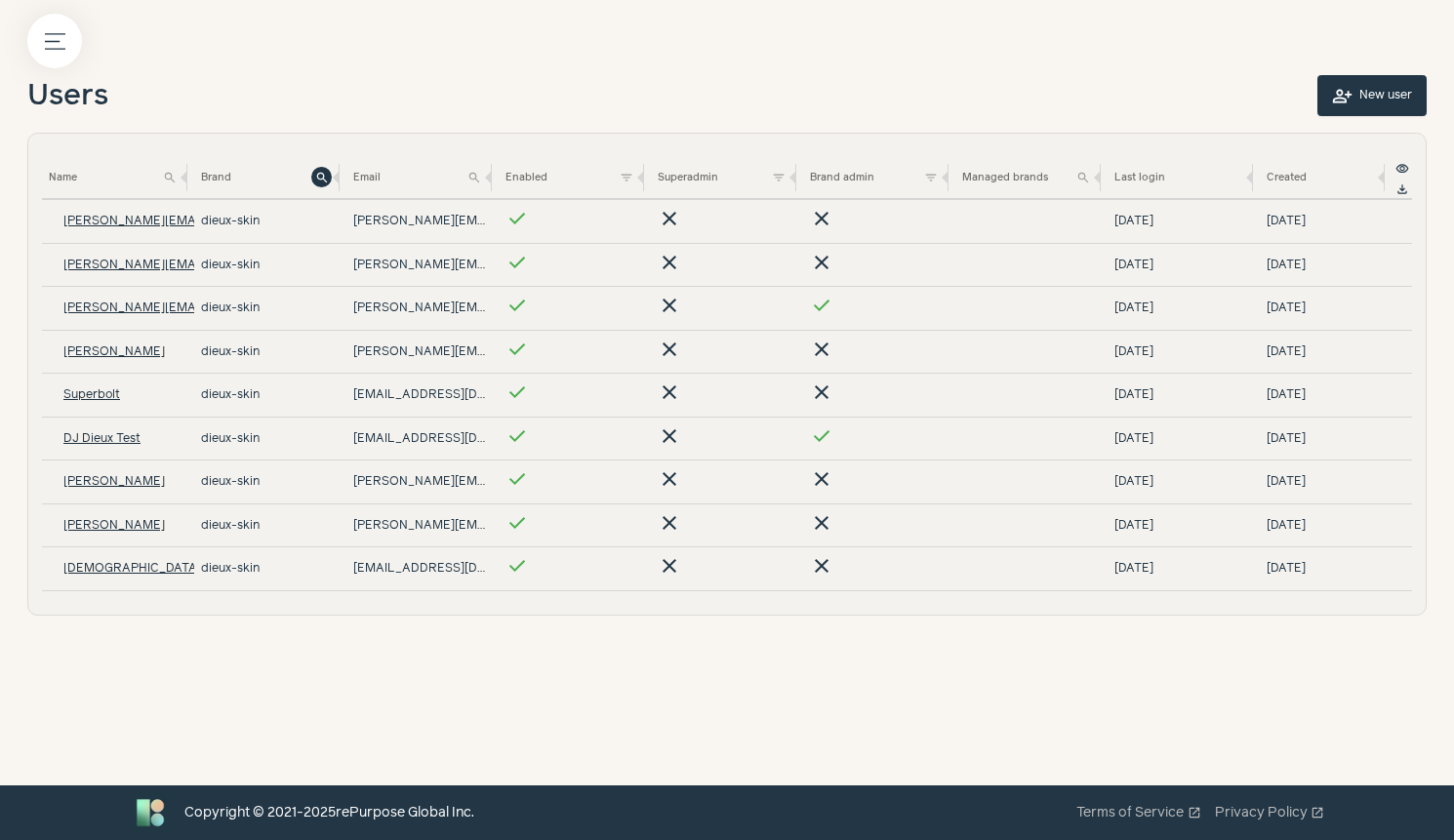 click on "person_add" at bounding box center [1342, 96] 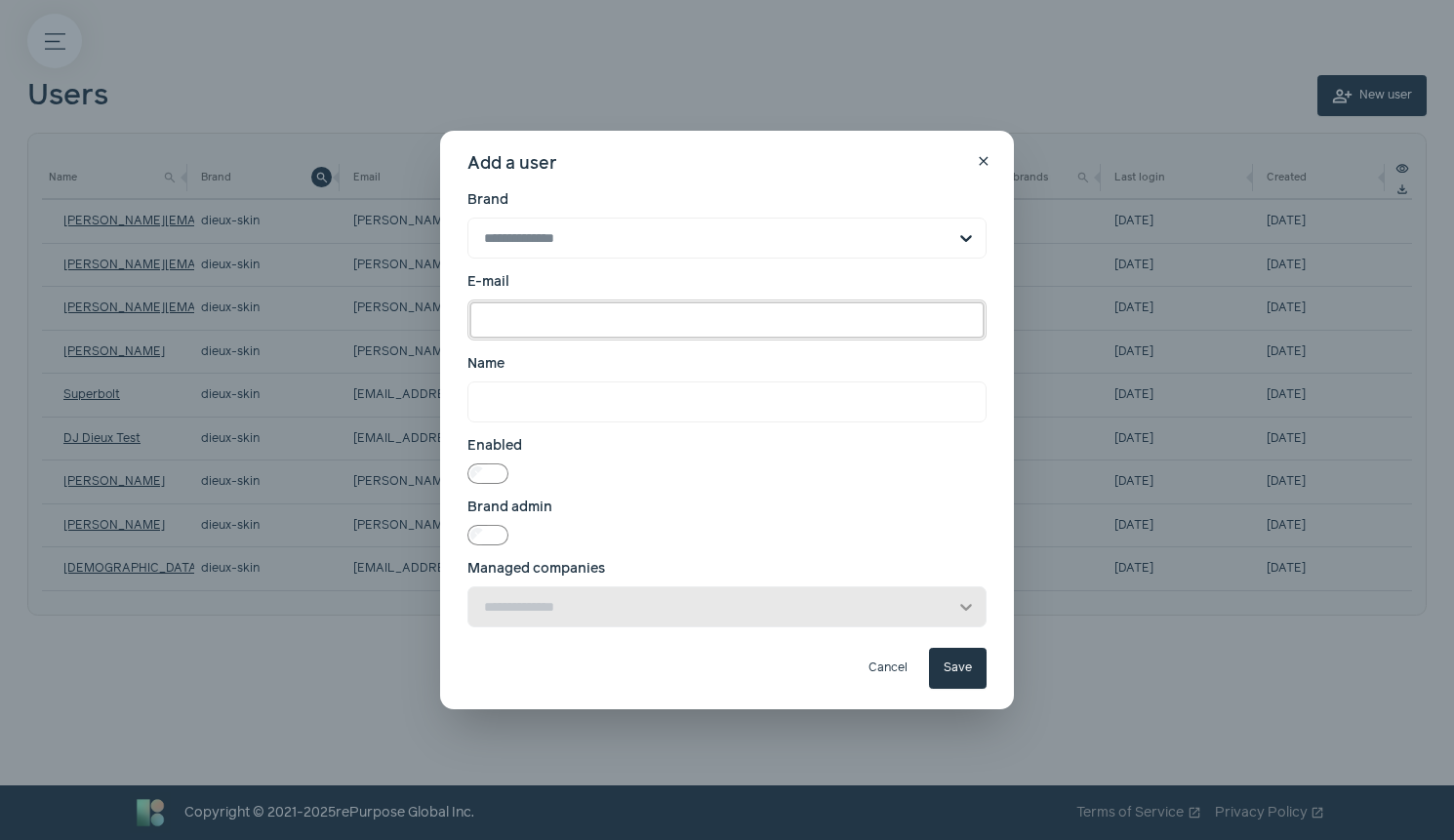 click on "E-mail" at bounding box center (727, 320) 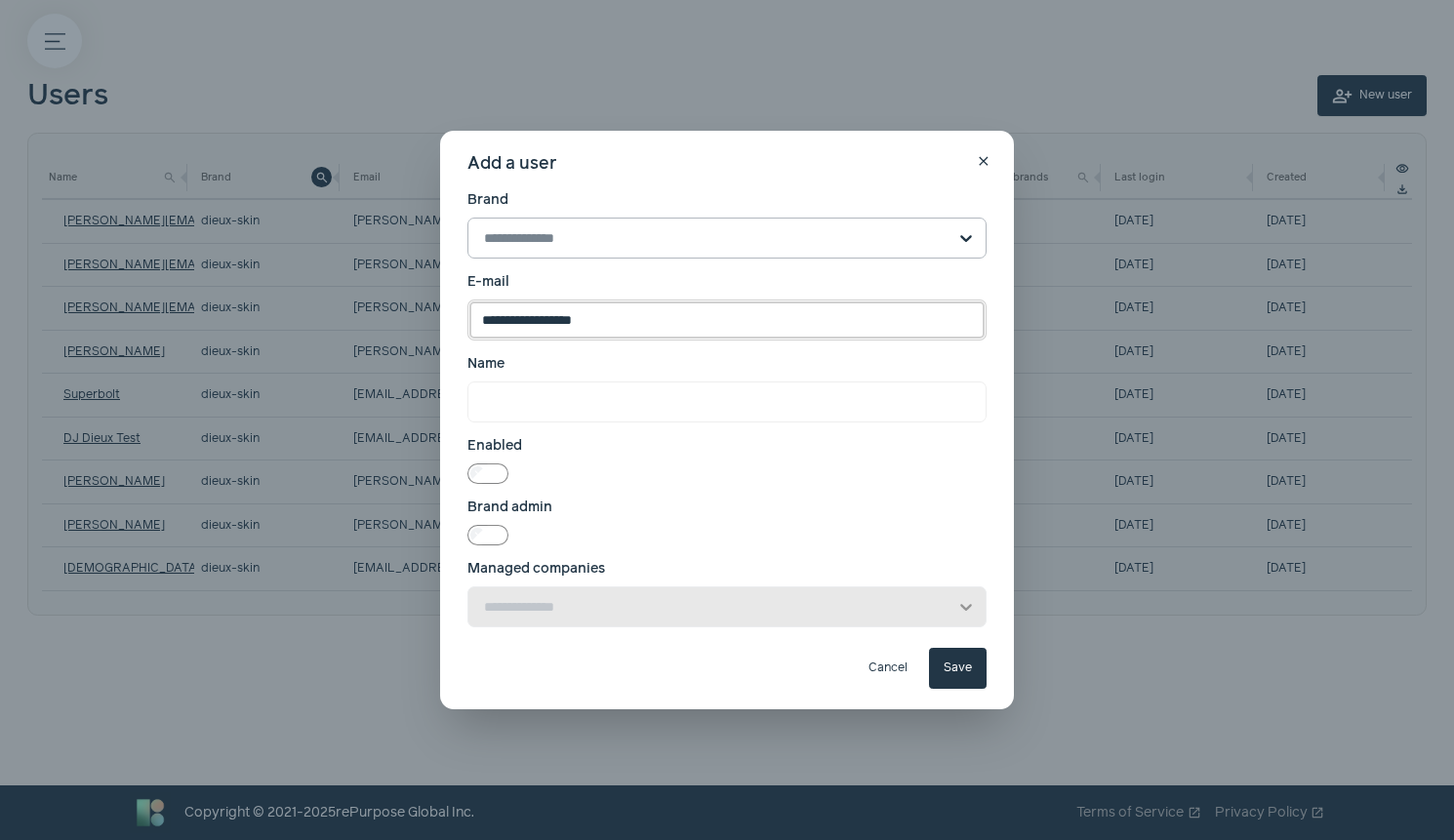 type on "**********" 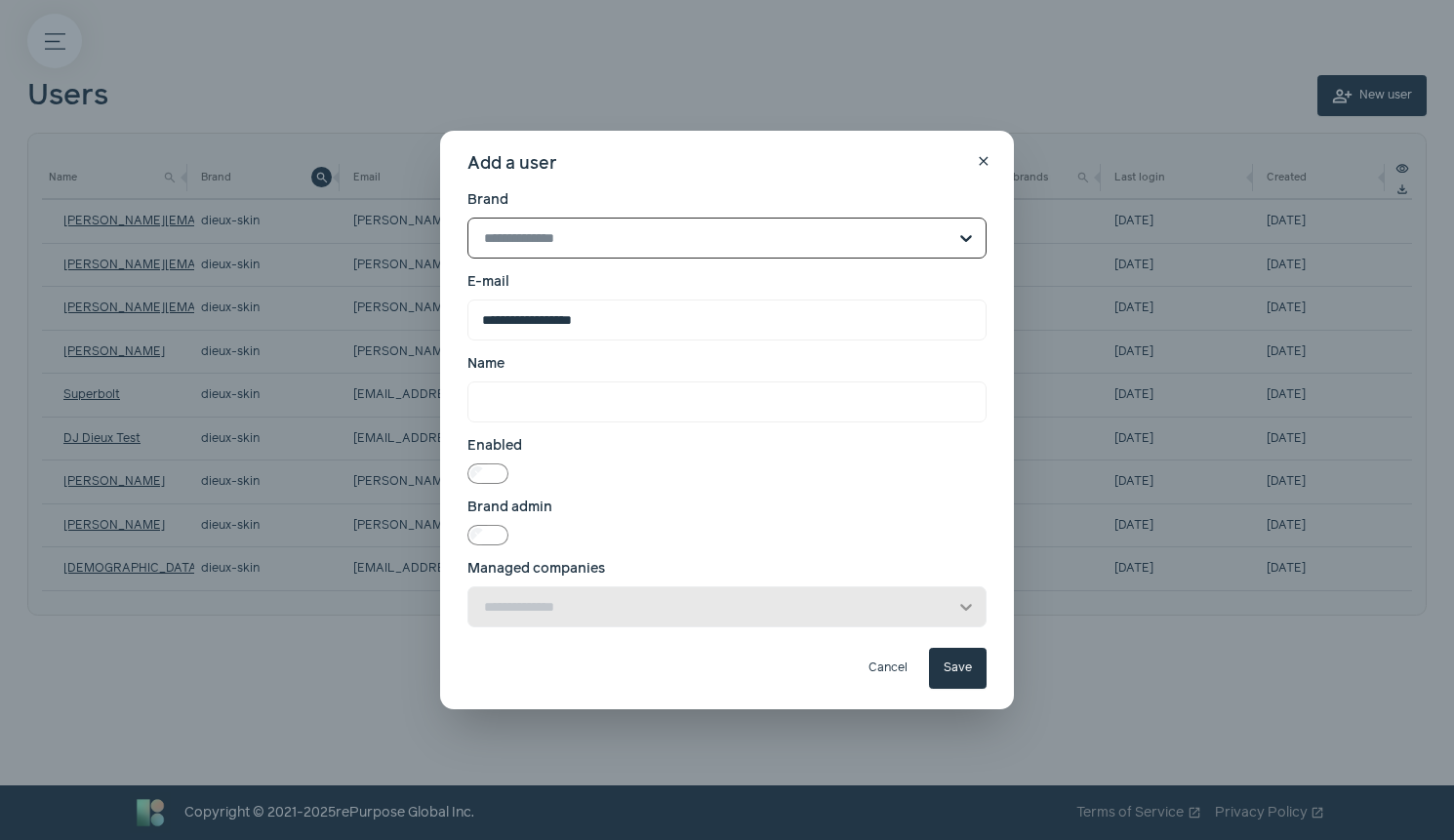 click on "Brand       Select is focused, type to refine list, press down to open the menu." at bounding box center [715, 238] 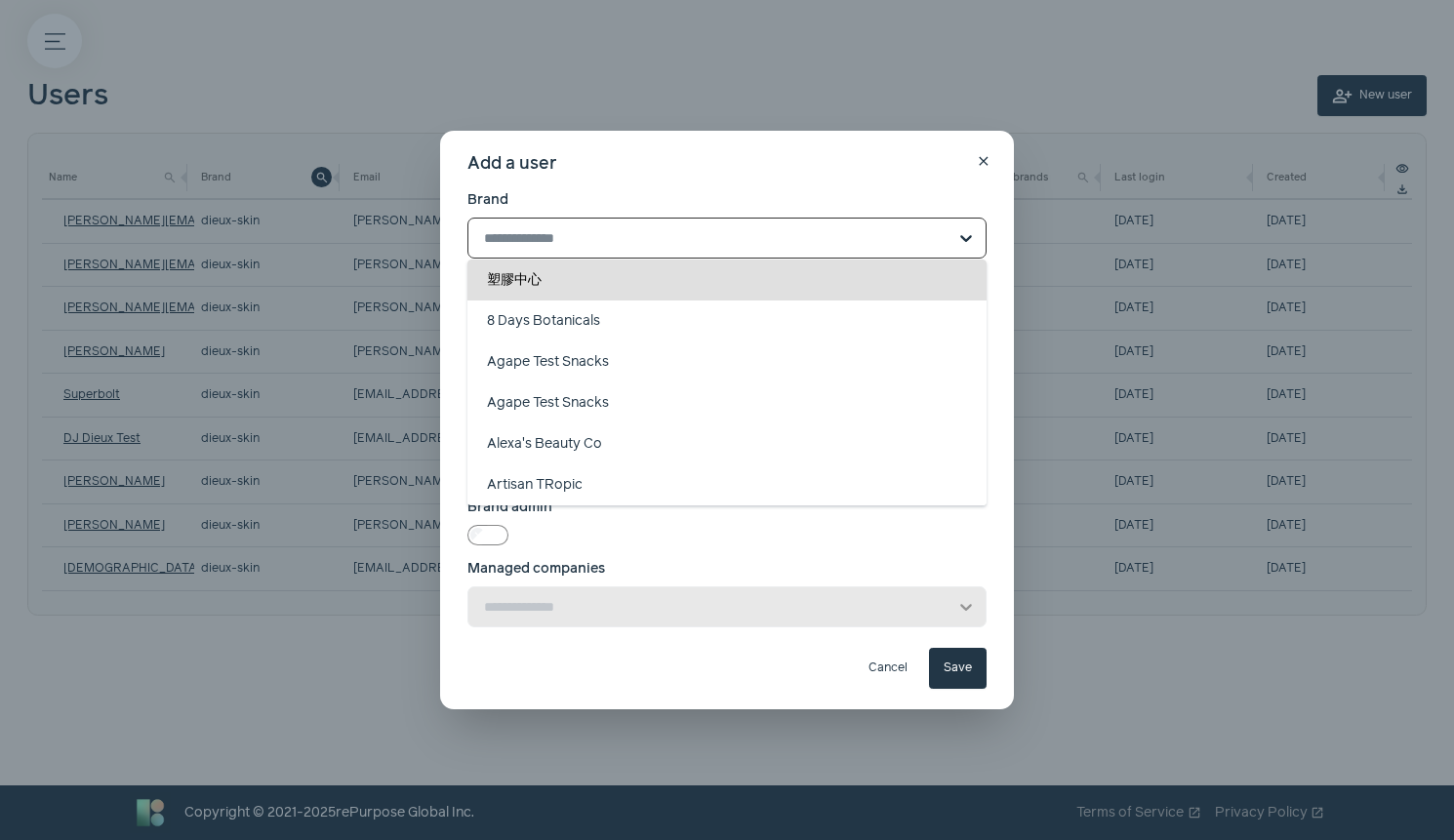 scroll, scrollTop: 0, scrollLeft: 0, axis: both 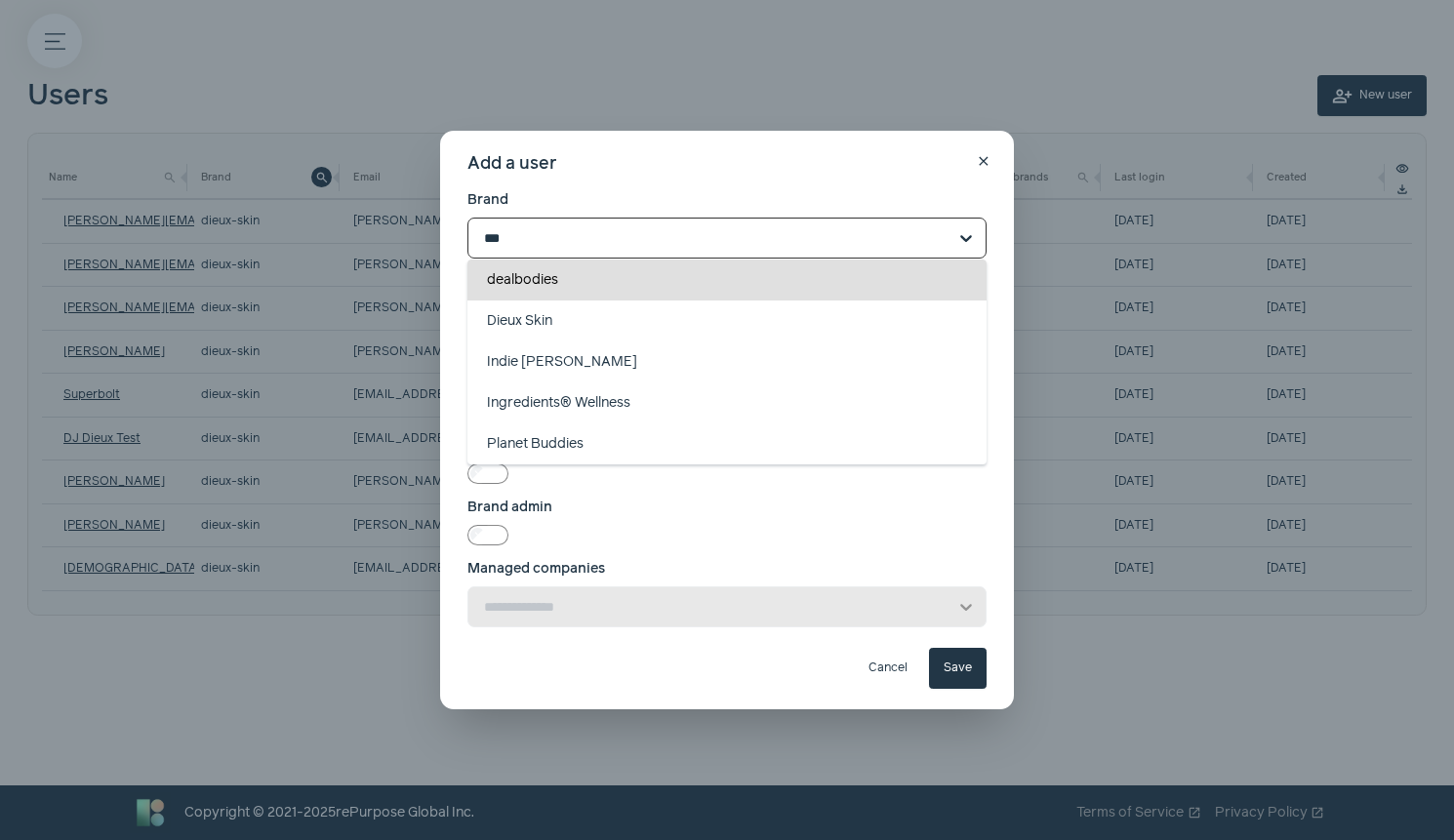 type on "****" 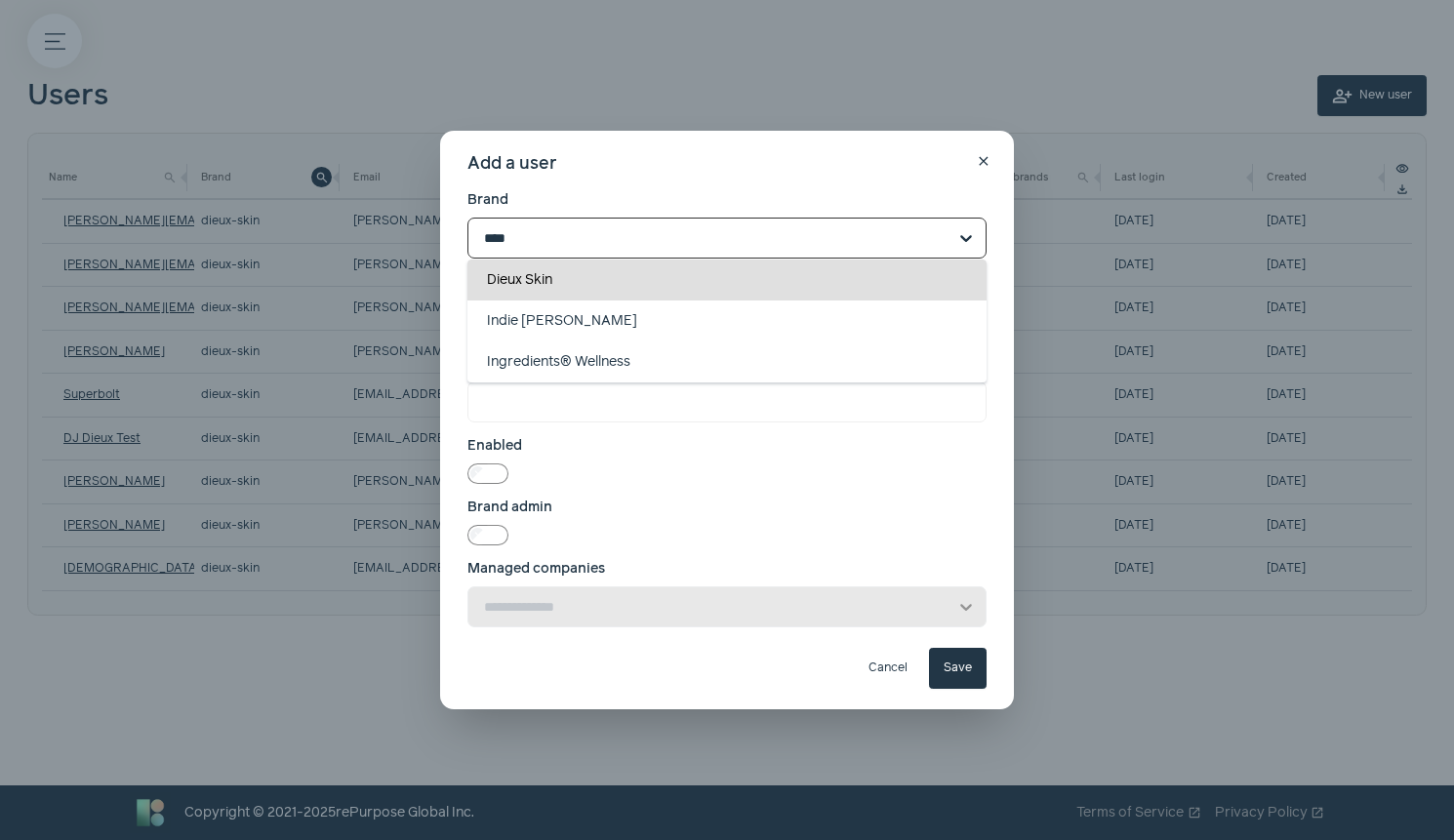 click on "Dieux Skin" at bounding box center (727, 280) 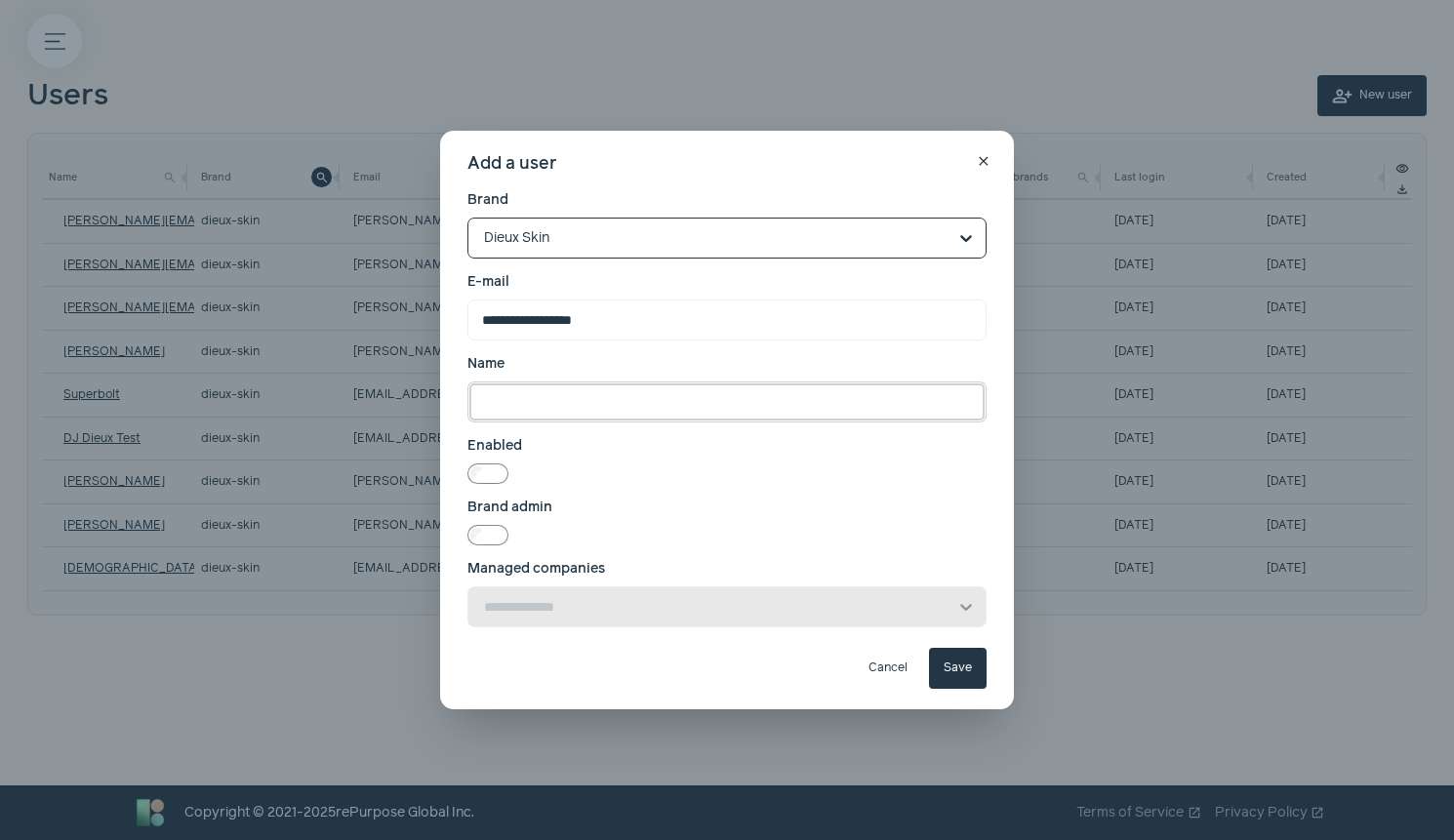 click on "Name" at bounding box center [727, 402] 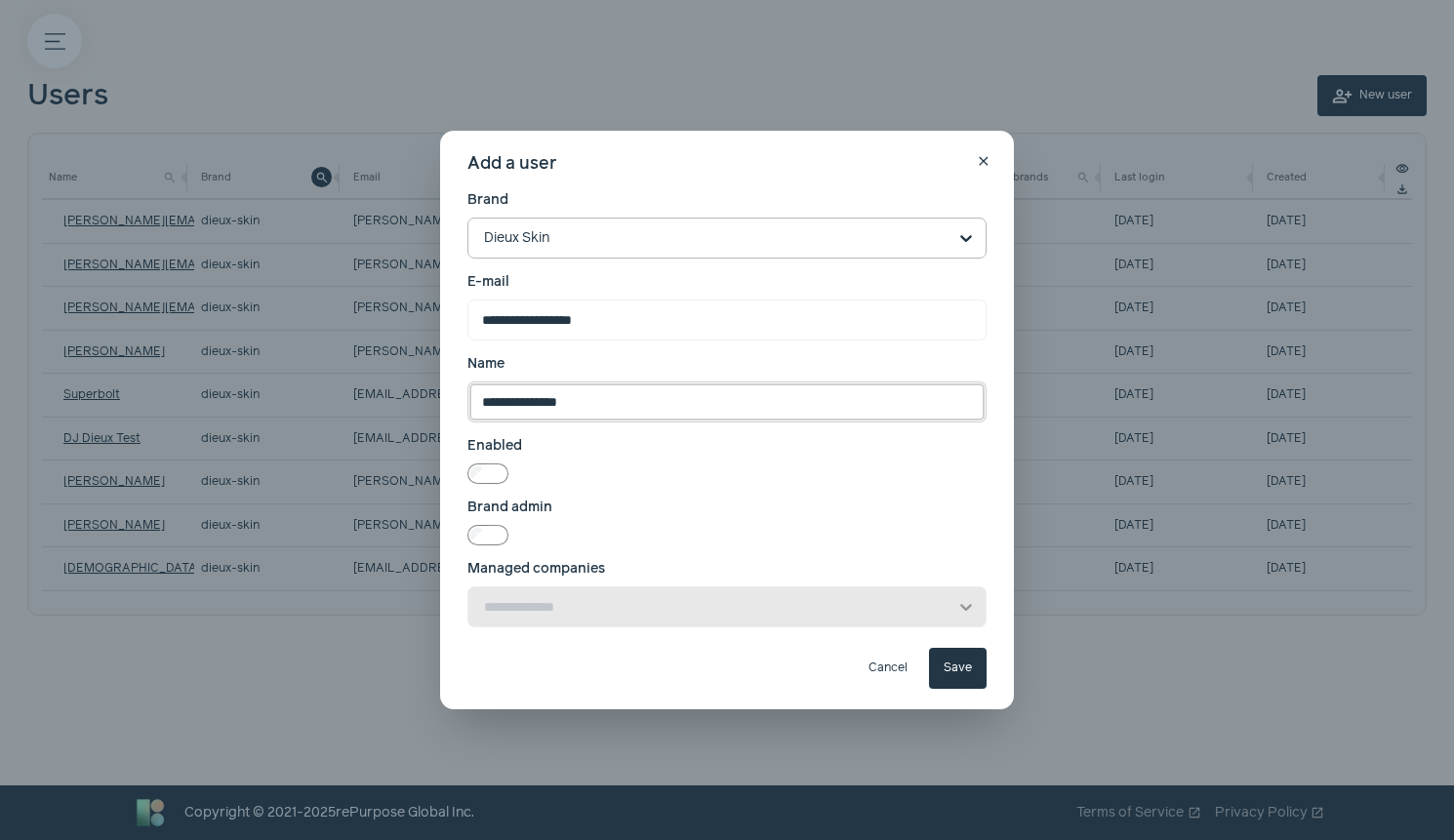 type on "**********" 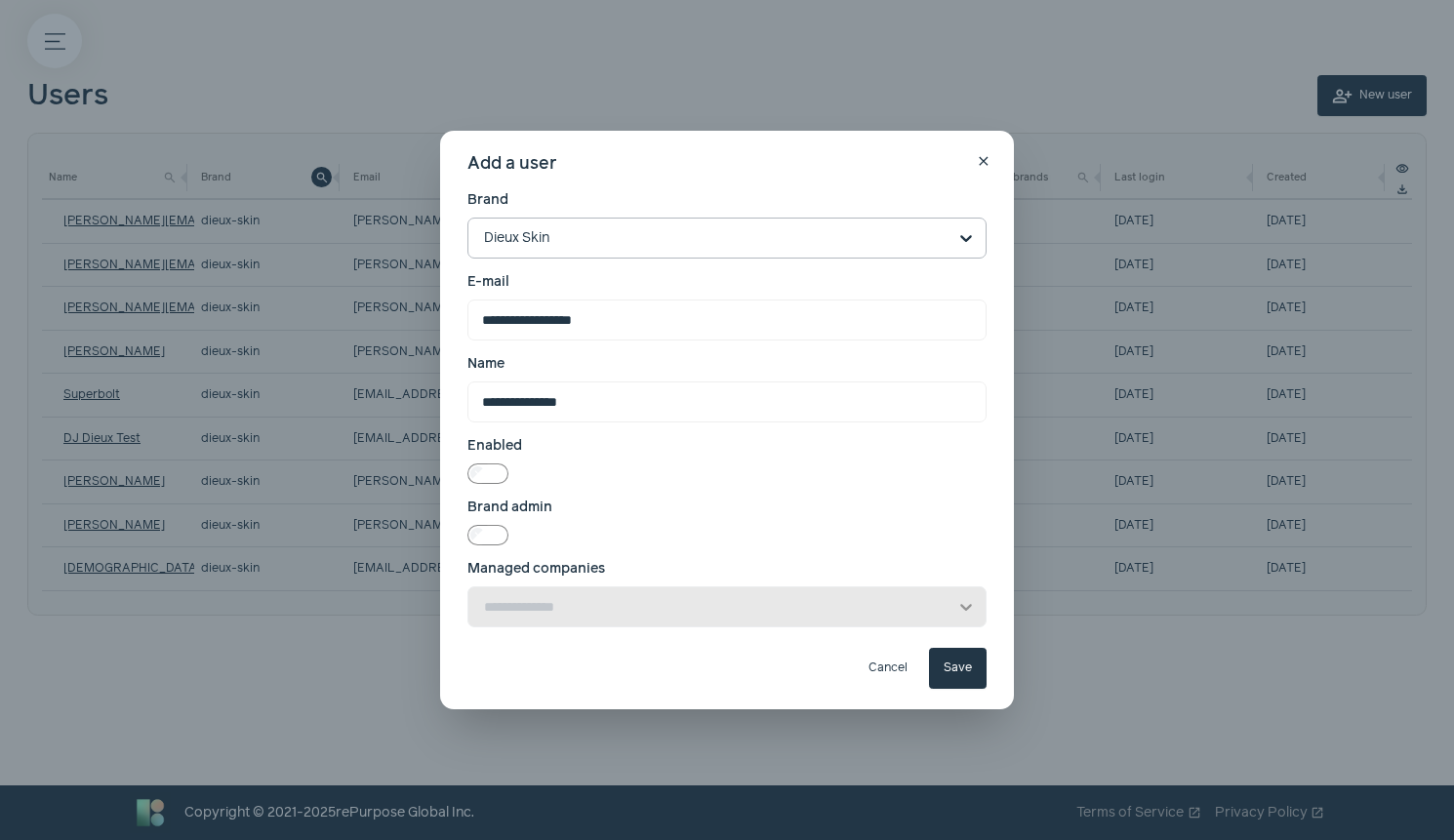 click on "Save" at bounding box center [957, 668] 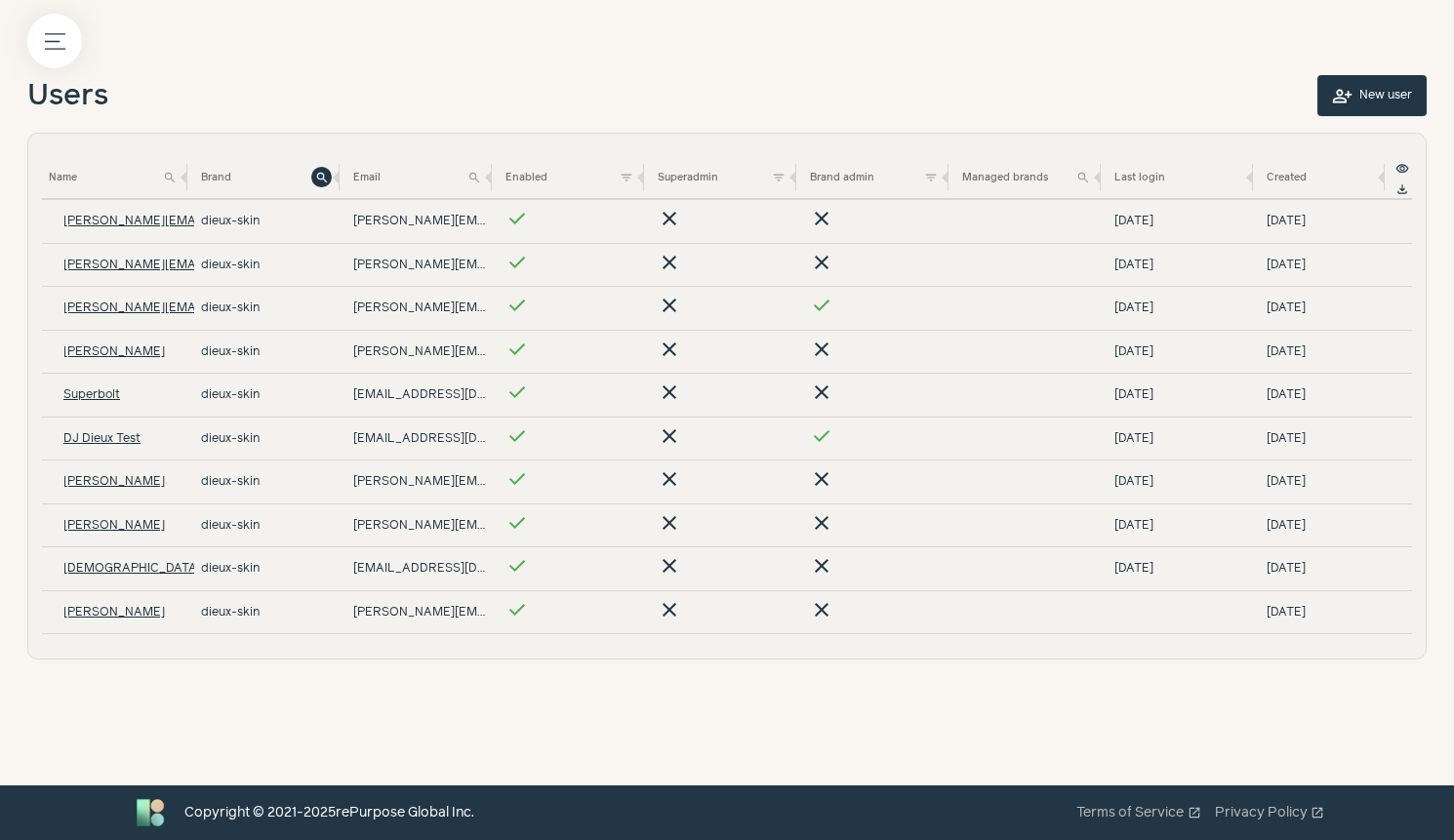 click on "Users         person_add   New user       Name       search           Brand       search       *****     Email       search           Enabled       filter_list       Toggle all
✔️     ❌       Superadmin       filter_list       Toggle all
✔️     ❌       Brand admin       filter_list       Toggle all
✔️     ❌       Managed brands       search           Last login       Created           visibility         Name     Brand     Email     Enabled     Superadmin     Brand admin     Managed brands     Last login     Created         file_download     [PERSON_NAME][EMAIL_ADDRESS][DOMAIN_NAME] dieux-skin [PERSON_NAME][EMAIL_ADDRESS][DOMAIN_NAME] check clear clear [DATE] [DATE]   [PERSON_NAME][EMAIL_ADDRESS][DOMAIN_NAME] dieux-skin [PERSON_NAME][EMAIL_ADDRESS][DOMAIN_NAME] check clear clear [DATE] [DATE]   [PERSON_NAME][EMAIL_ADDRESS][DOMAIN_NAME] dieux-skin [PERSON_NAME][EMAIL_ADDRESS][DOMAIN_NAME] check clear check [DATE] [DATE]   [PERSON_NAME] dieux-skin [PERSON_NAME][EMAIL_ADDRESS][DOMAIN_NAME] check clear clear [DATE] [DATE]   Superbolt dieux-skin check clear" 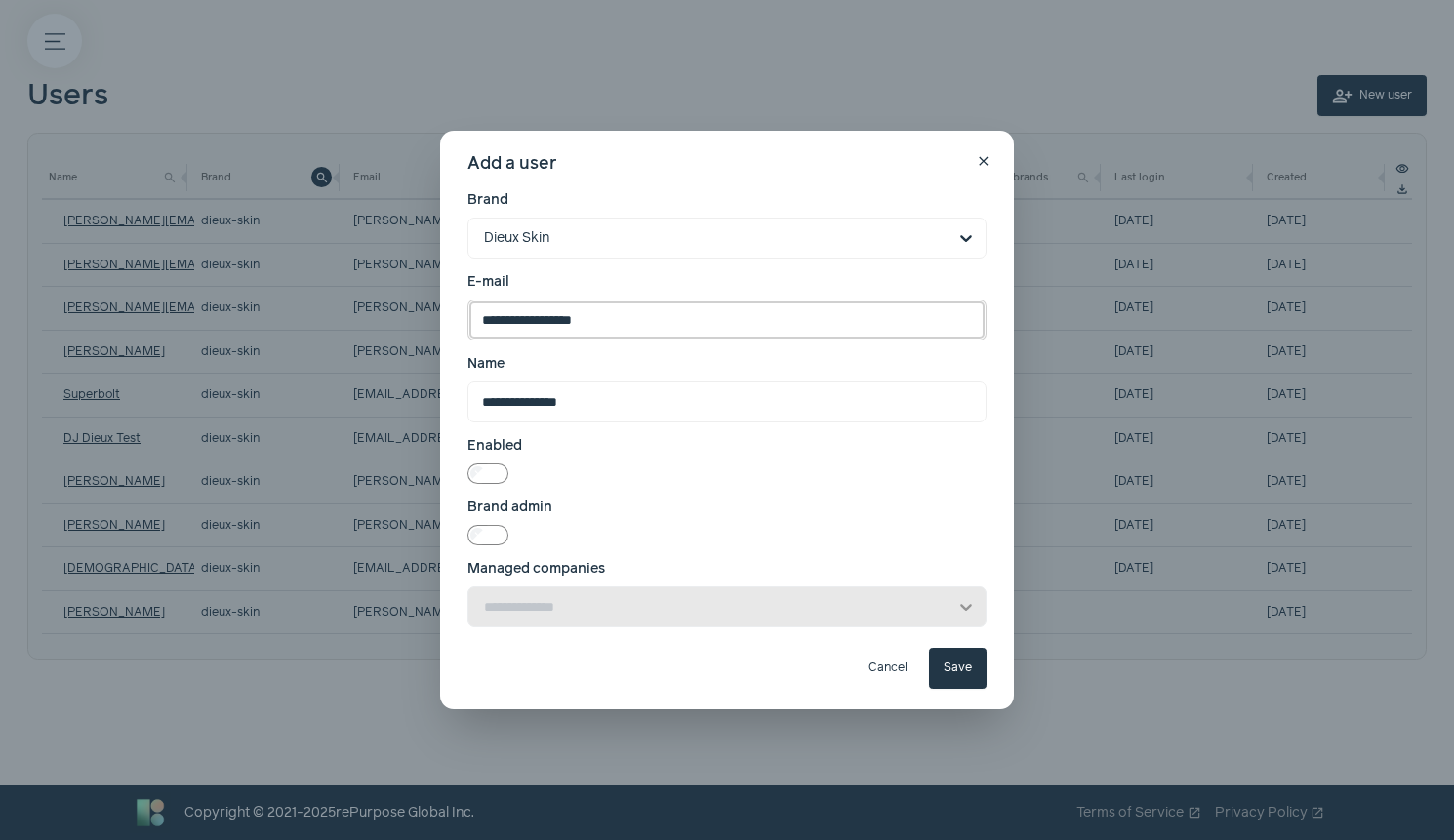 click on "**********" at bounding box center (727, 320) 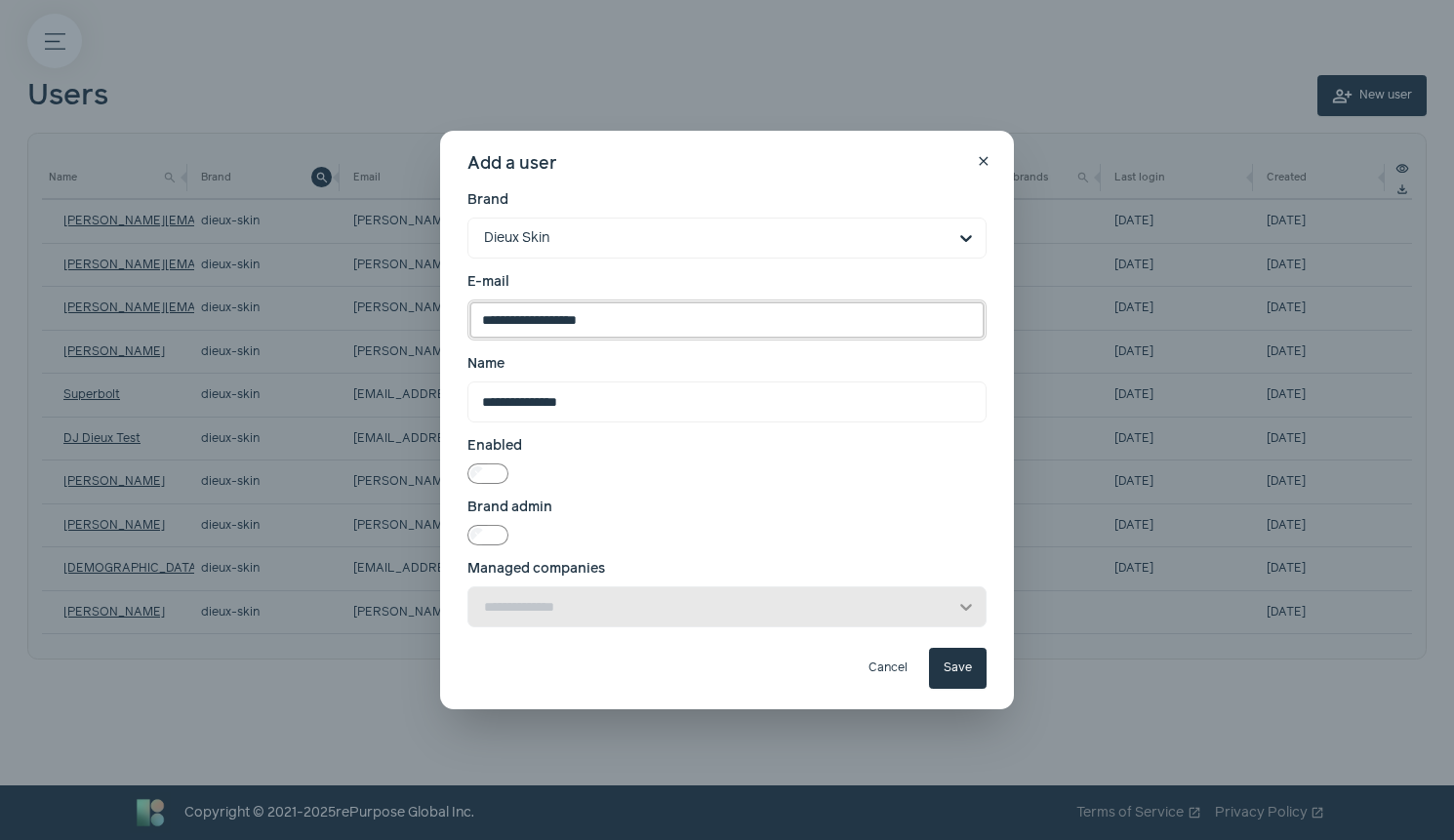 type on "**********" 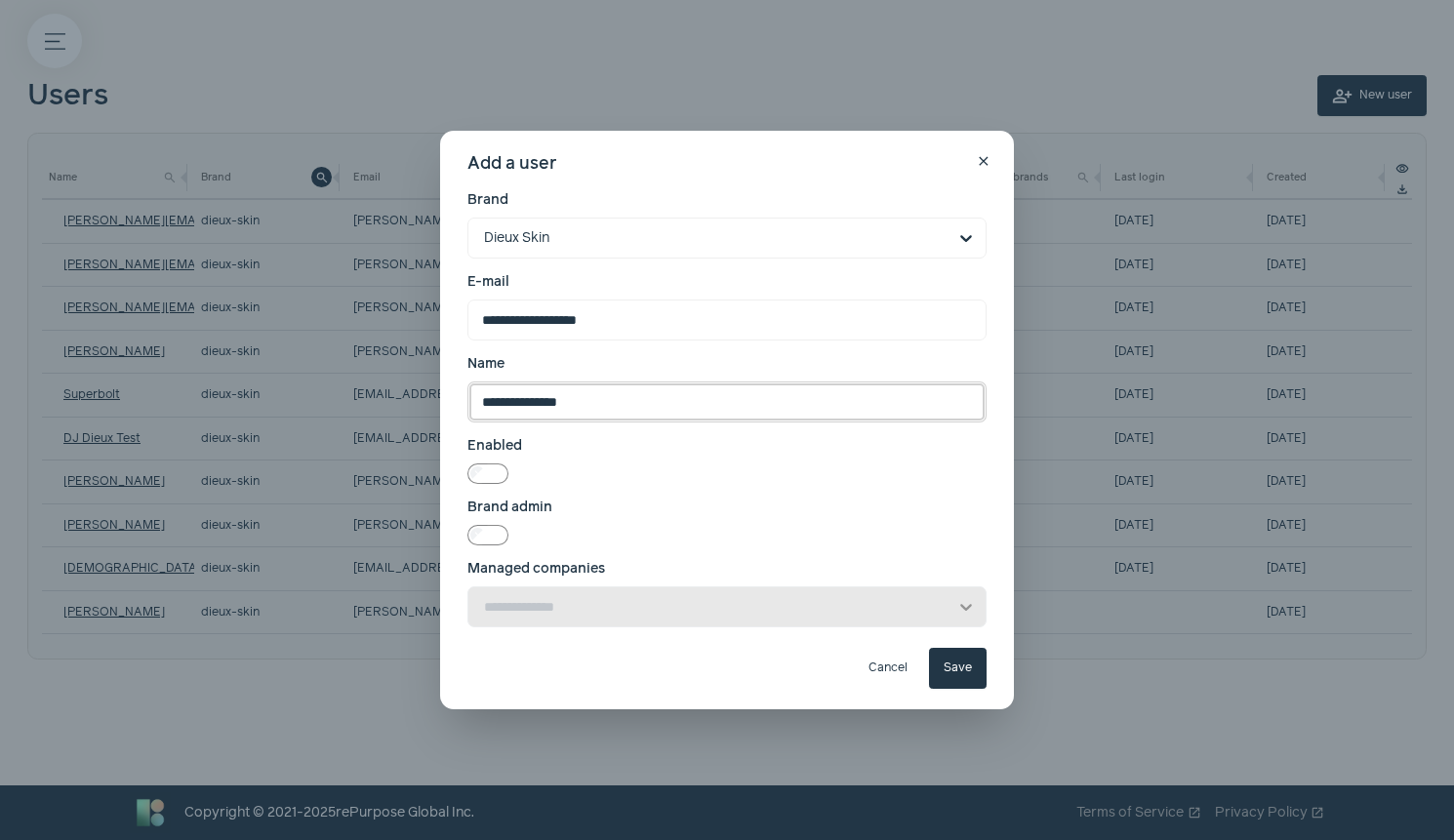 click on "**********" at bounding box center [727, 402] 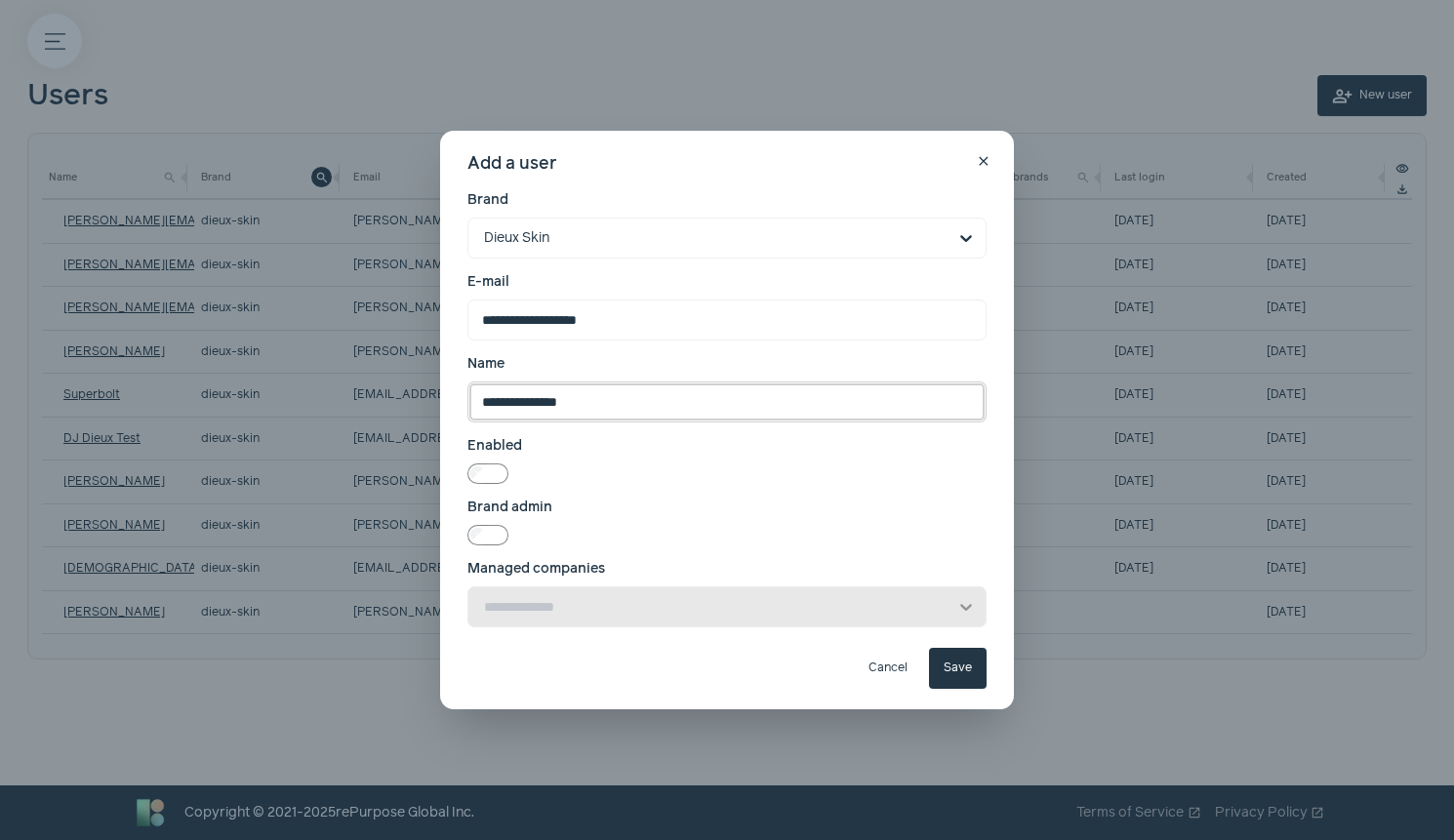 click on "**********" at bounding box center [727, 402] 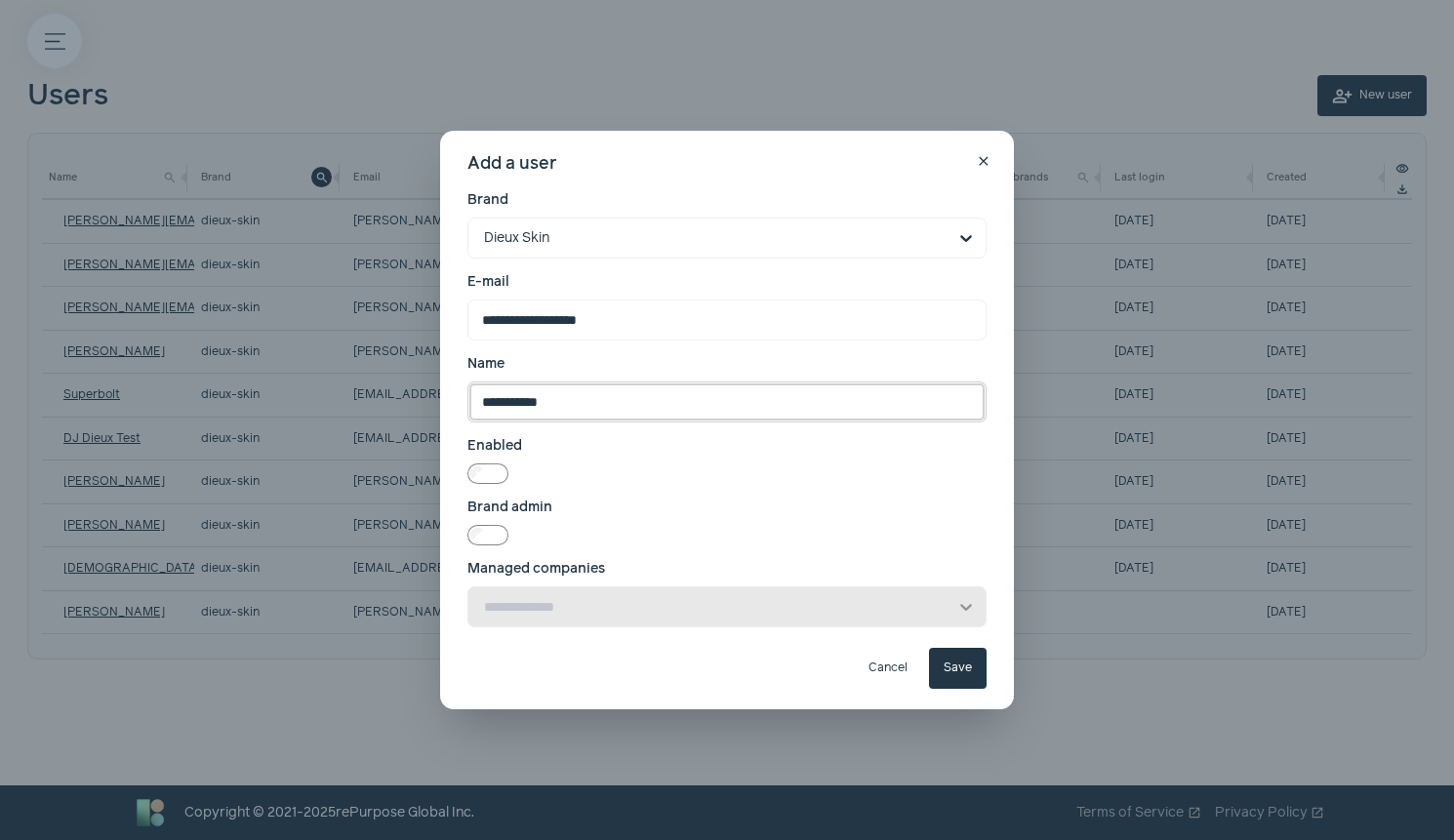 type on "**********" 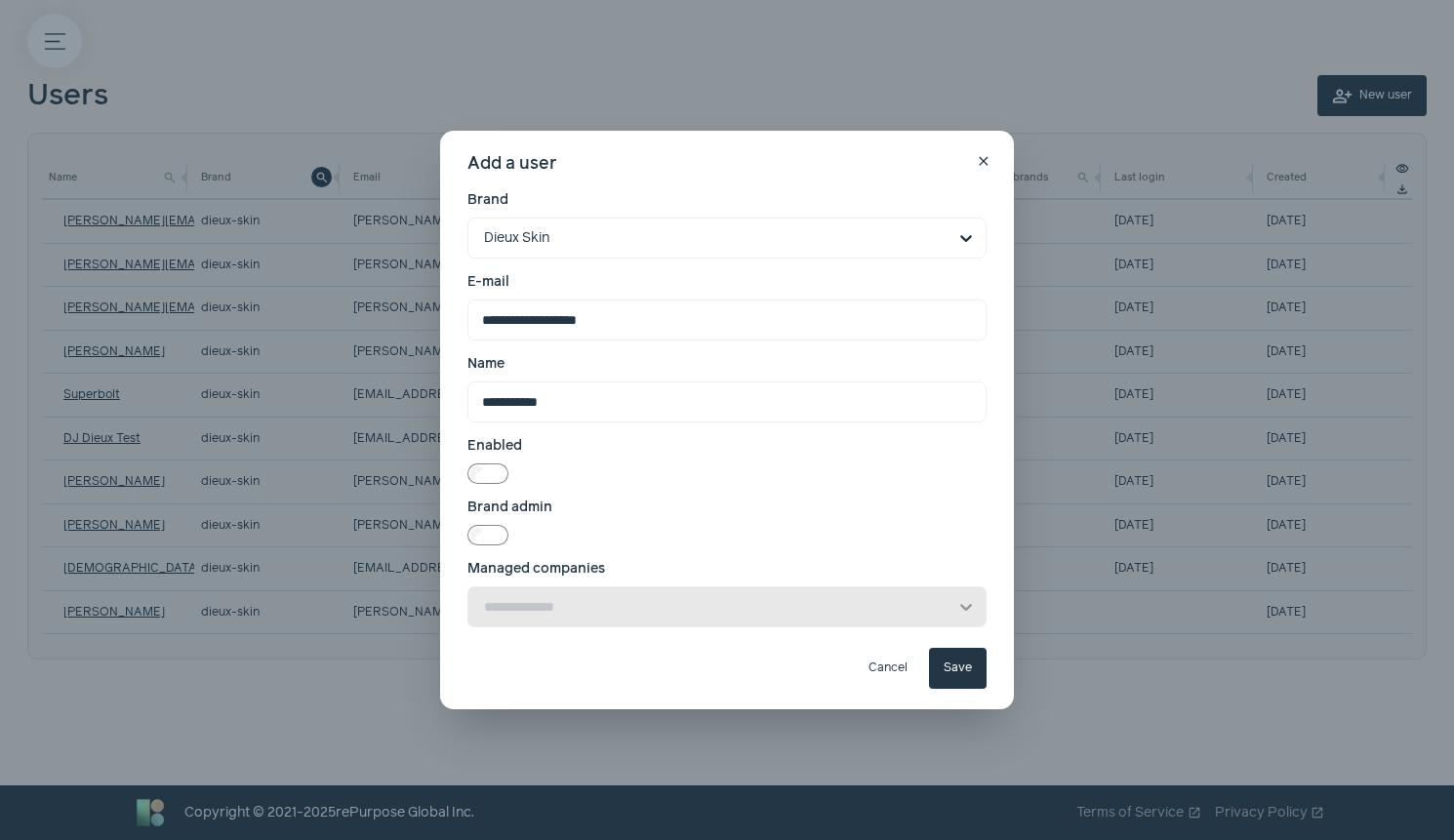 click on "Brand admin" at bounding box center [727, 507] 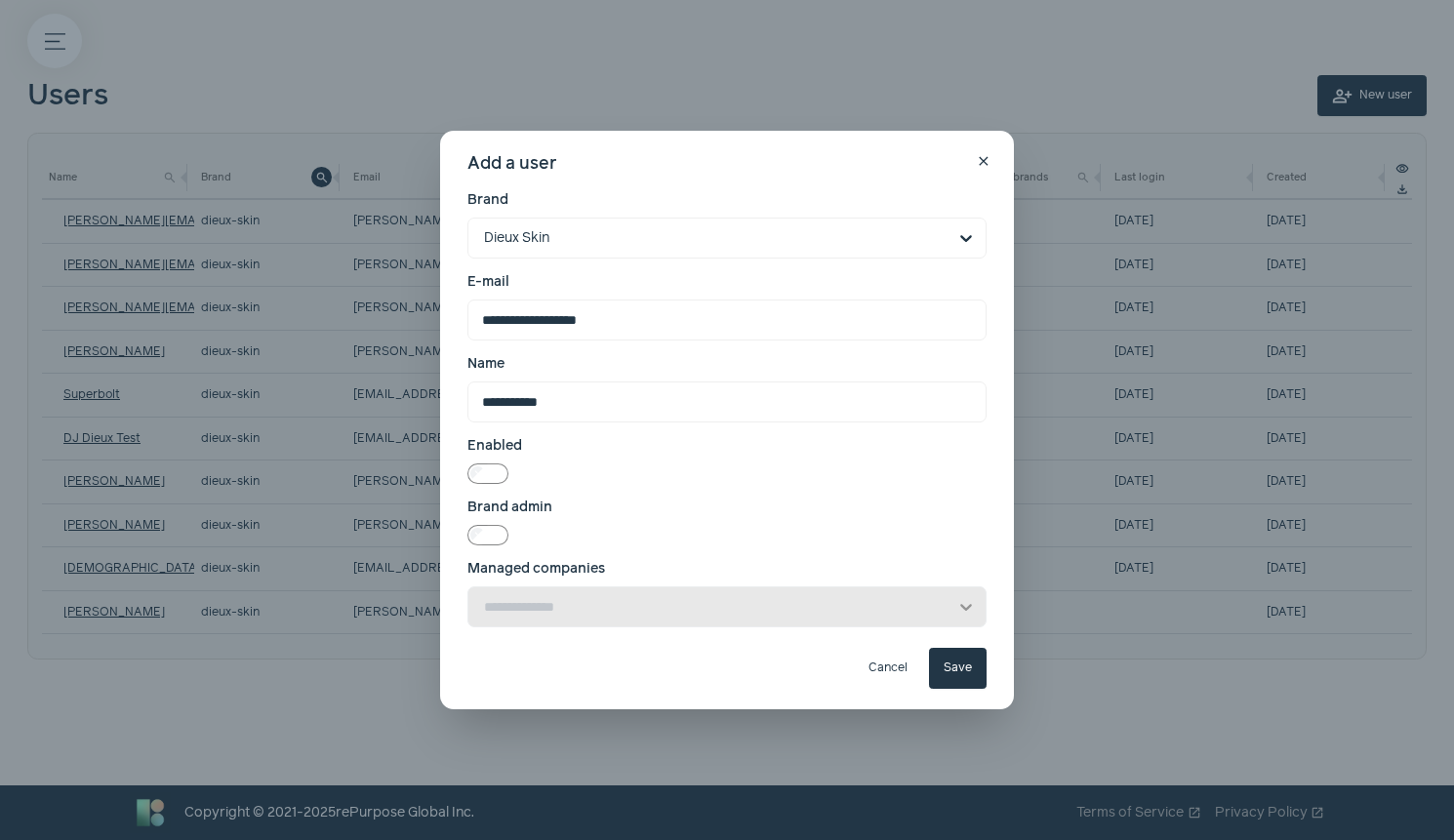 click on "Save" at bounding box center (957, 668) 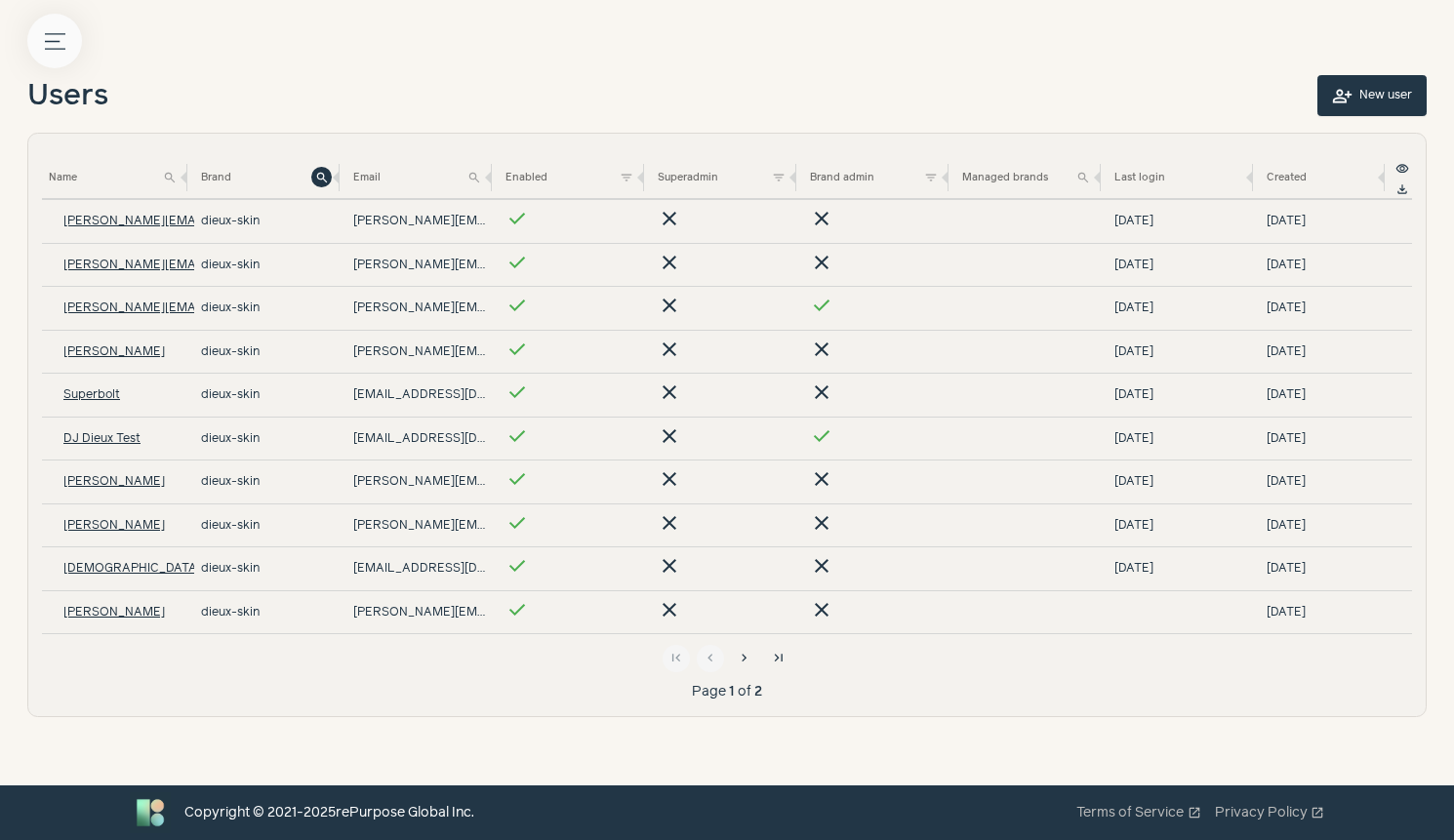 click on "Menu button" 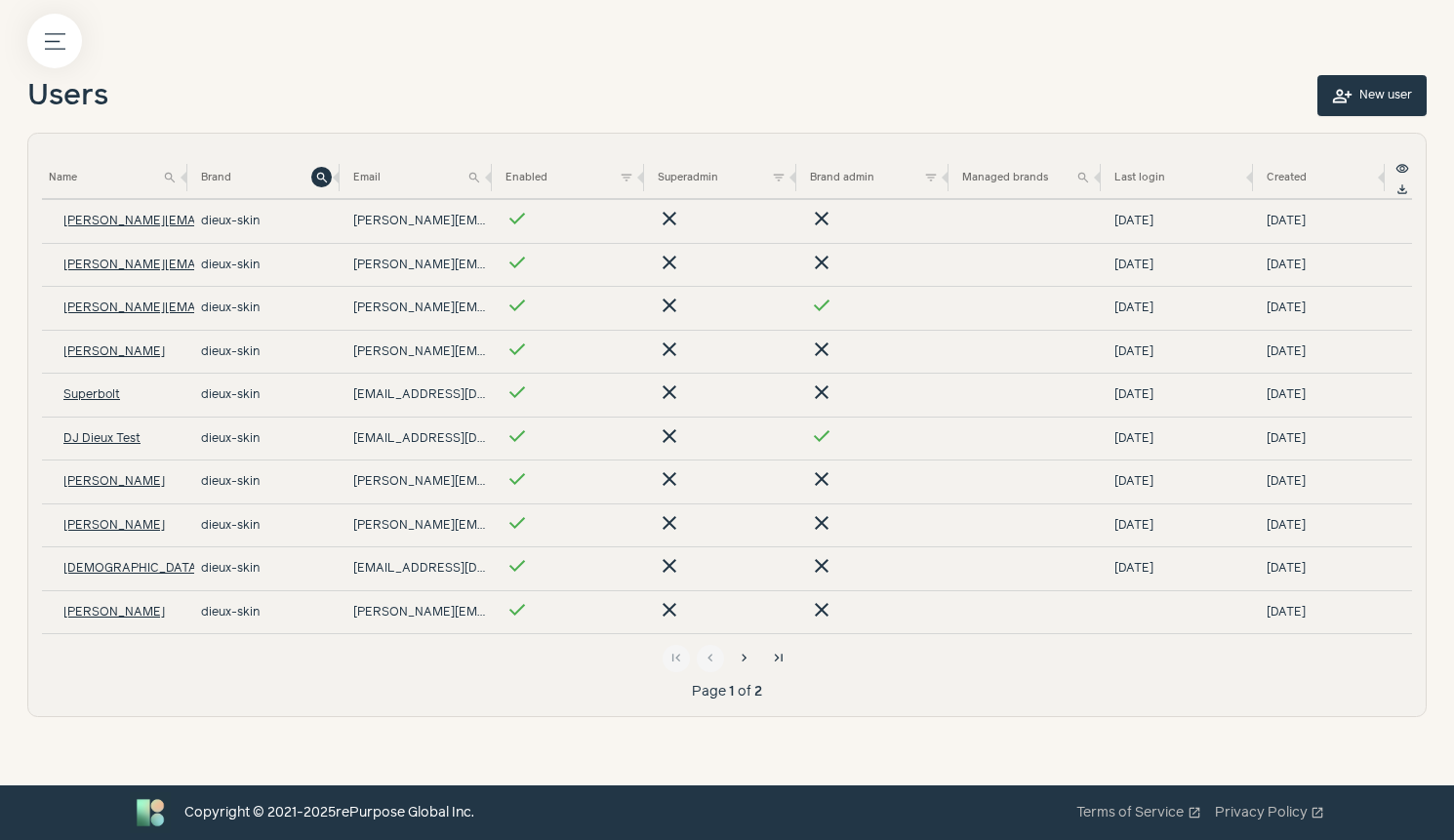 click on "Brand" 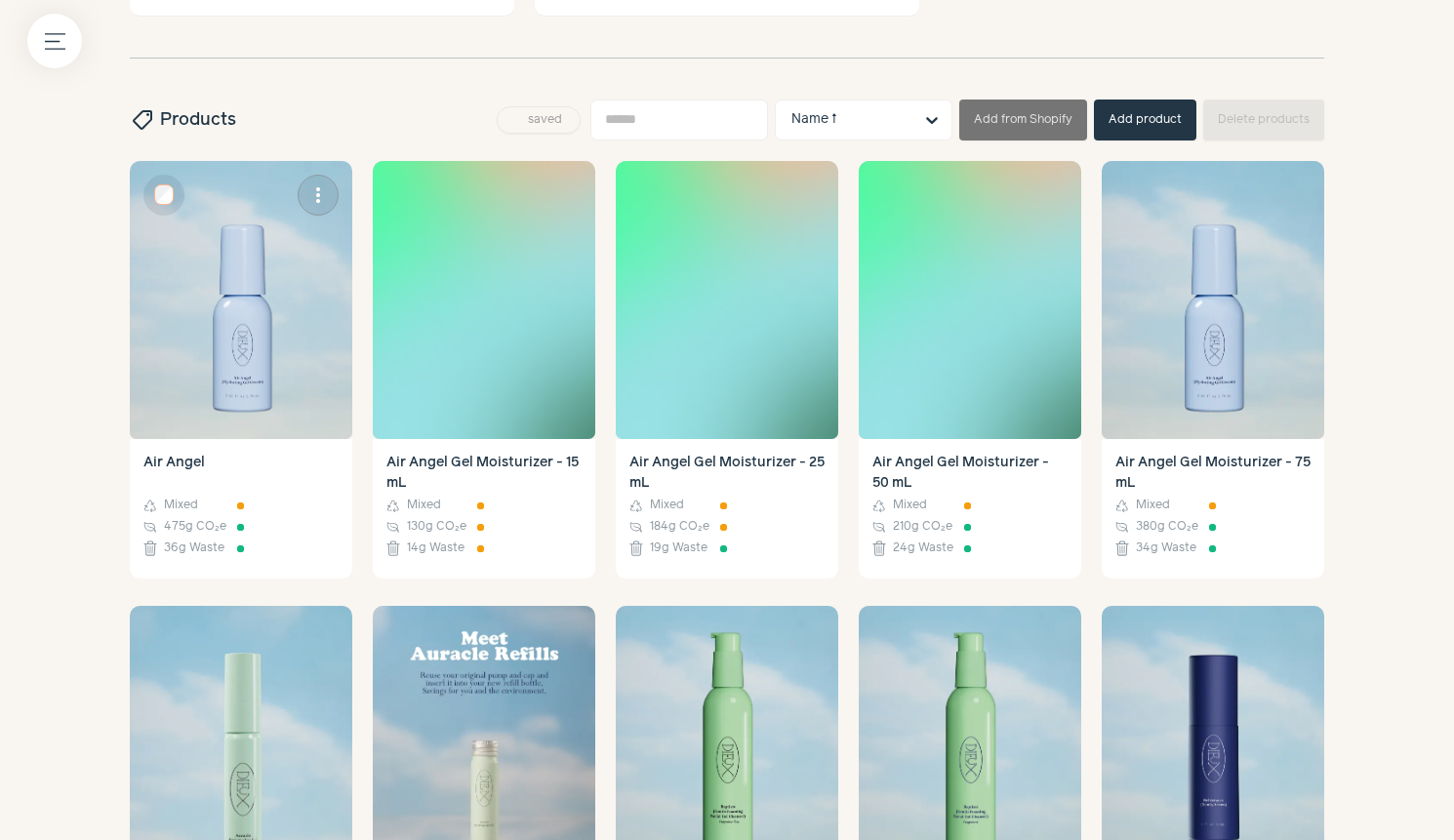 scroll, scrollTop: 583, scrollLeft: 0, axis: vertical 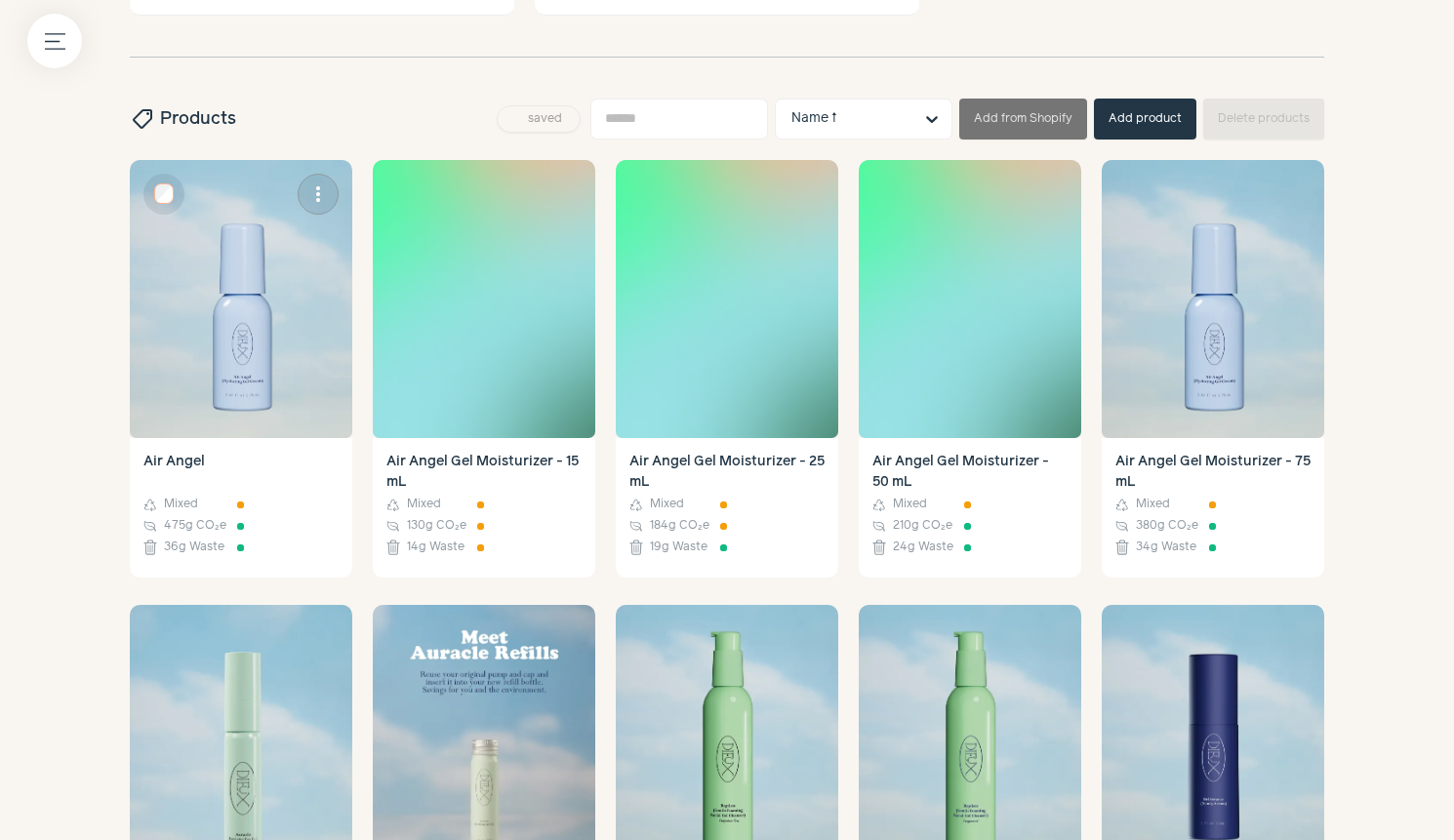 click at bounding box center [241, 299] 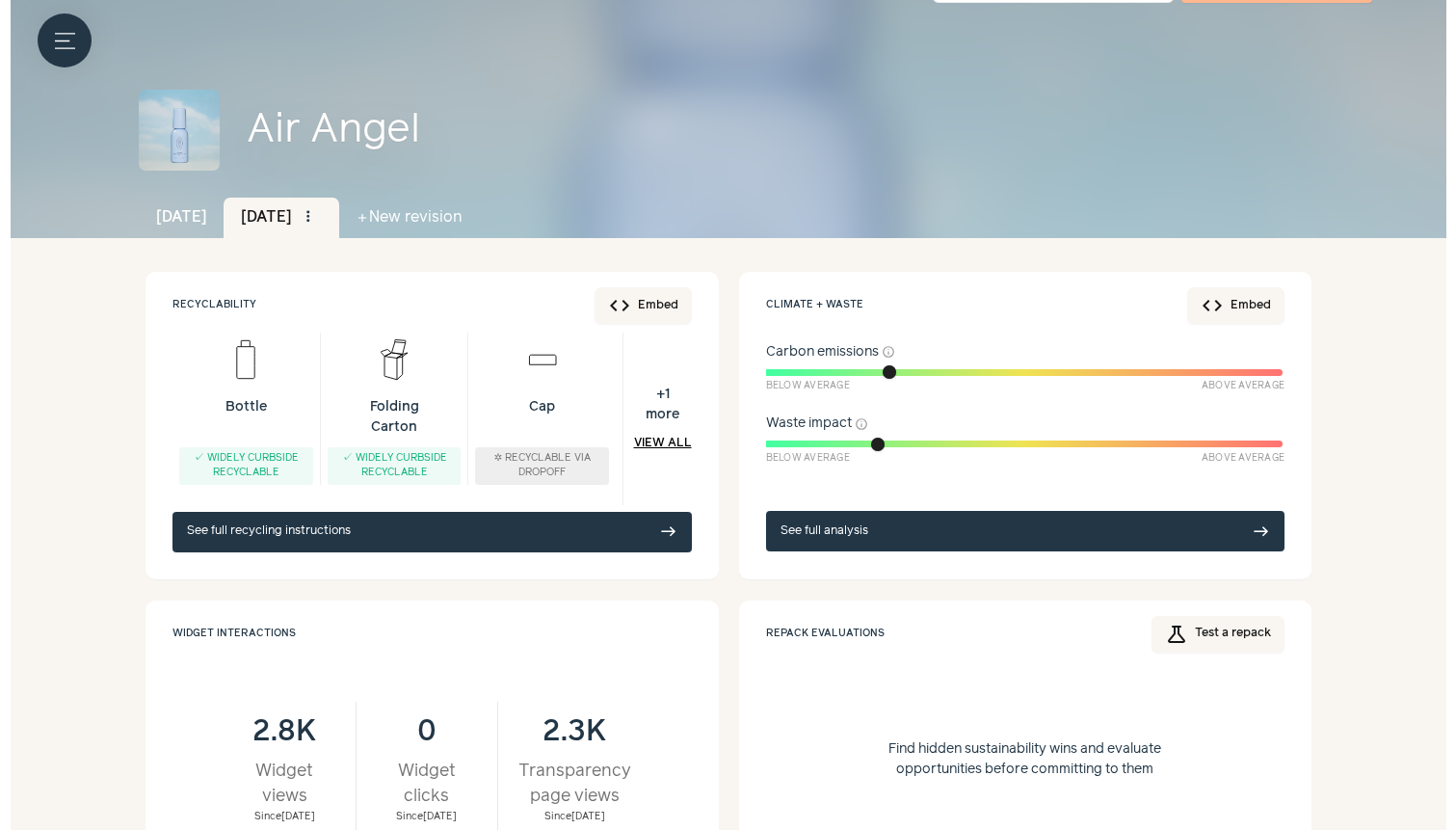 scroll, scrollTop: 0, scrollLeft: 0, axis: both 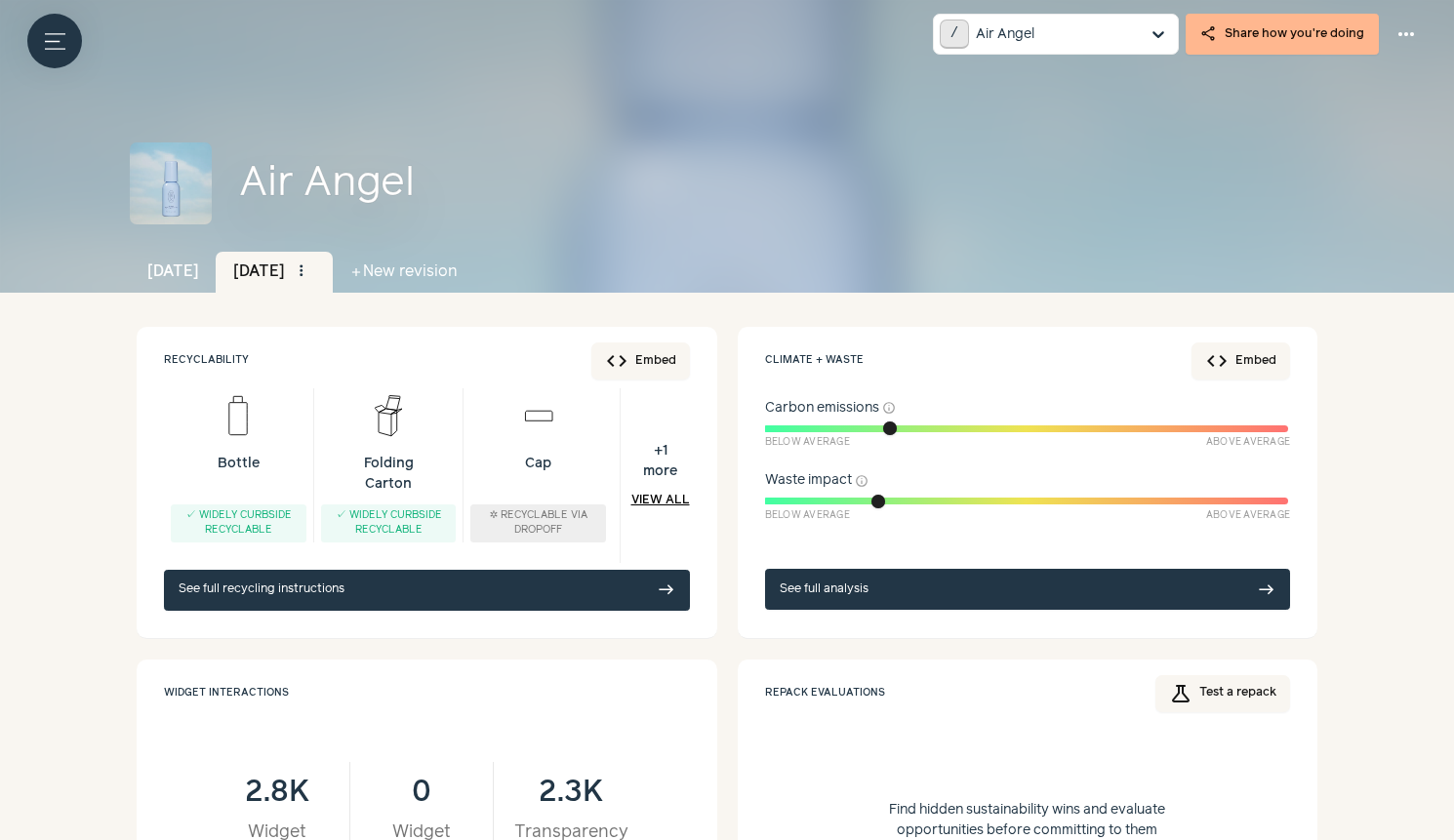 click on "add New revision" 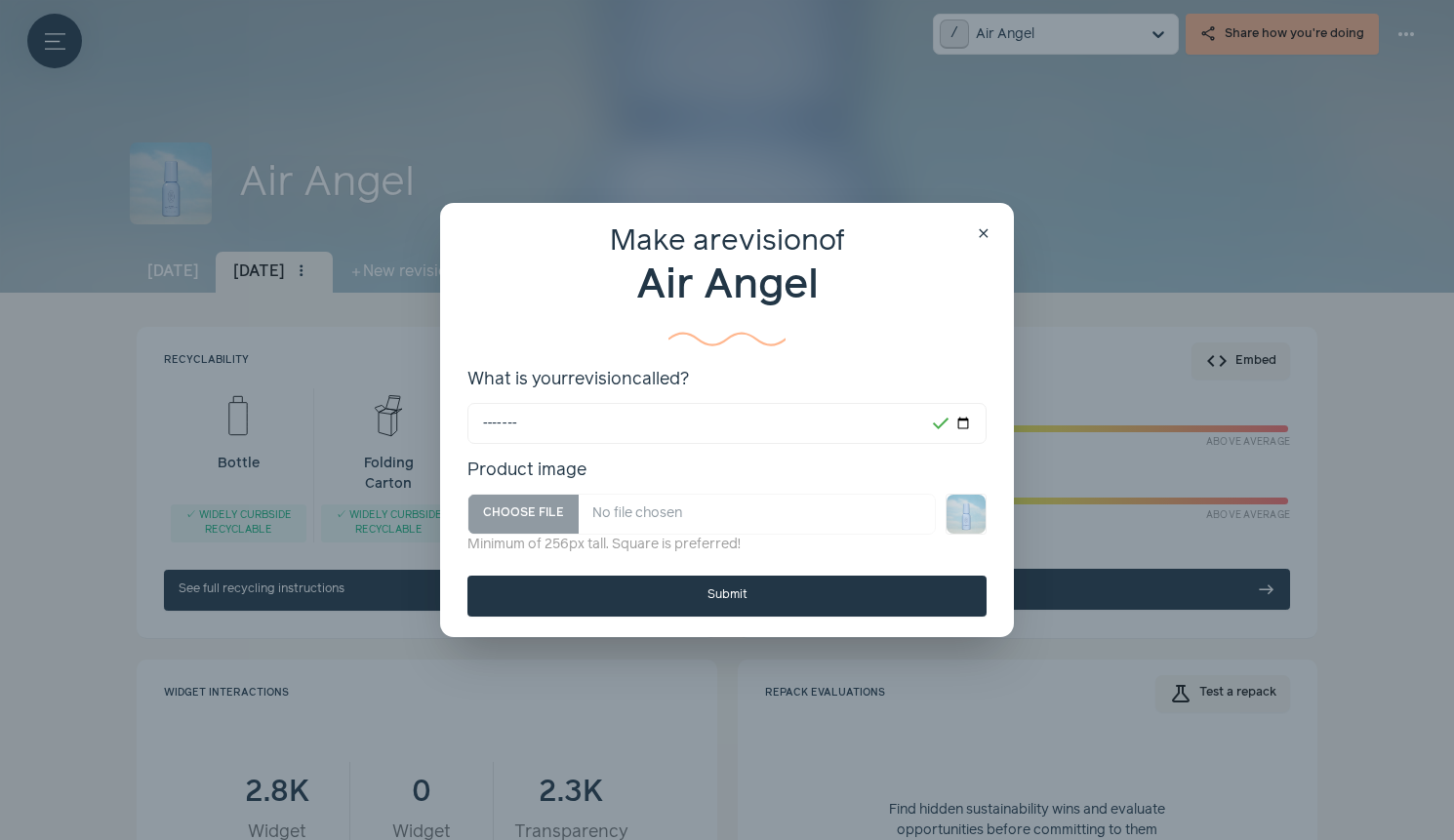 click on "Submit" at bounding box center (727, 596) 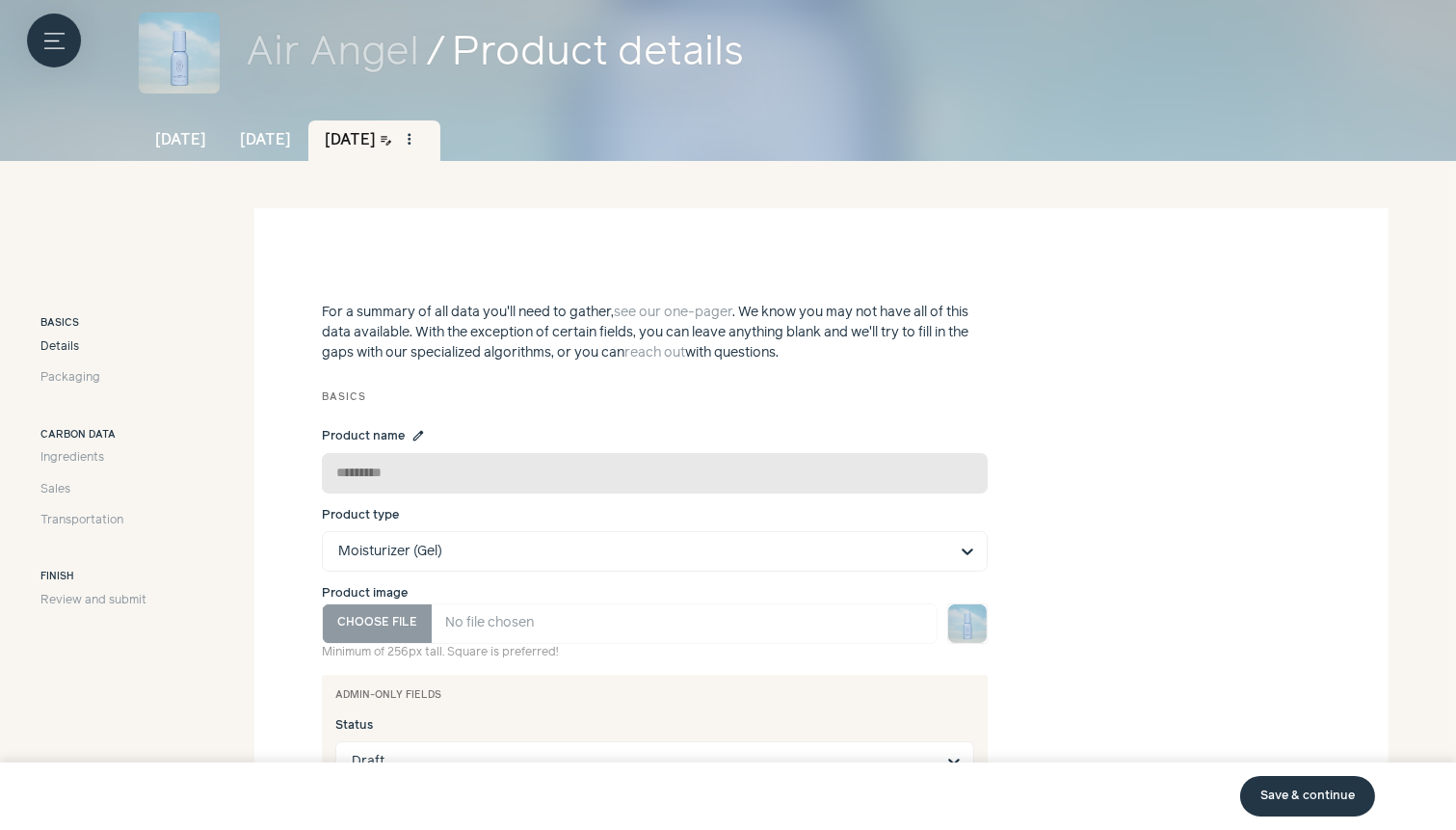 scroll, scrollTop: 129, scrollLeft: 0, axis: vertical 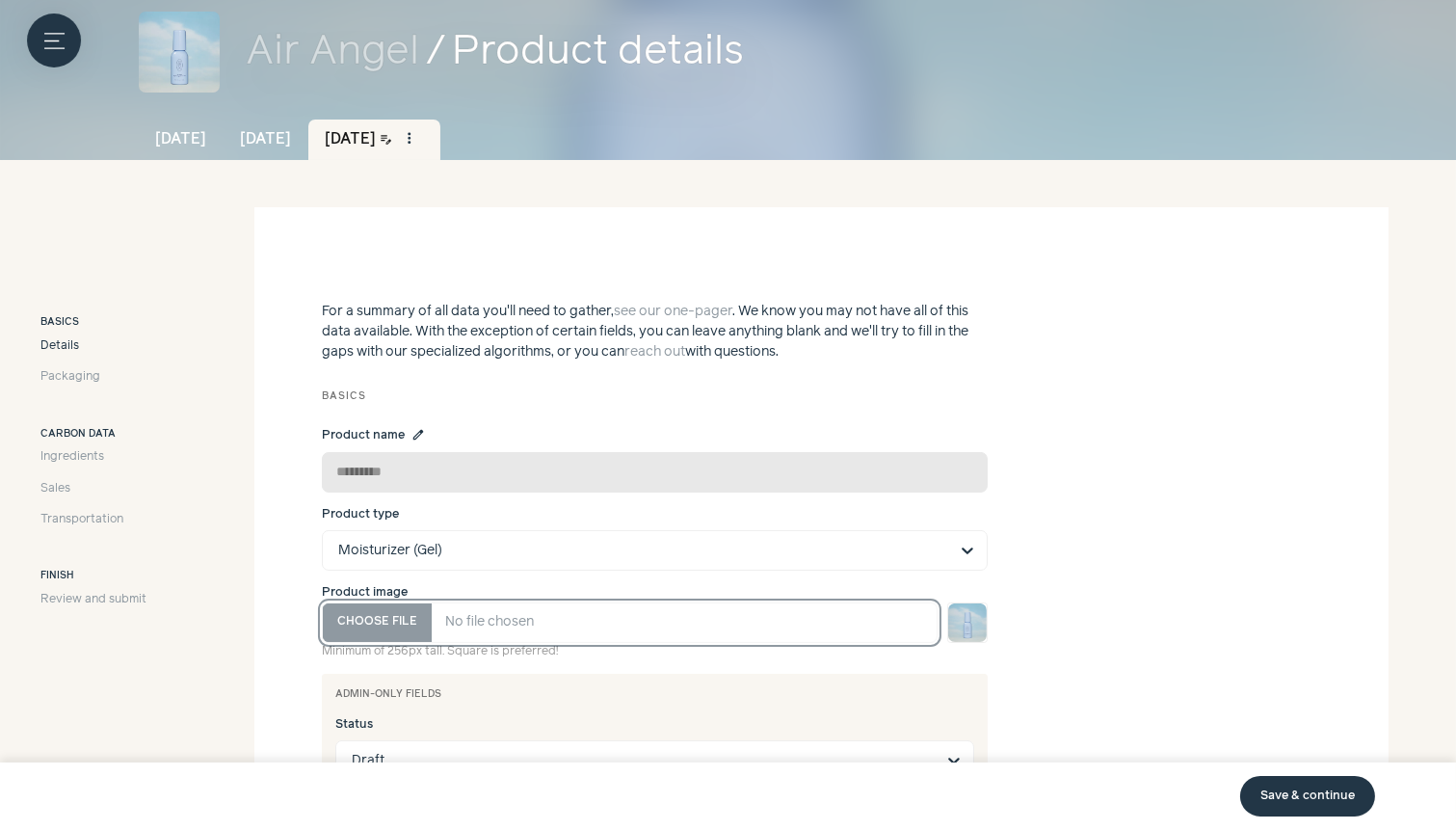 click on "Product image" at bounding box center (629, 623) 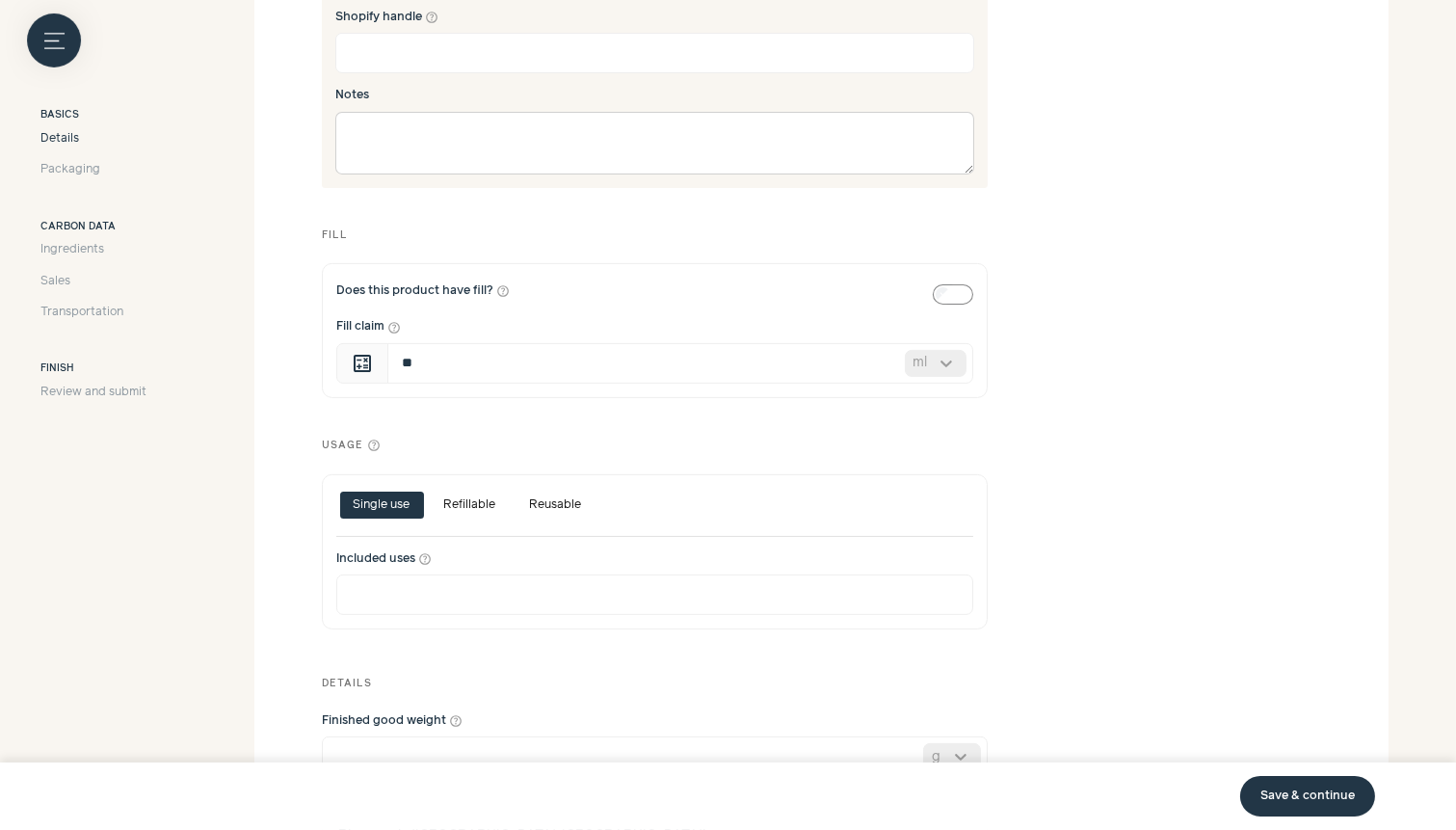 scroll, scrollTop: 1240, scrollLeft: 0, axis: vertical 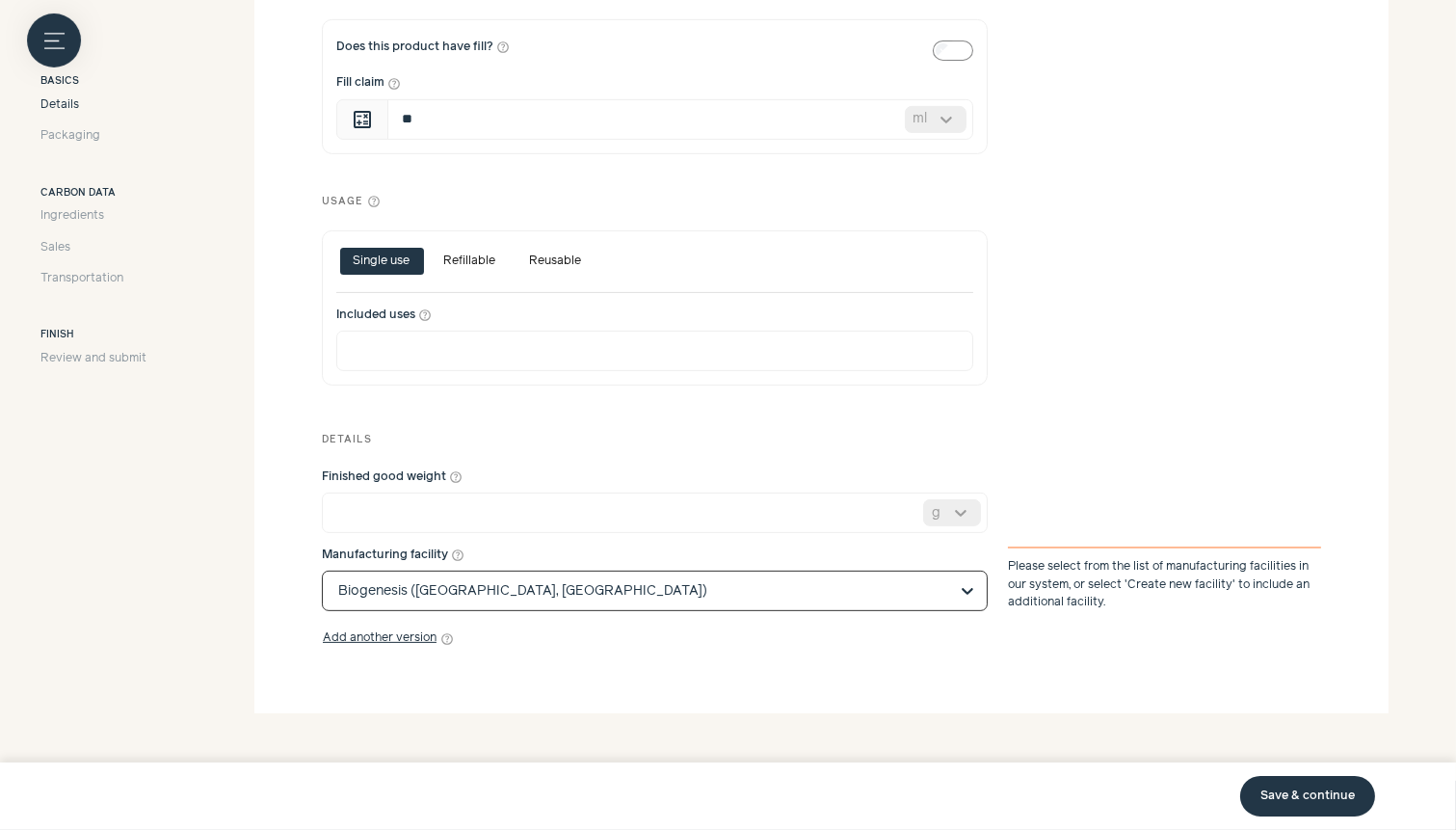 click on "Manufacturing facility   help_outline" 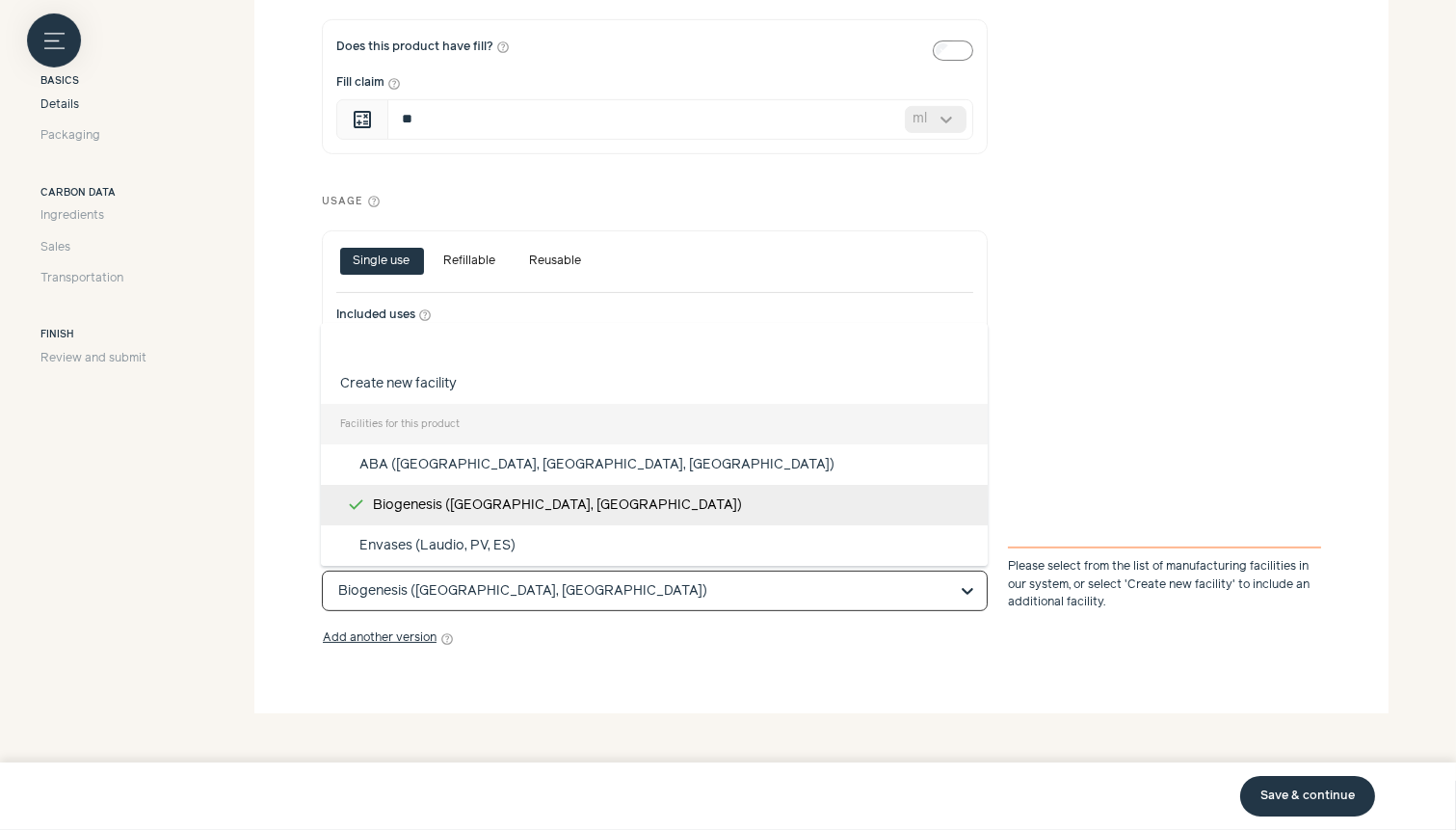 click on "Manufacturing facility   help_outline" 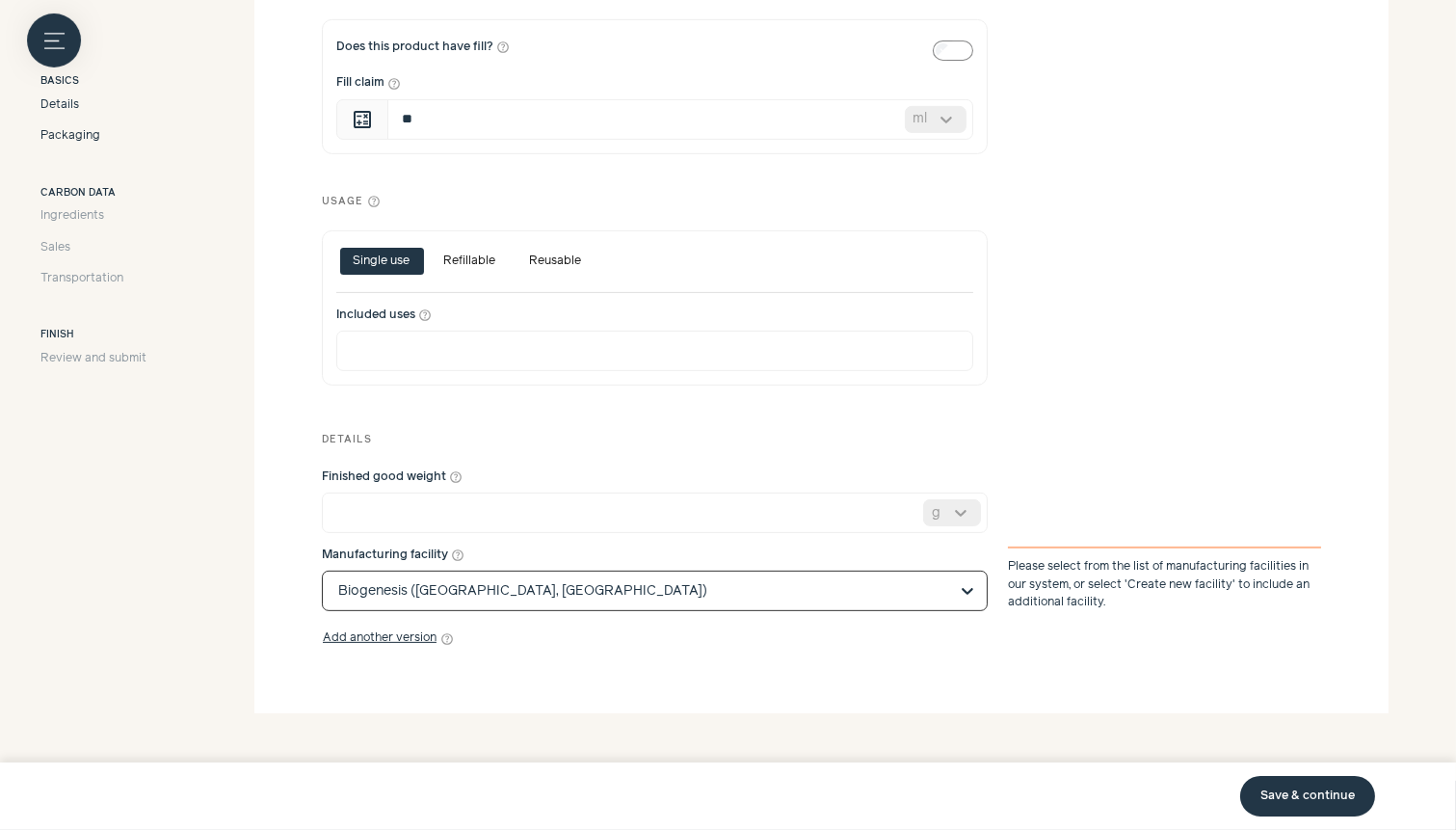 click on "Packaging" at bounding box center [70, 136] 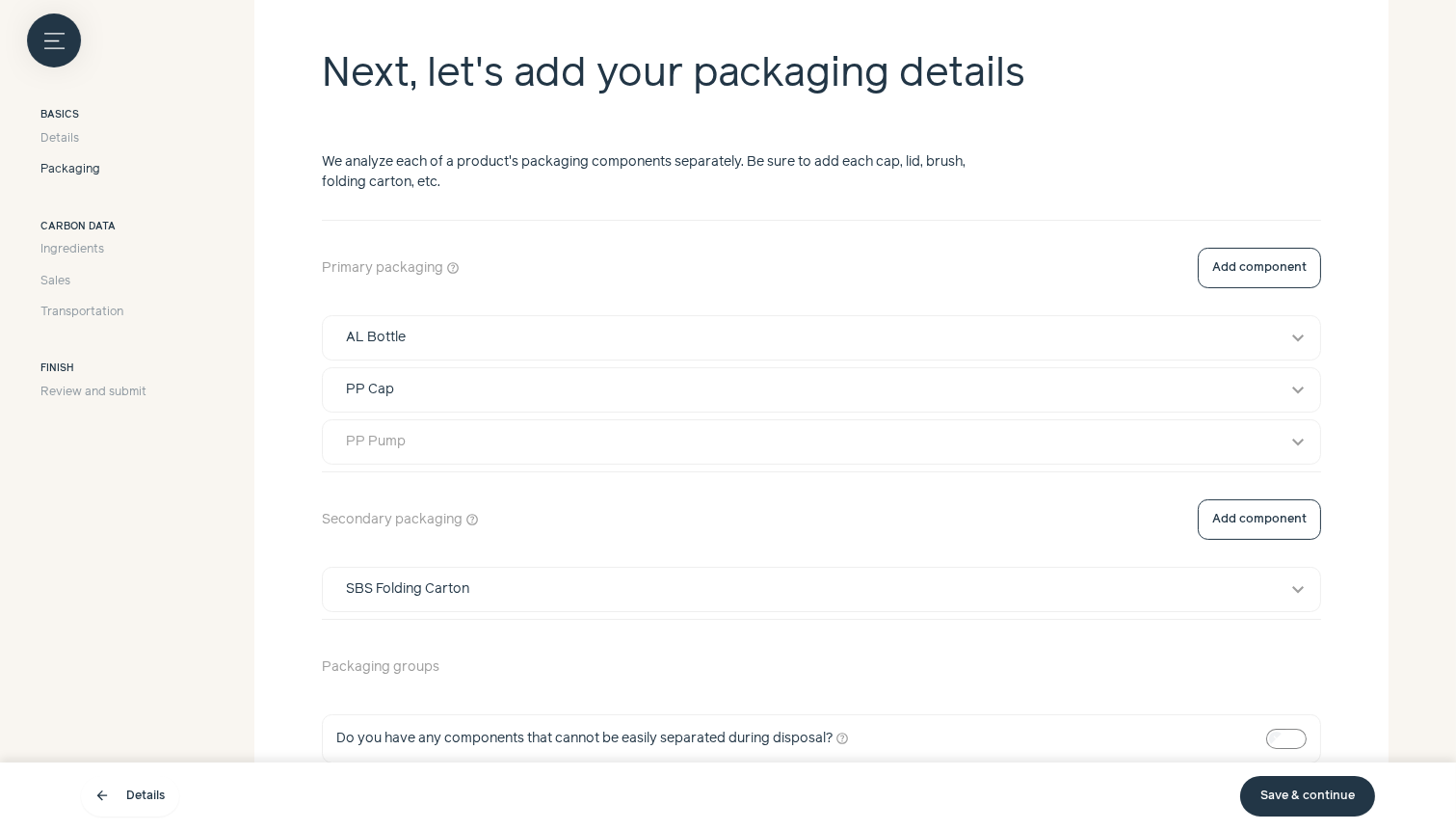 scroll, scrollTop: 390, scrollLeft: 0, axis: vertical 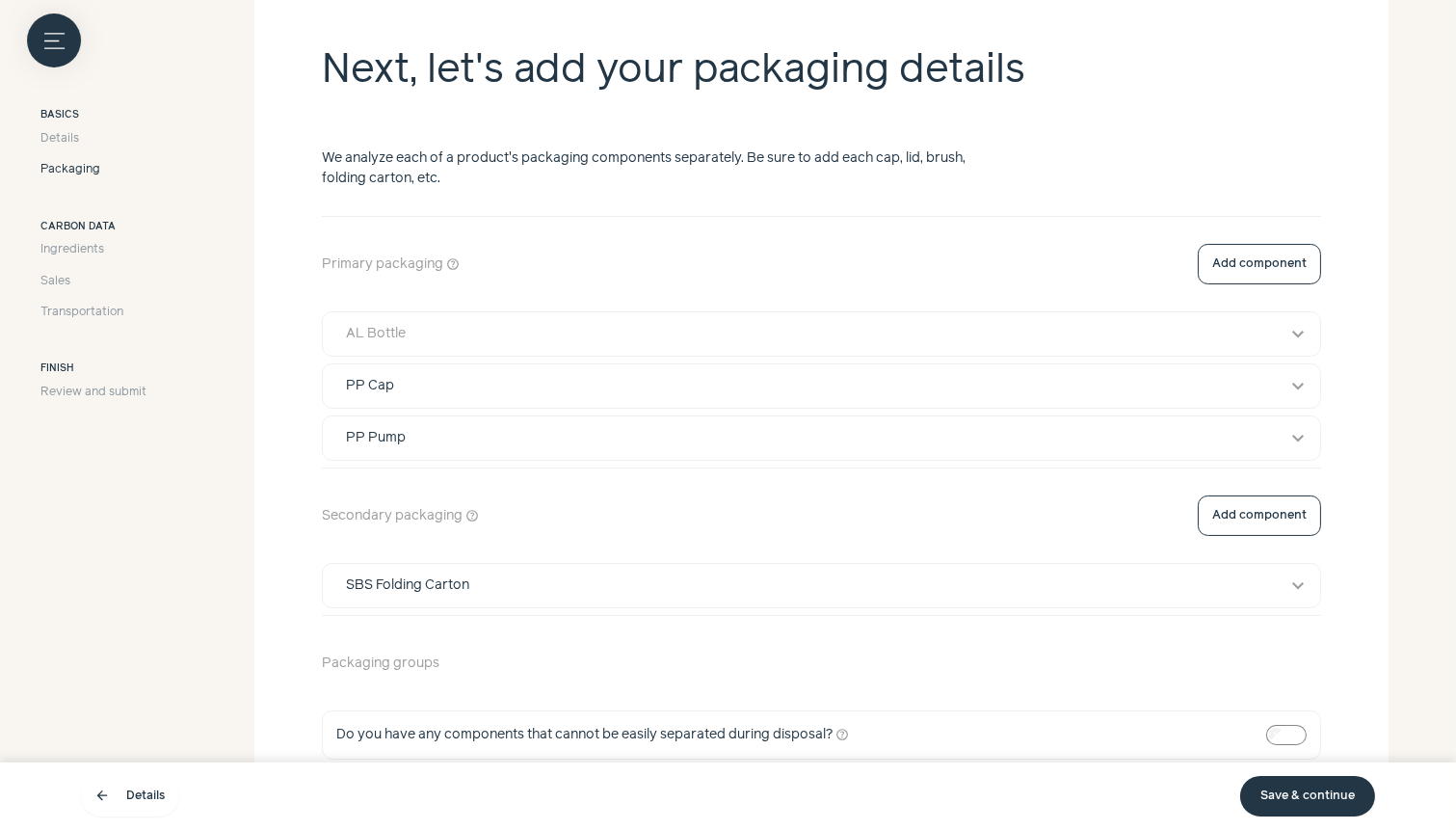 click on "AL Bottle" at bounding box center (804, 334) 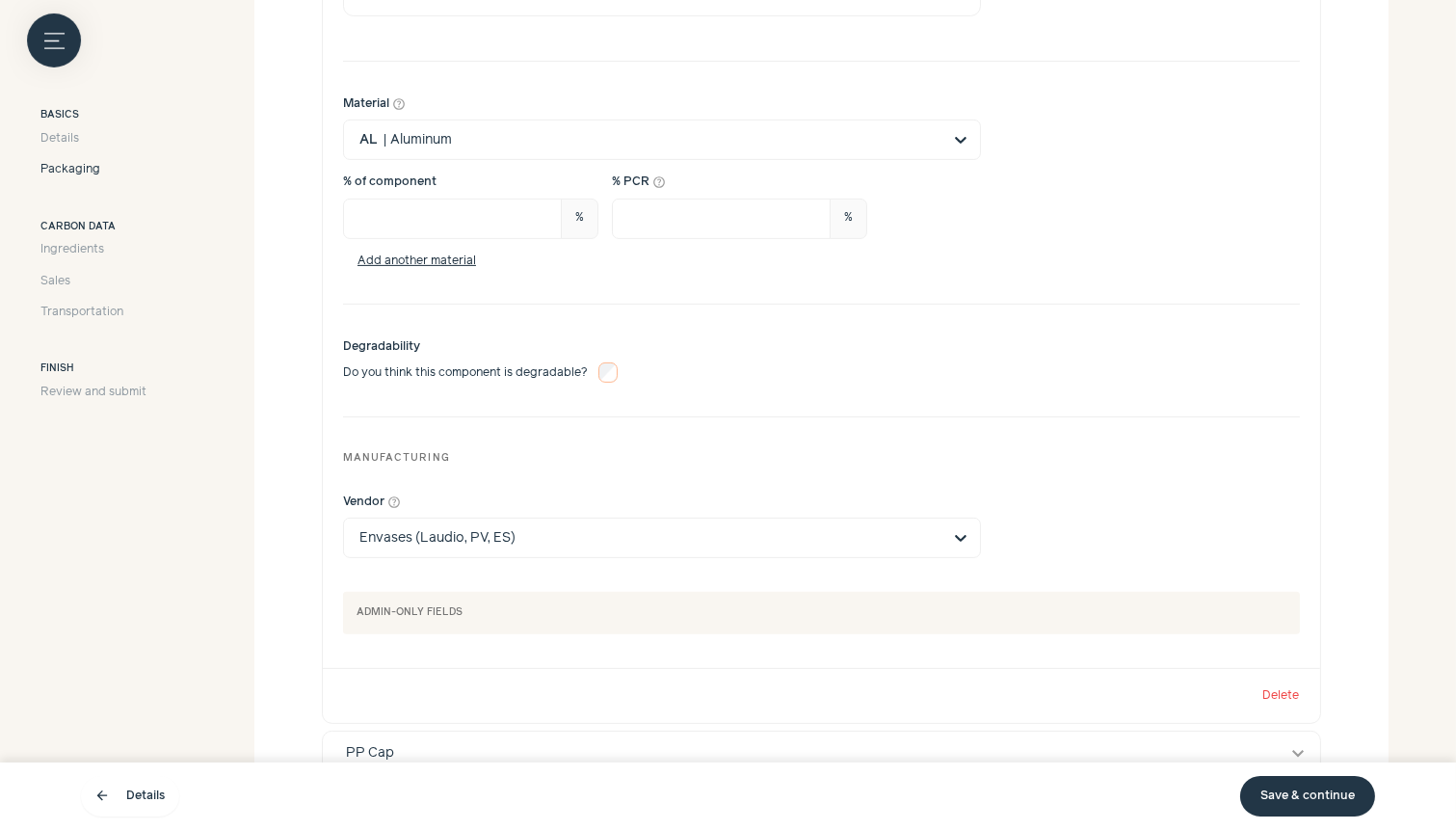 scroll, scrollTop: 1259, scrollLeft: 0, axis: vertical 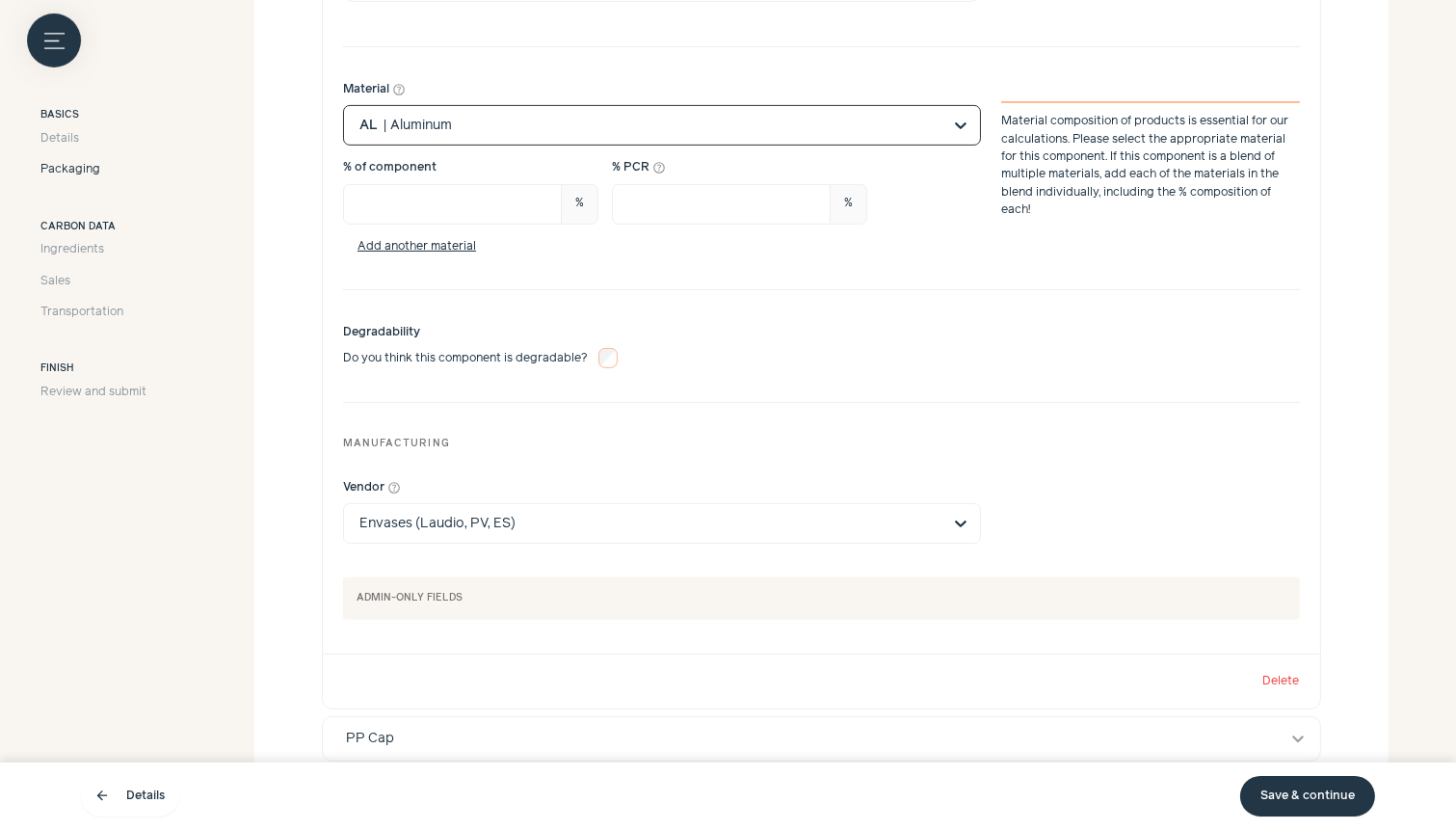 click on "Material   help_outline     Option AL, selected.   Select is focused, type to refine list, press down to open the menu.     AL   | Aluminum               Material composition of products is essential for our calculations. Please select the
appropriate material for this component. If this component is a blend of multiple
materials, add each of the materials in the blend individually, including the %
composition of each!" 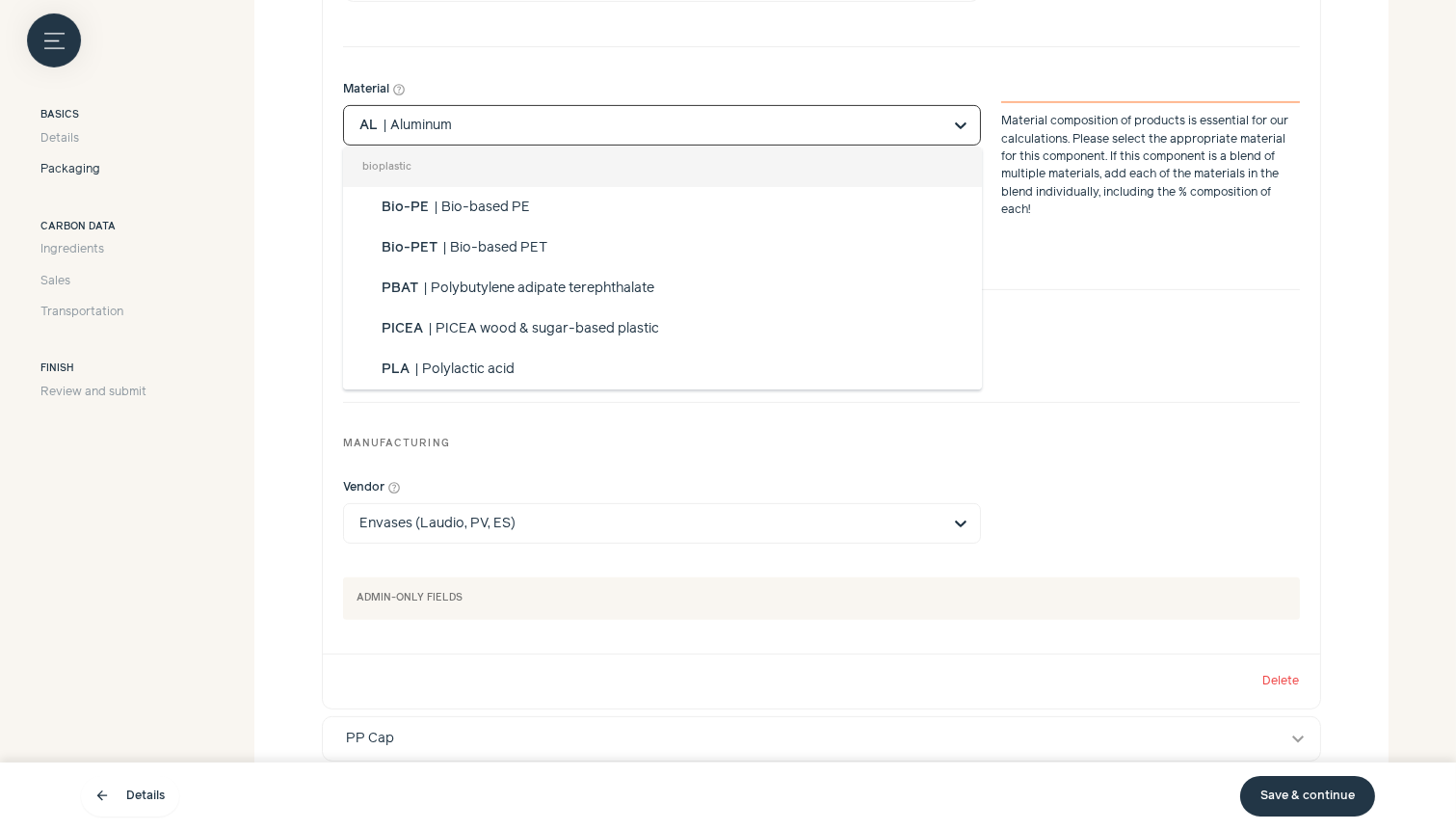 scroll, scrollTop: 405, scrollLeft: 0, axis: vertical 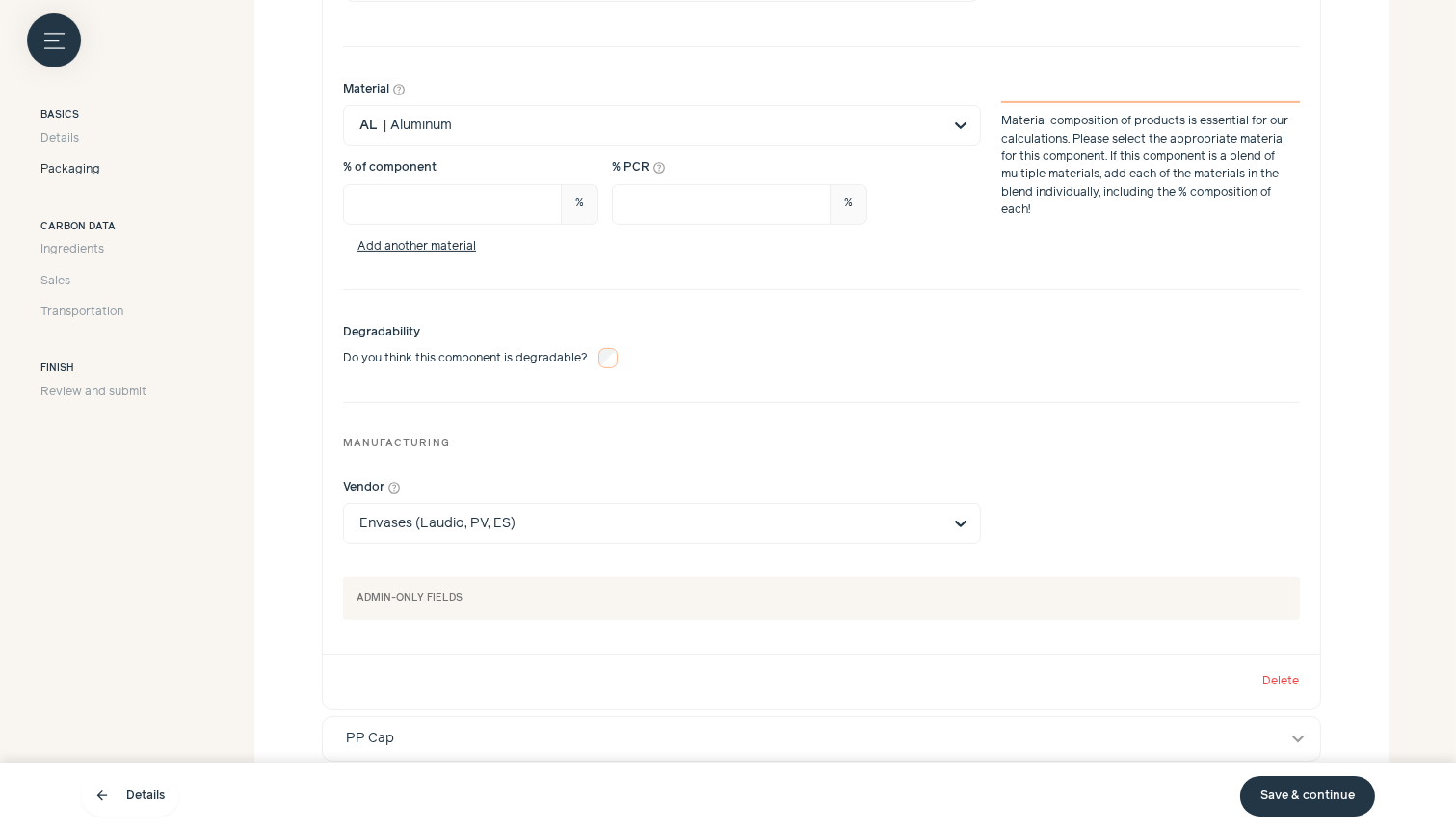 click on "Degradability   Do you think this component is degradable?" at bounding box center [821, 346] 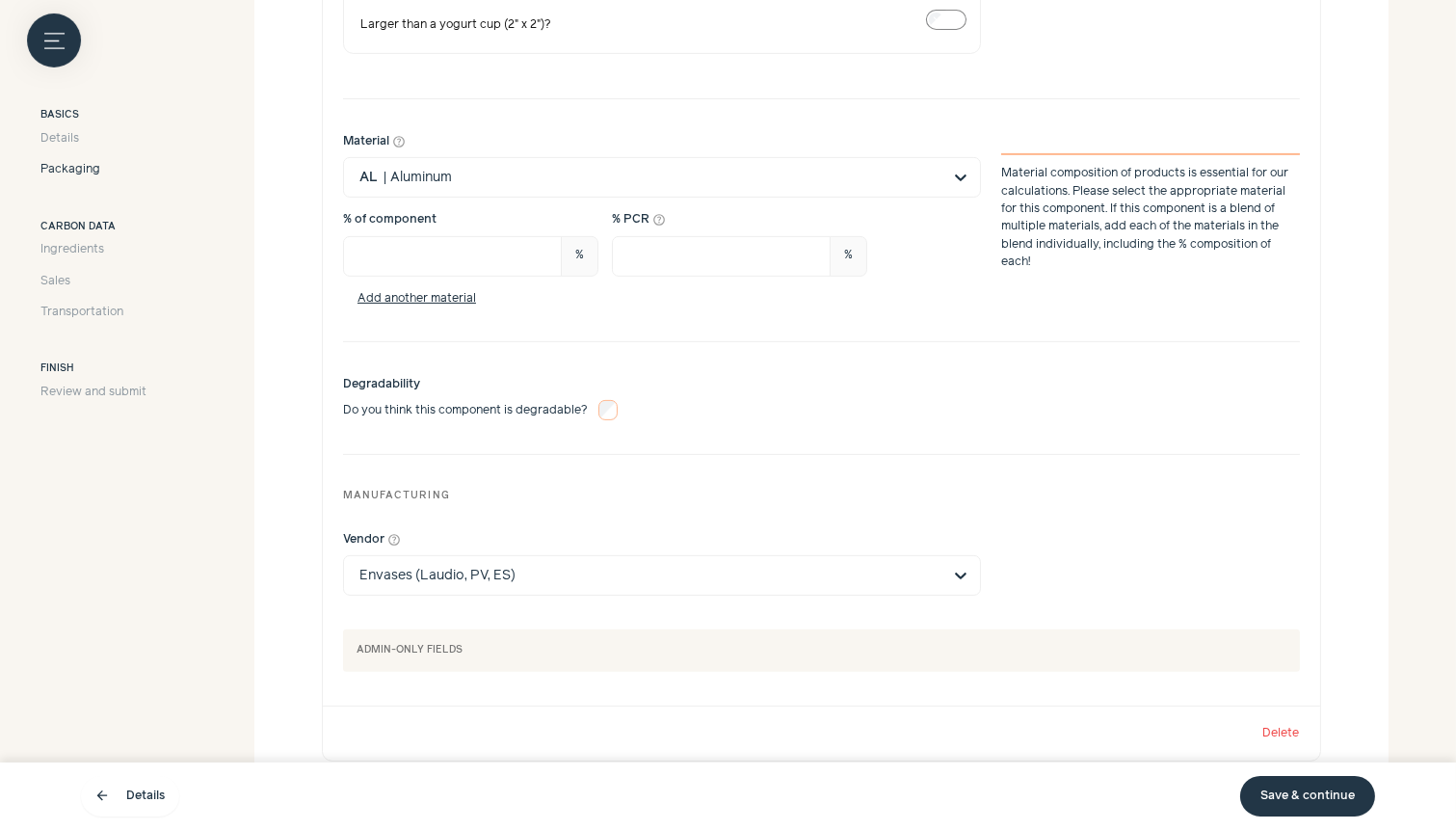 scroll, scrollTop: 1198, scrollLeft: 0, axis: vertical 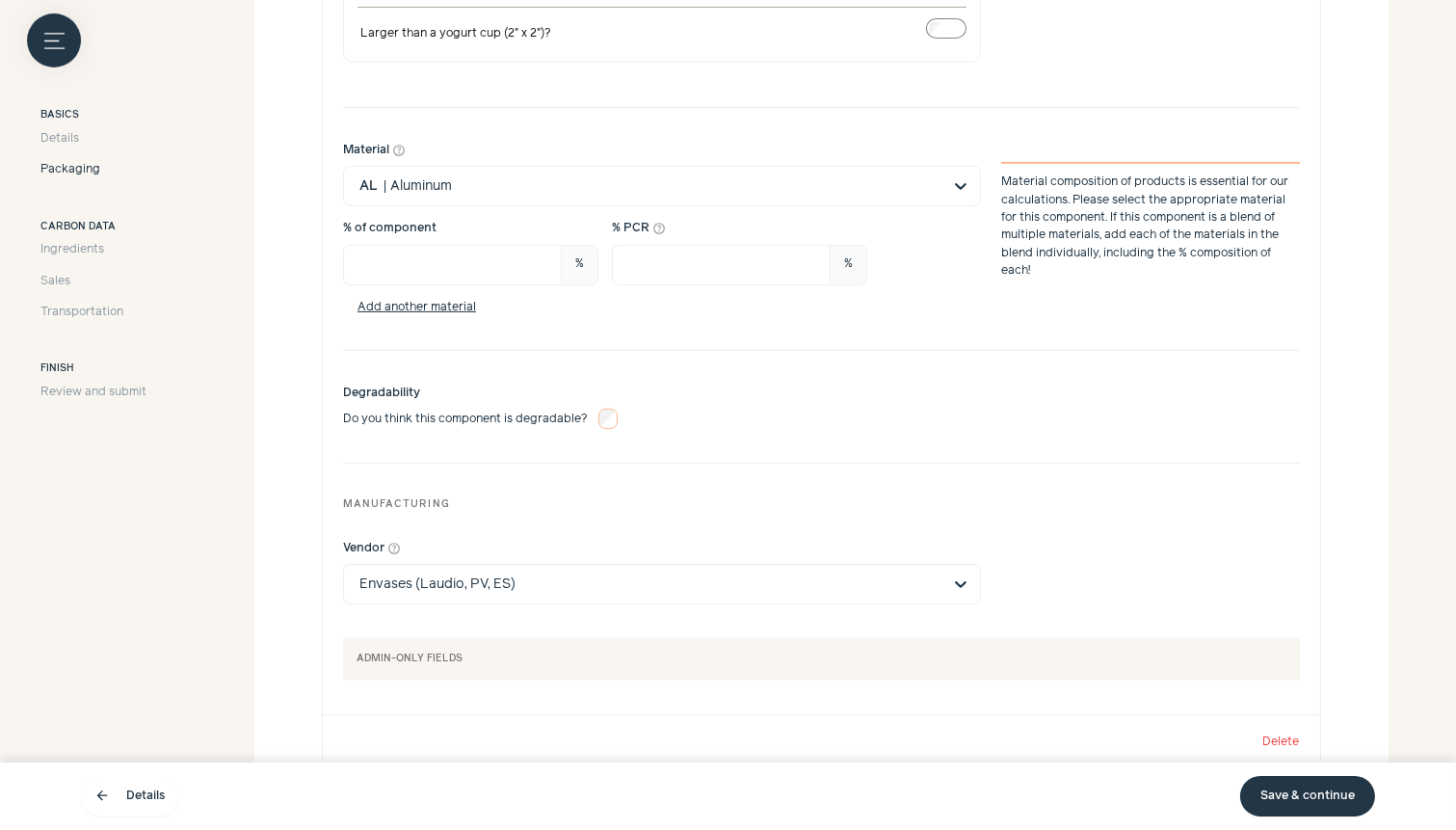 click on "Save & continue" at bounding box center (1308, 796) 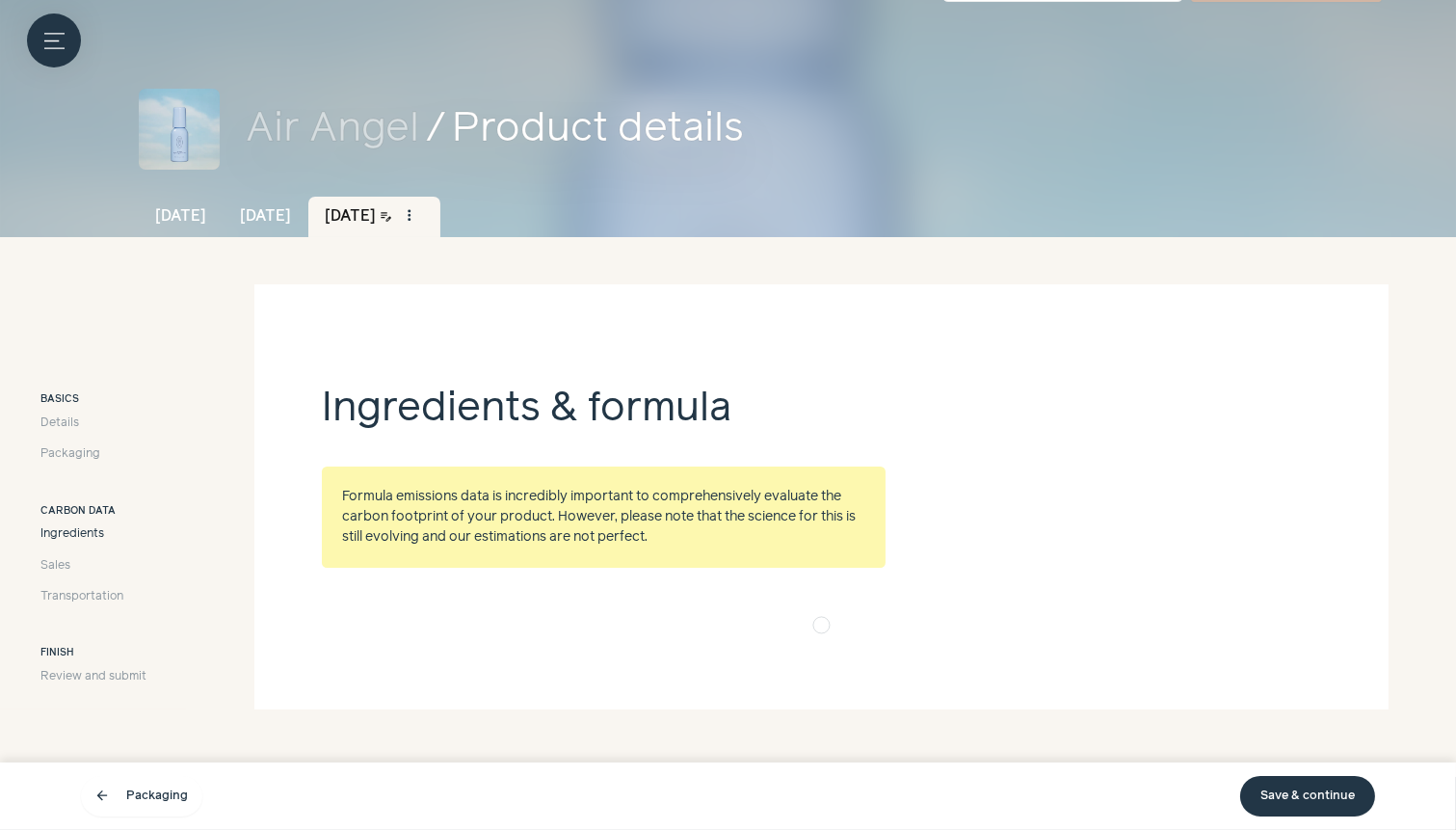 click on "Save & continue" at bounding box center (1308, 796) 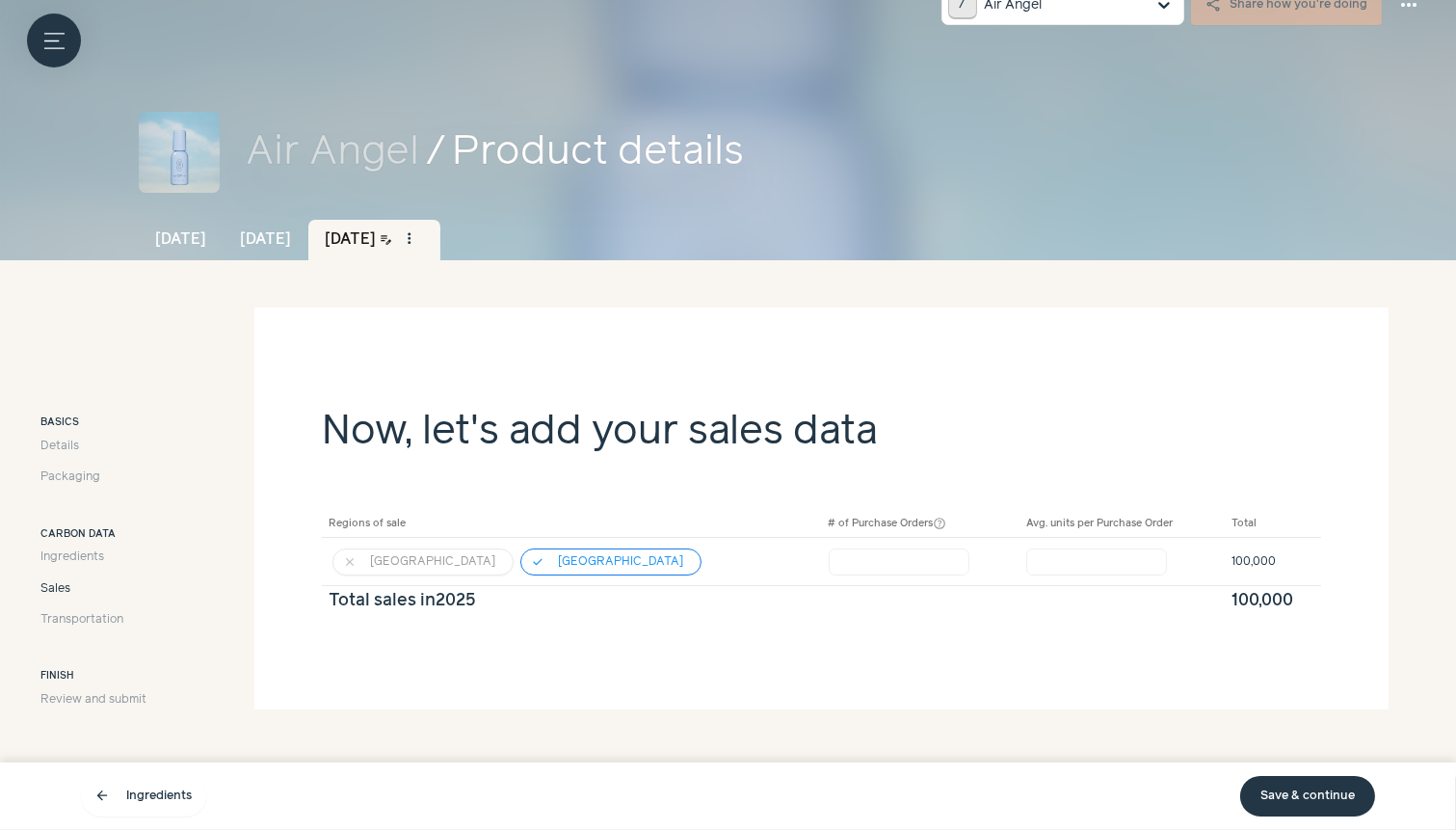 click on "Save & continue" at bounding box center [1308, 796] 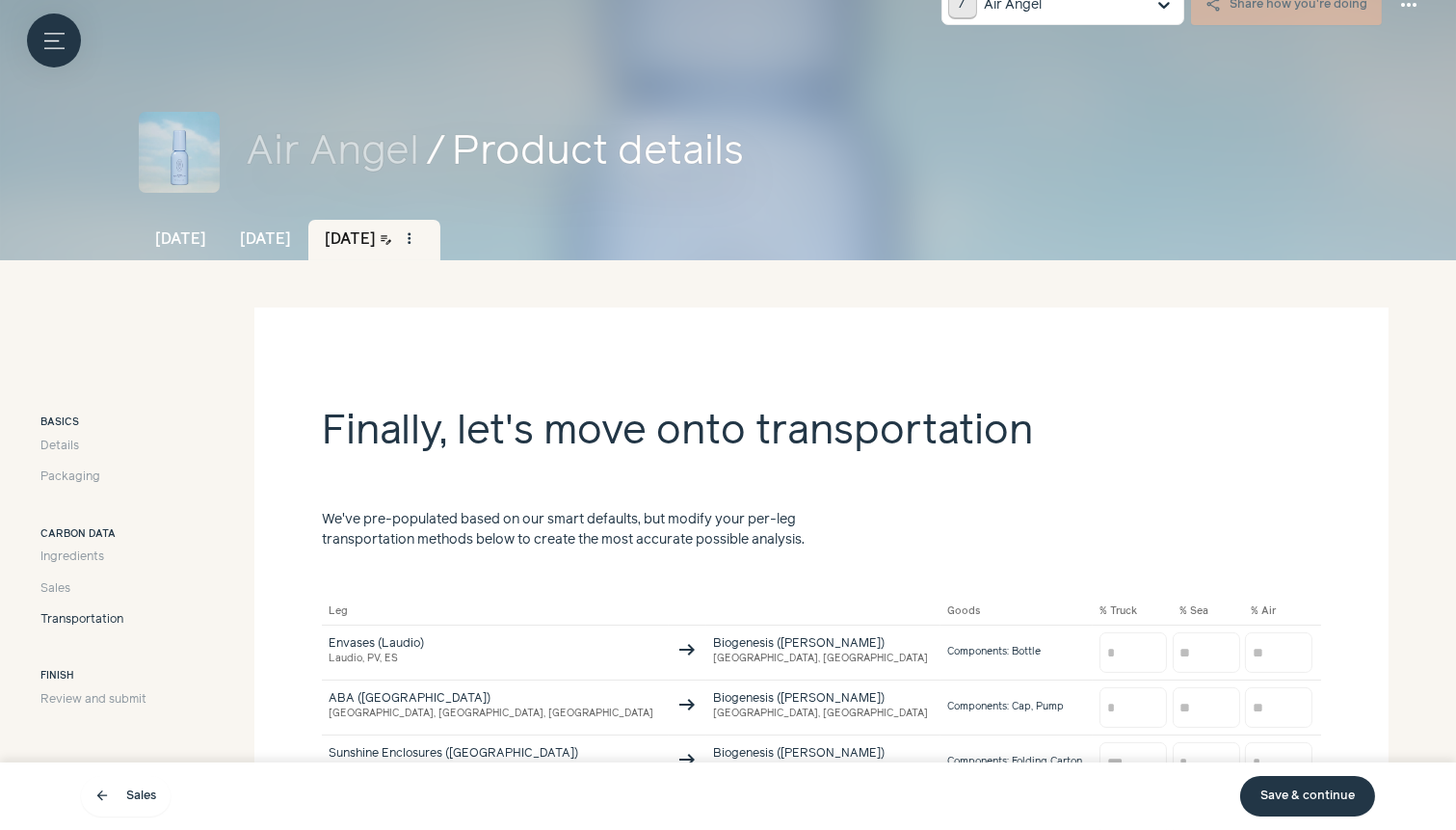 scroll, scrollTop: 229, scrollLeft: 0, axis: vertical 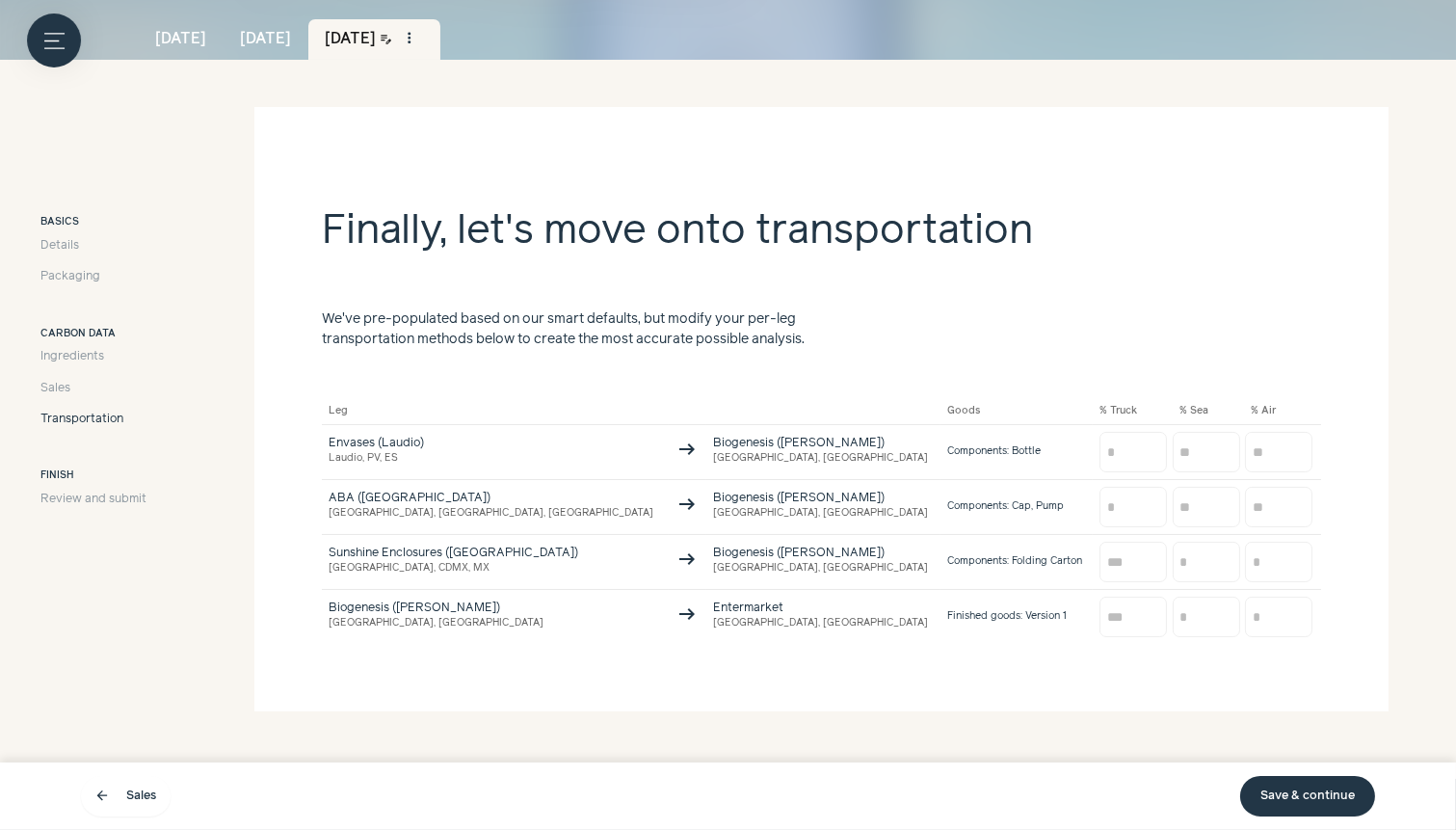 click on "Save & continue" at bounding box center (1308, 796) 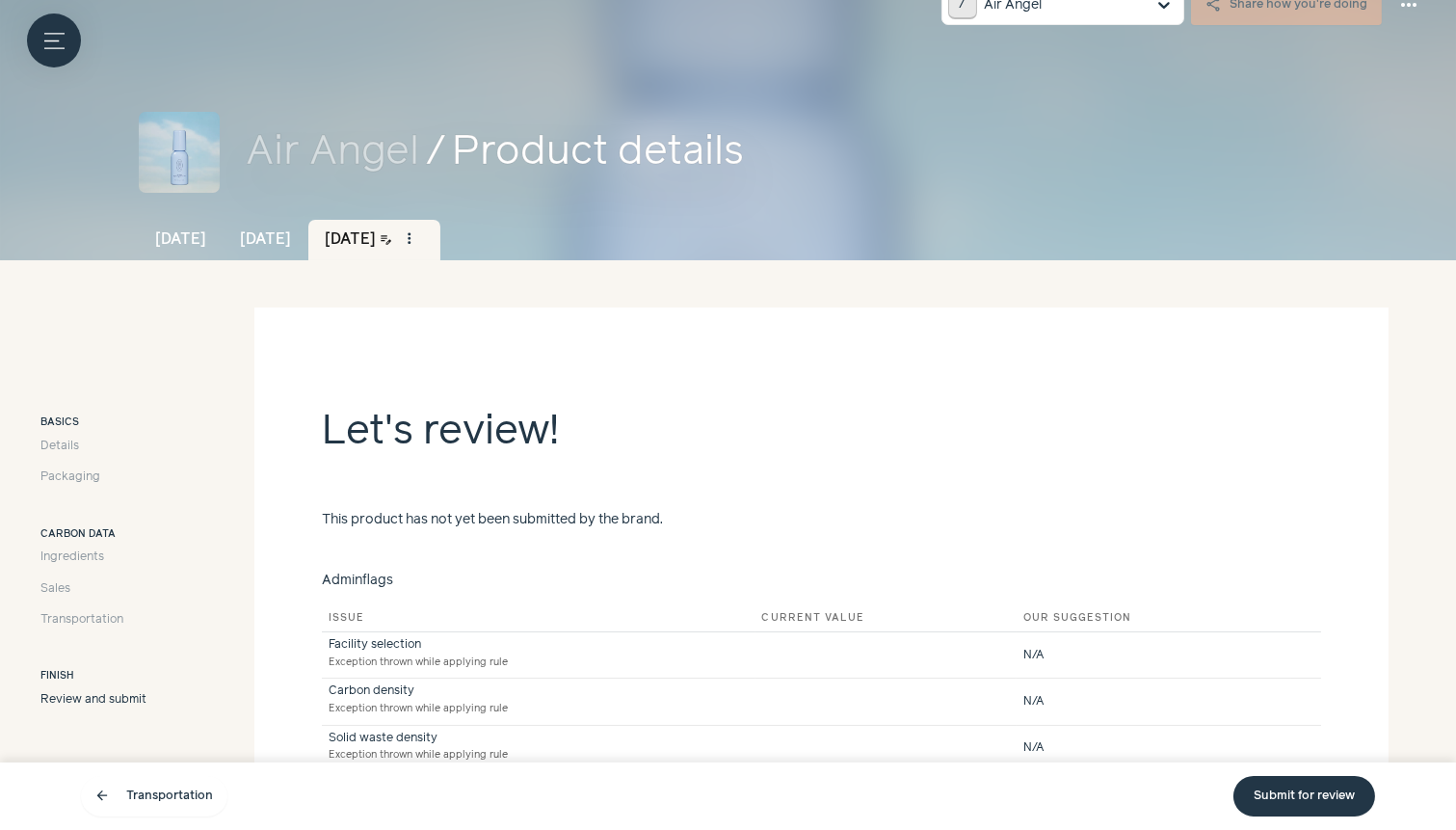 scroll, scrollTop: 203, scrollLeft: 0, axis: vertical 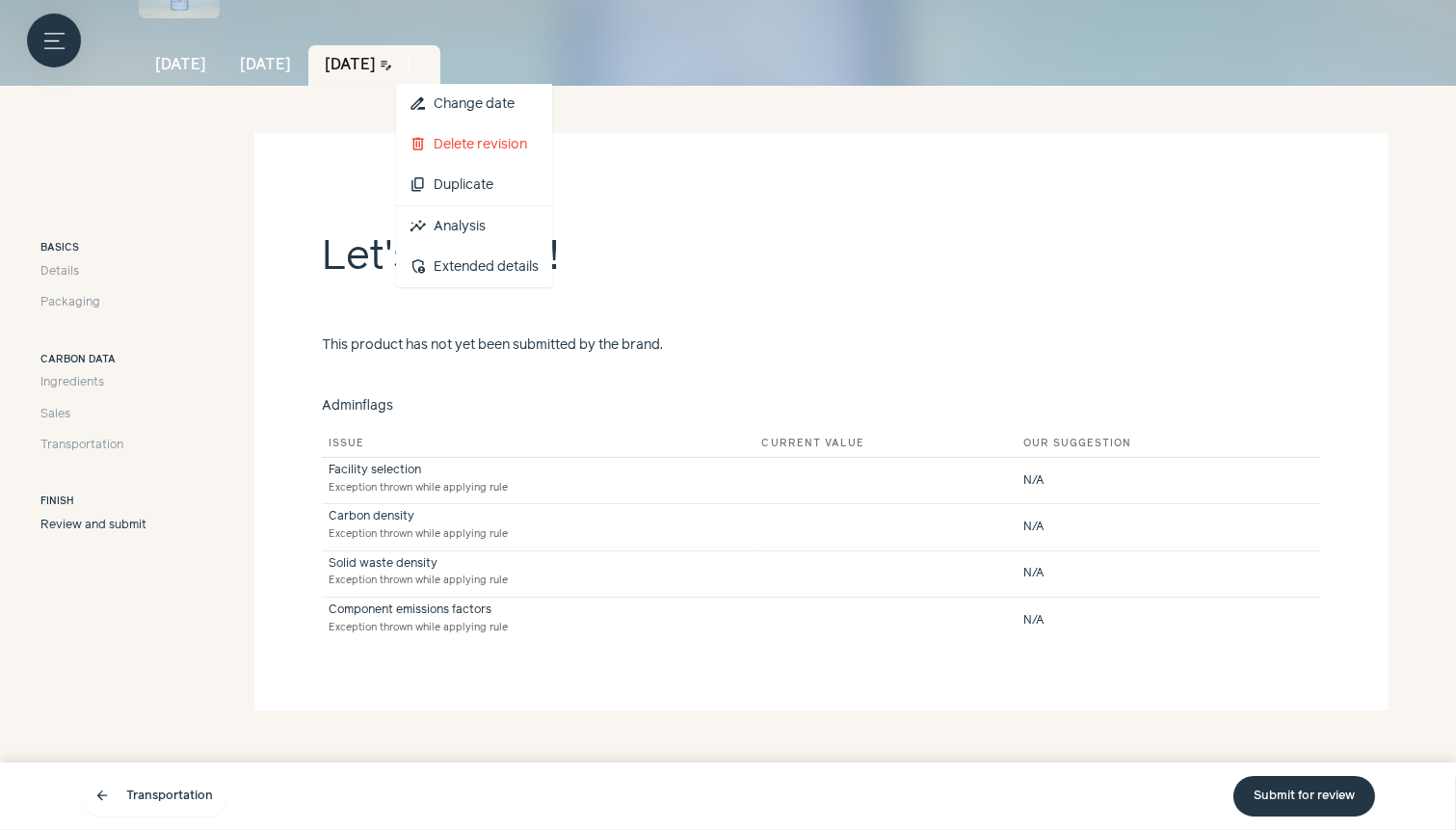 click on "more_vert" at bounding box center [410, 65] 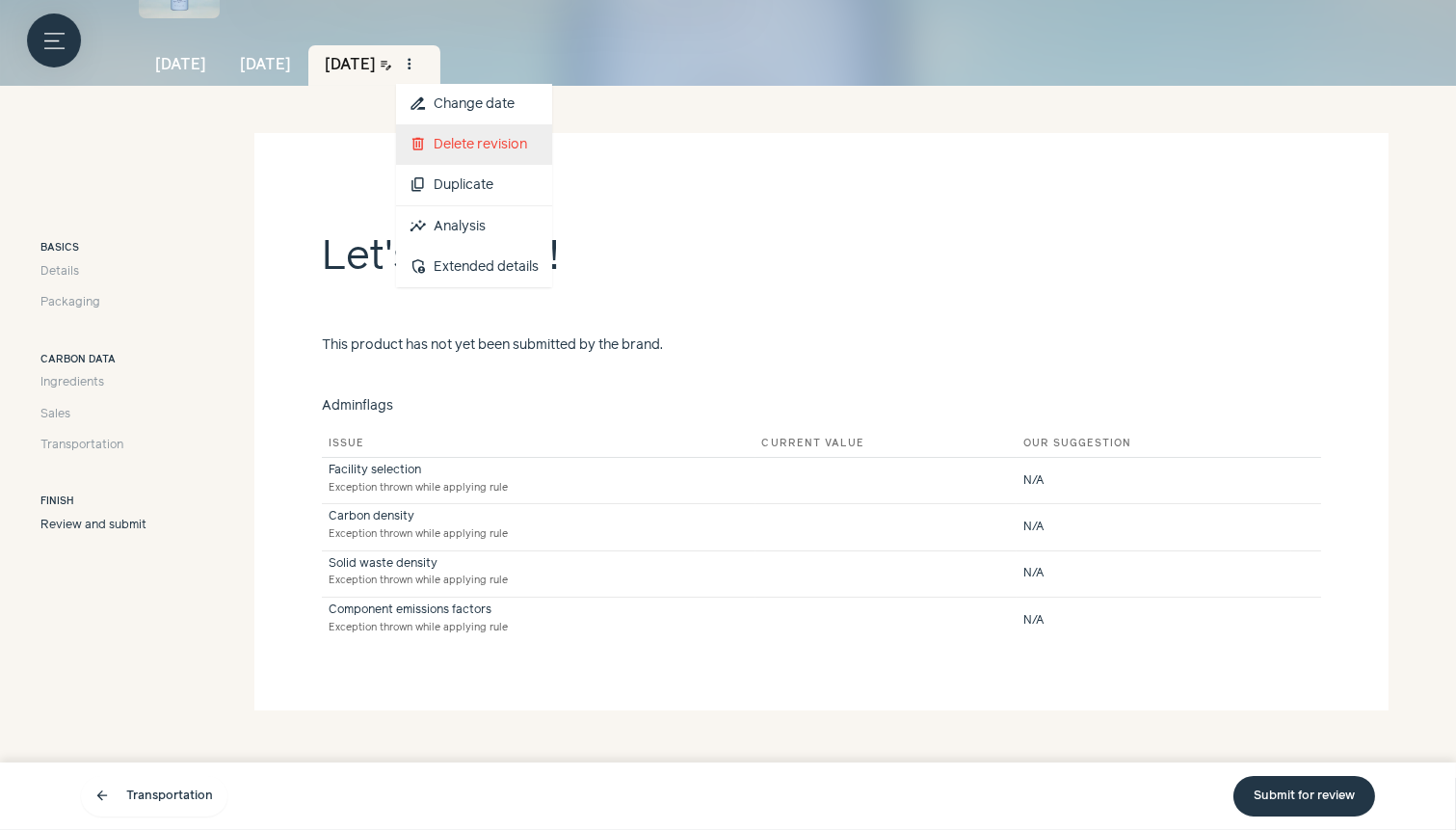 click on "delete   Delete revision" at bounding box center [474, 145] 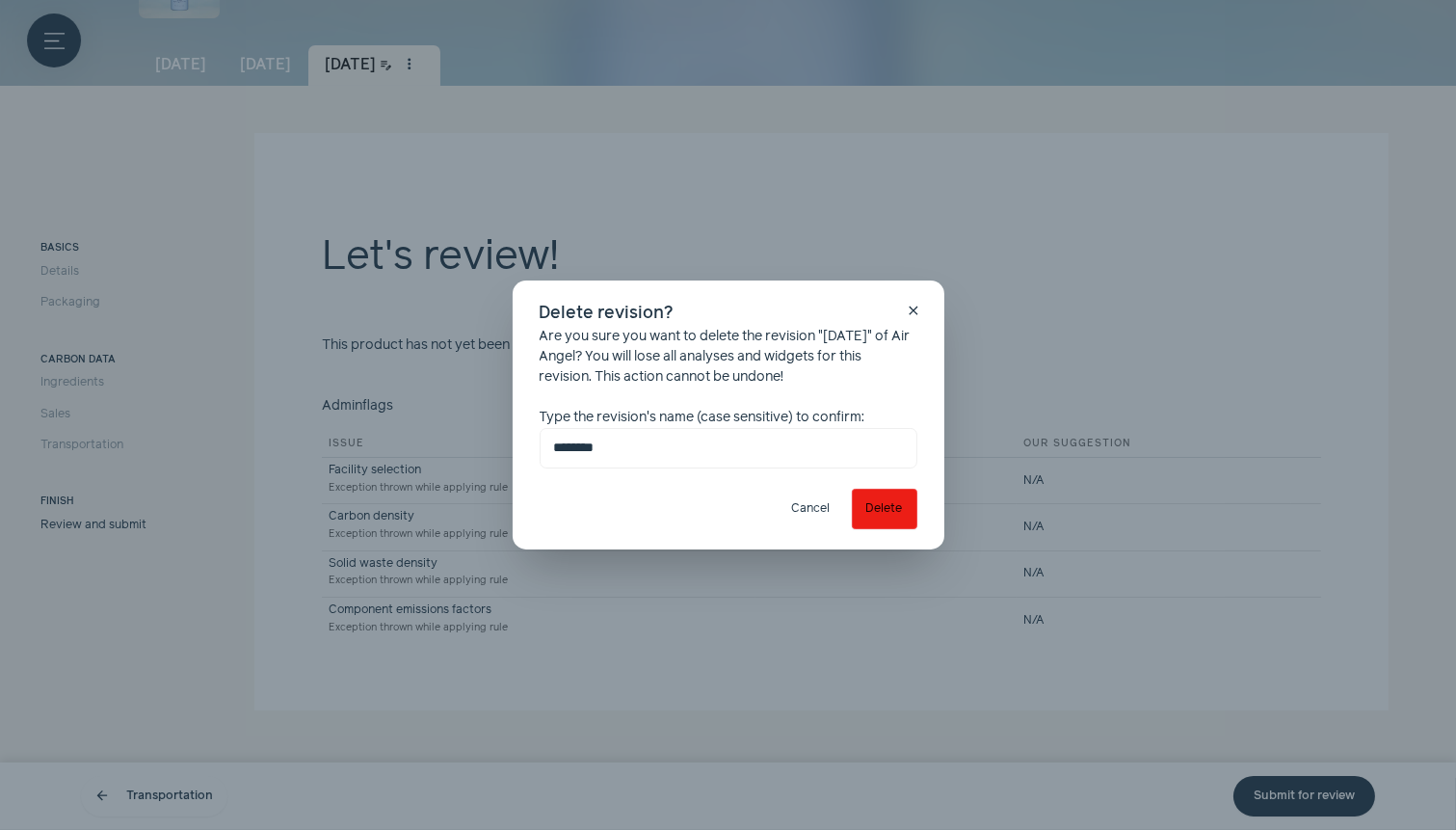 type on "********" 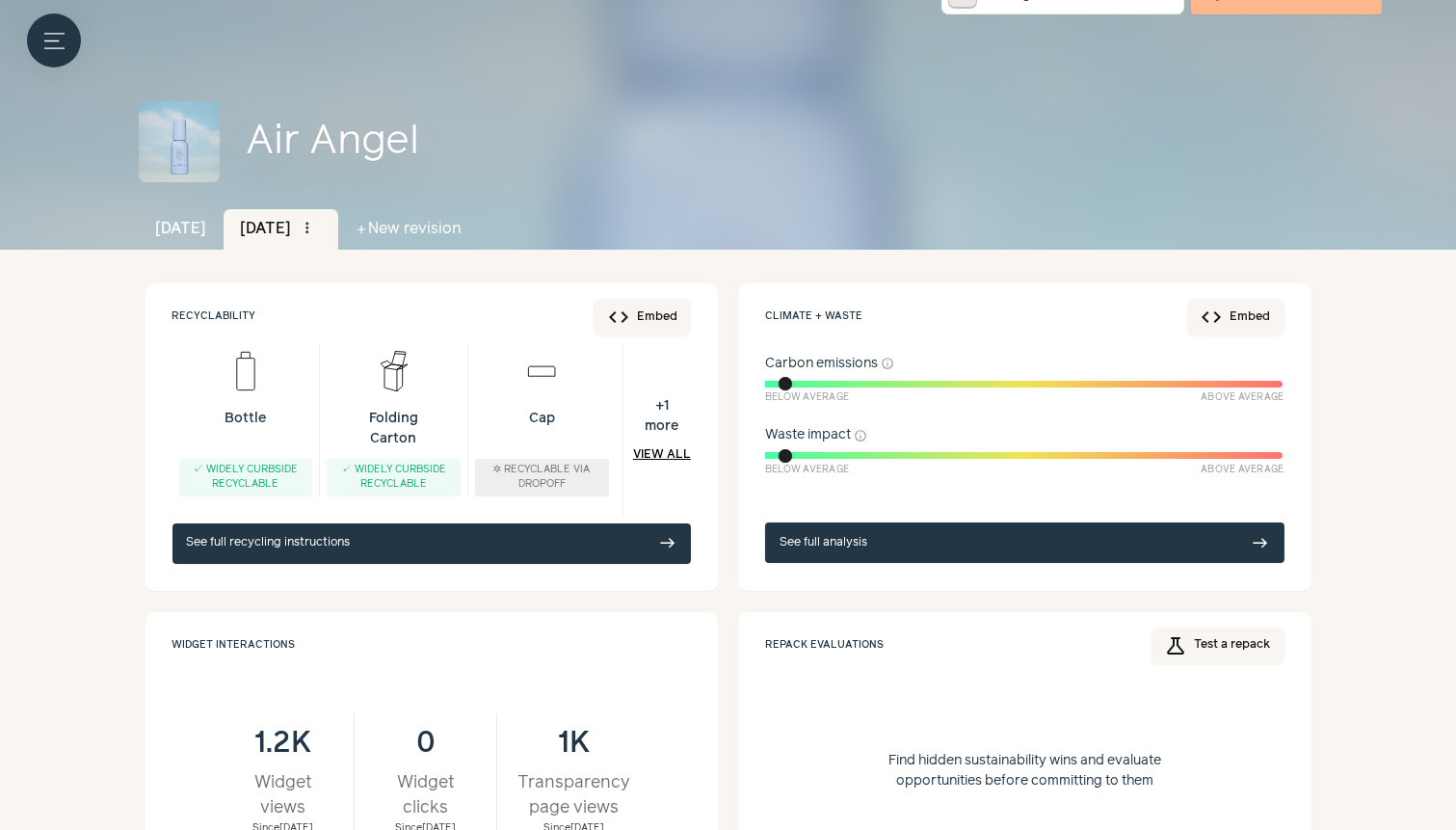 scroll, scrollTop: 0, scrollLeft: 0, axis: both 